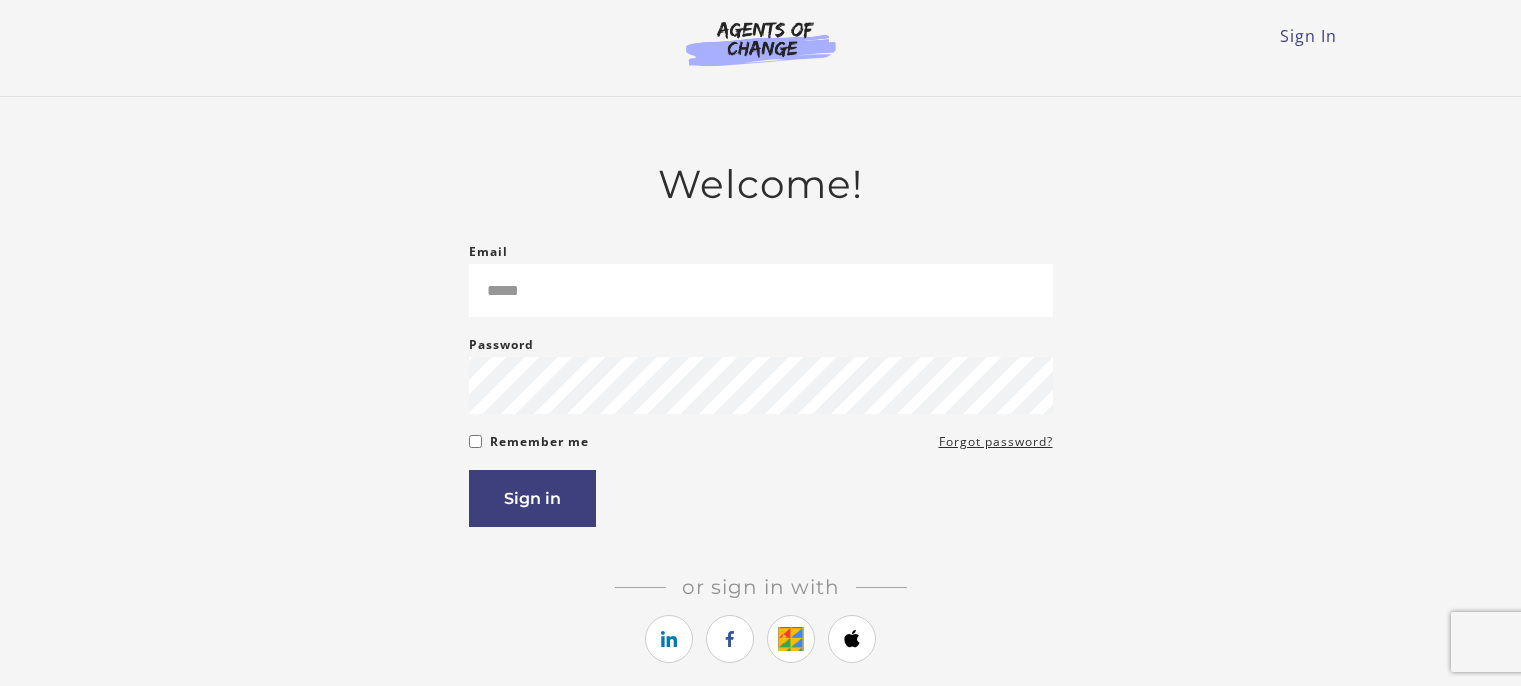 scroll, scrollTop: 0, scrollLeft: 0, axis: both 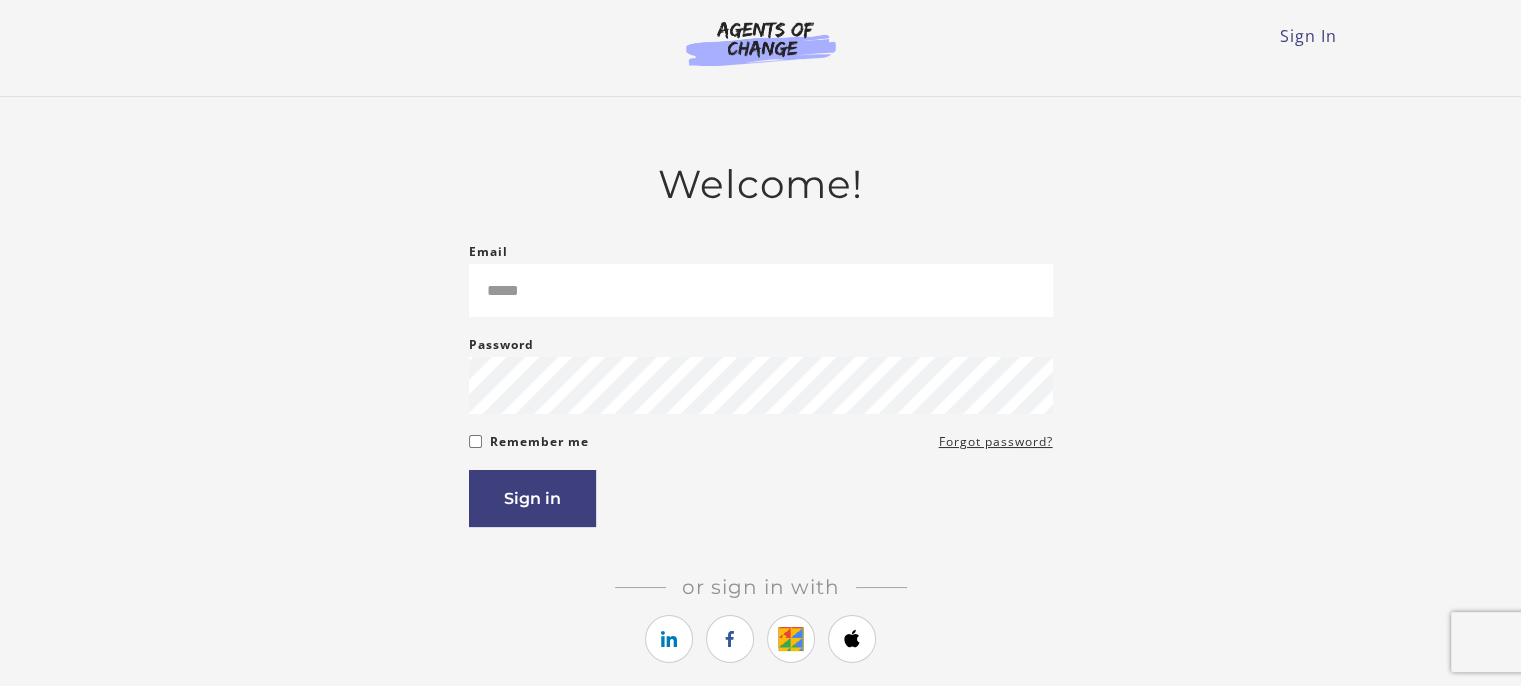 click on "Email" at bounding box center [761, 290] 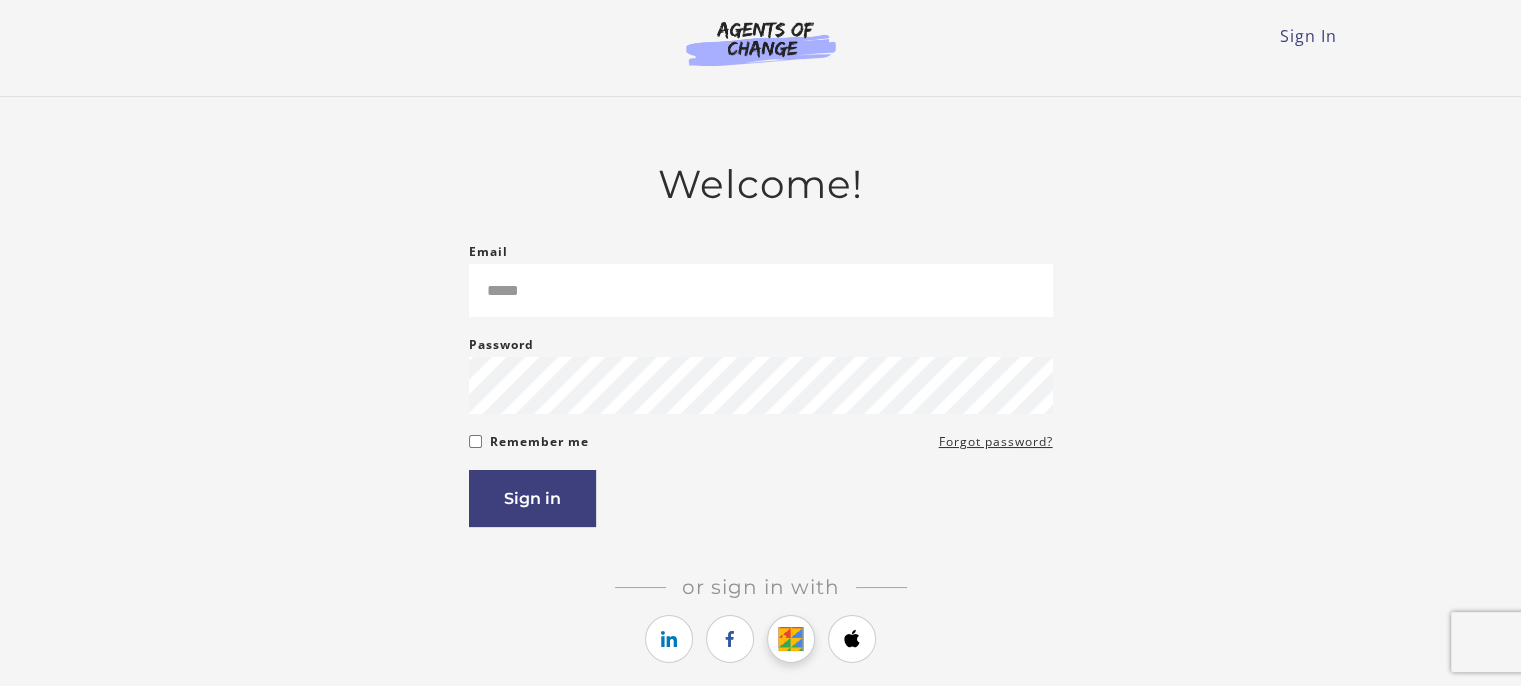 click at bounding box center (791, 639) 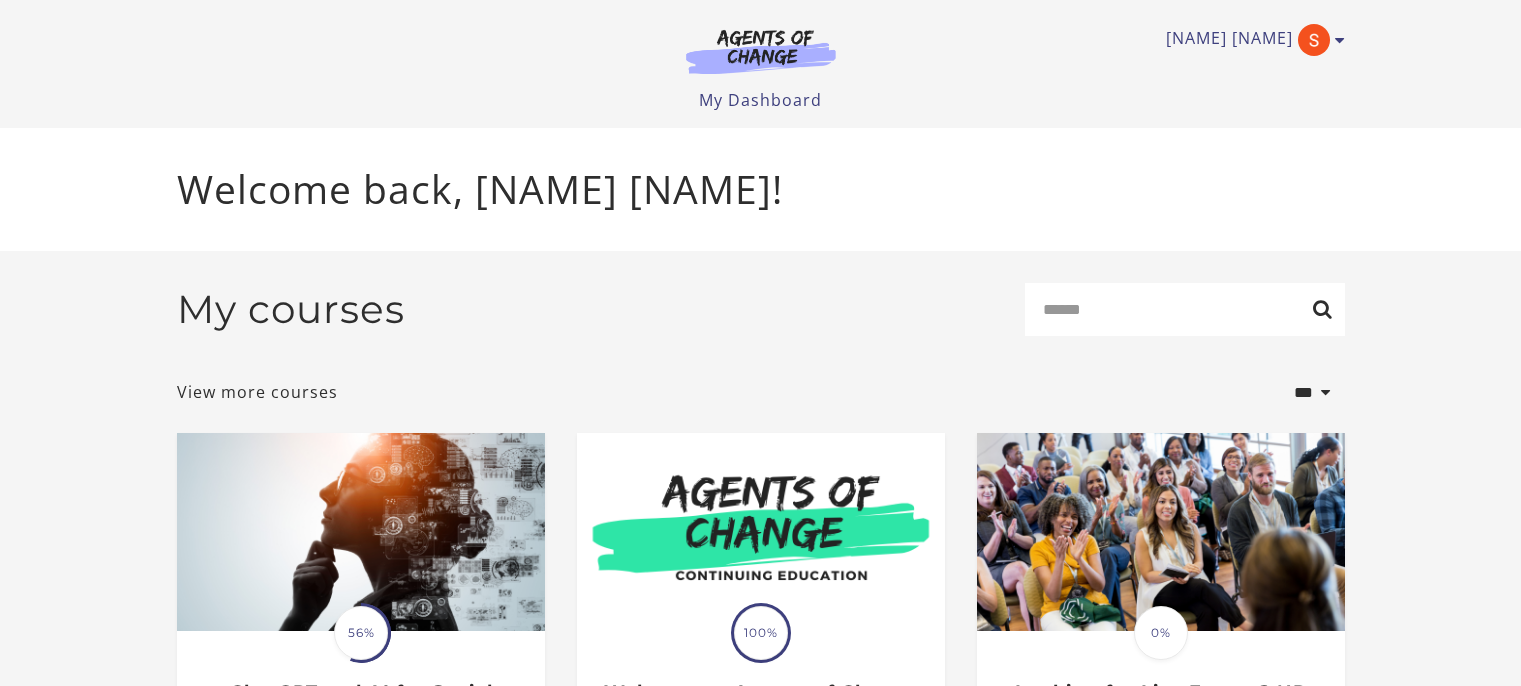 scroll, scrollTop: 0, scrollLeft: 0, axis: both 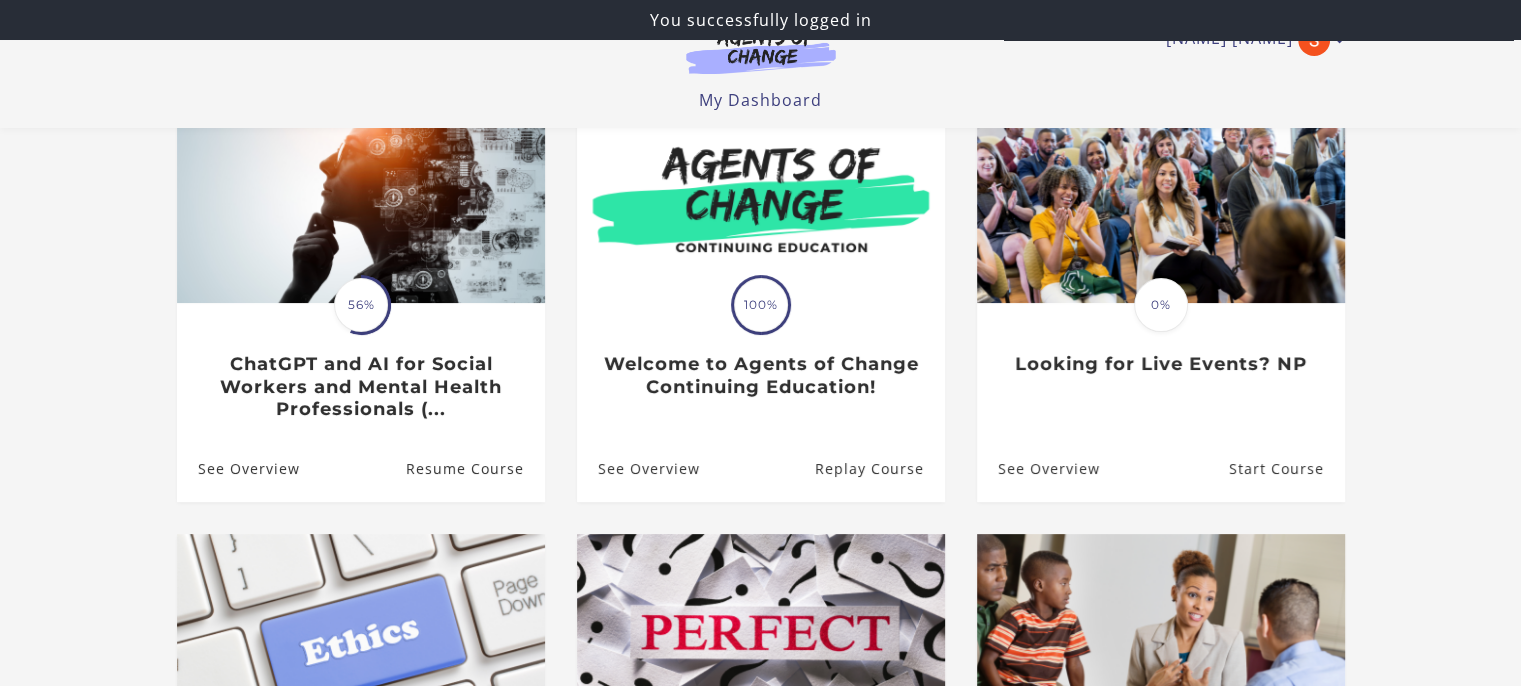 click on "ChatGPT and AI for Social Workers and Mental Health Professionals (..." at bounding box center [360, 387] 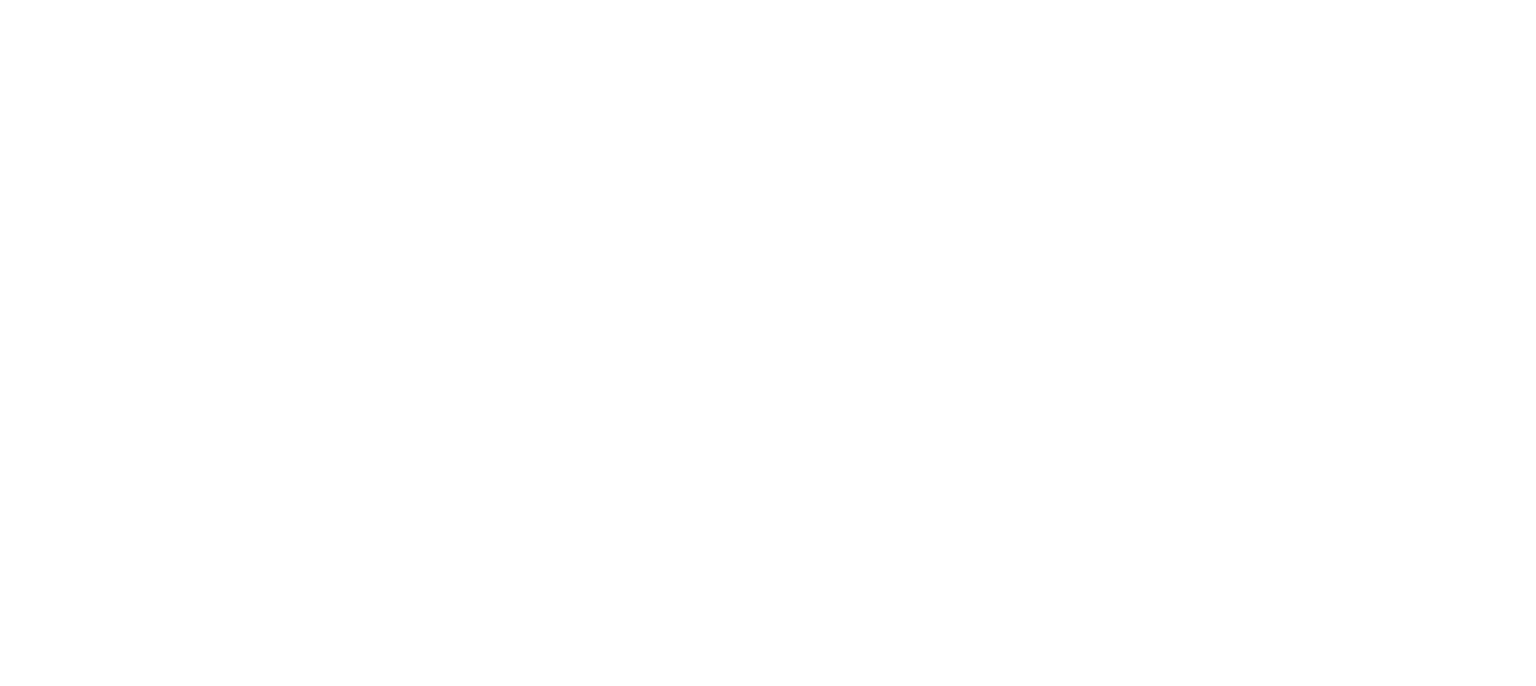 scroll, scrollTop: 0, scrollLeft: 0, axis: both 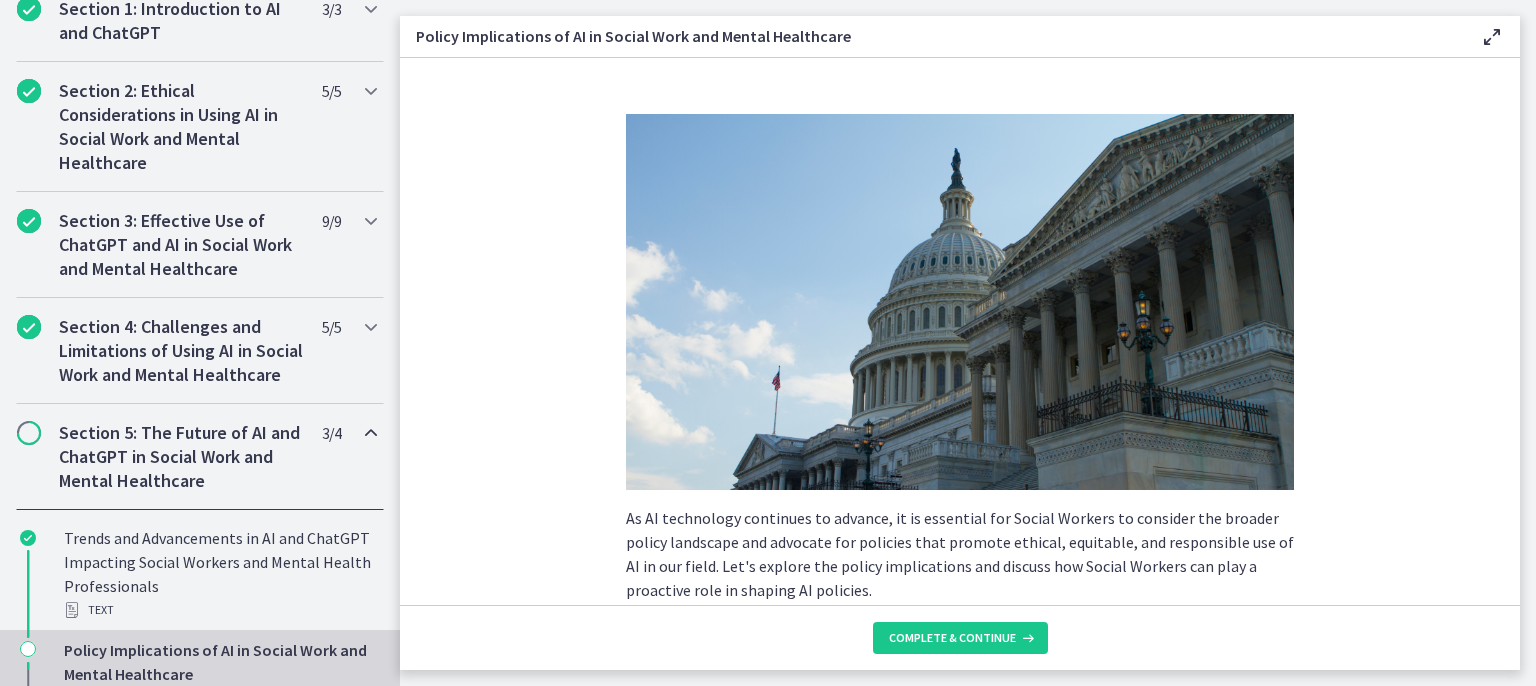 click on "Section 5: The Future of AI and ChatGPT in Social Work and Mental Healthcare" at bounding box center (181, 457) 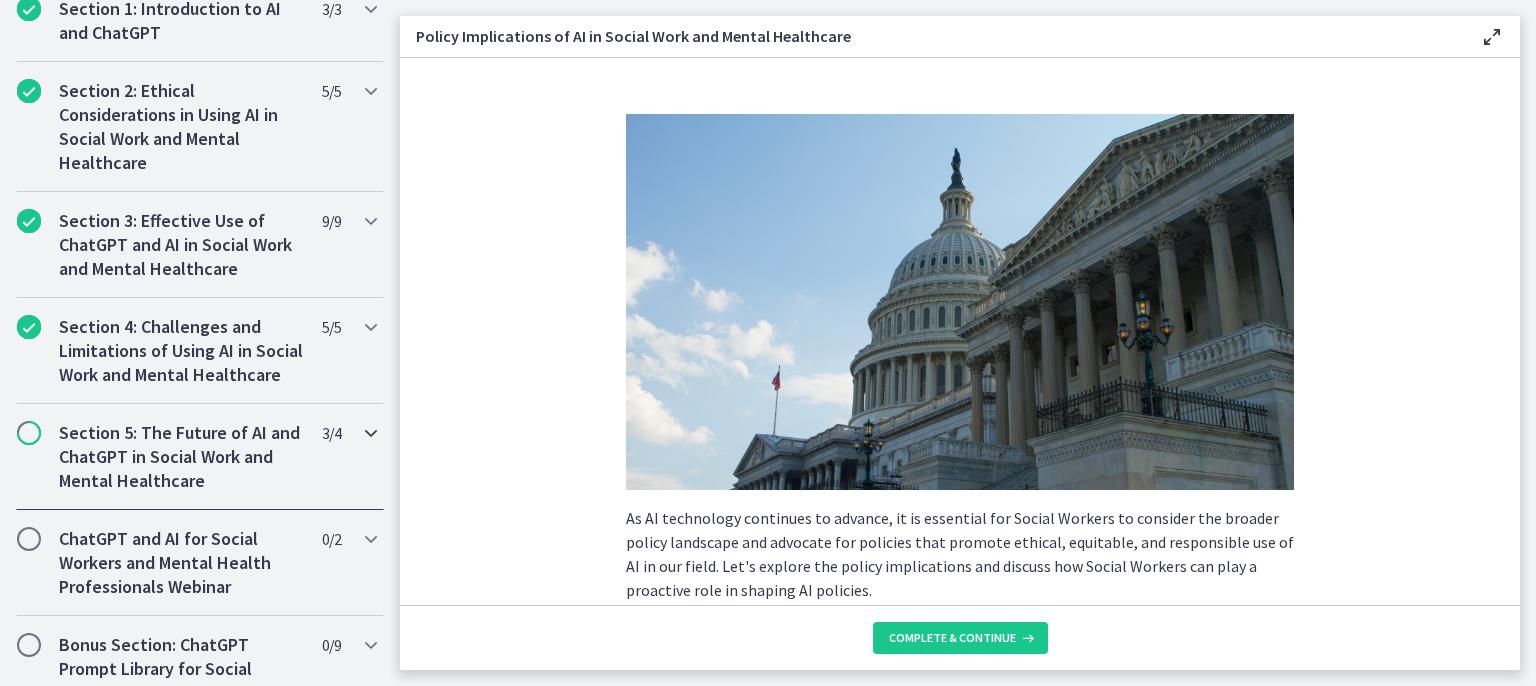 click on "Section 5: The Future of AI and ChatGPT in Social Work and Mental Healthcare" at bounding box center [181, 457] 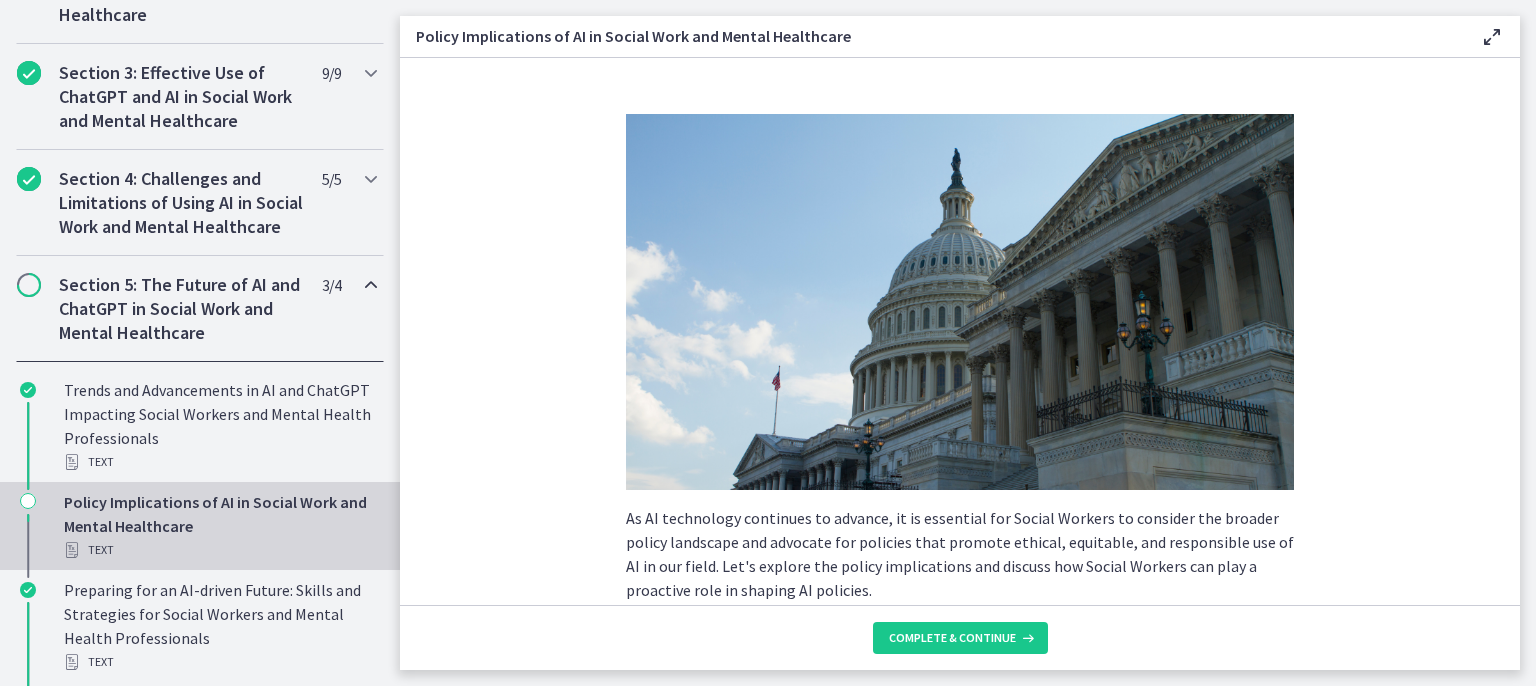 scroll, scrollTop: 700, scrollLeft: 0, axis: vertical 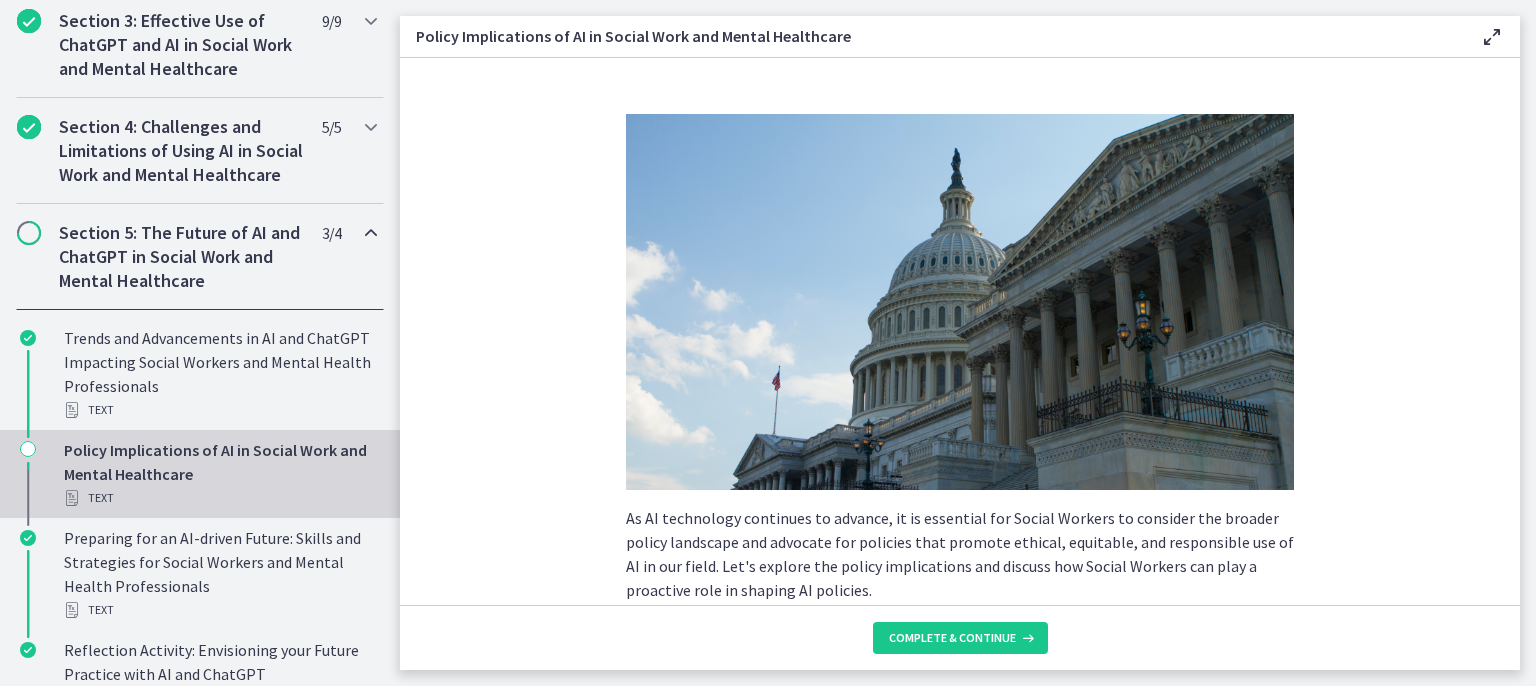 click on "Policy Implications of AI in Social Work and Mental Healthcare
Text" at bounding box center (220, 474) 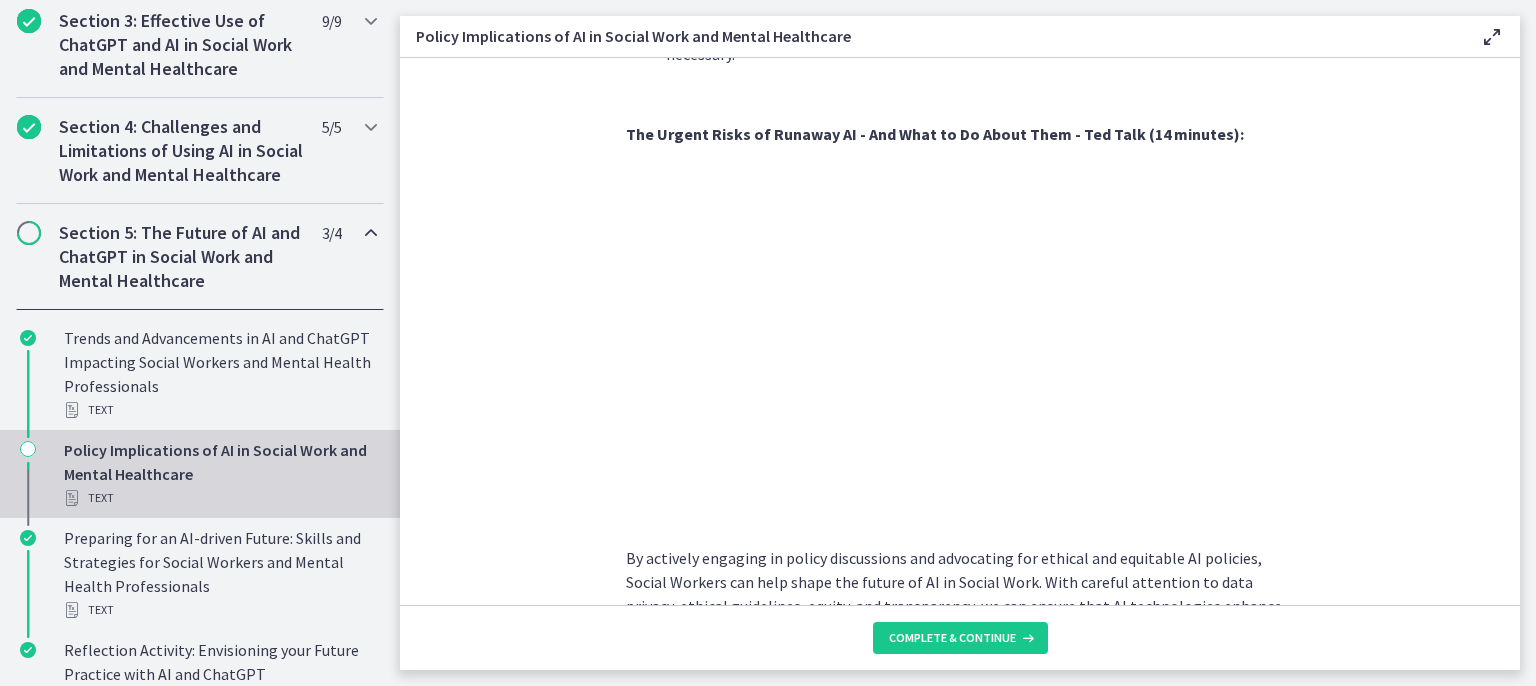 scroll, scrollTop: 1700, scrollLeft: 0, axis: vertical 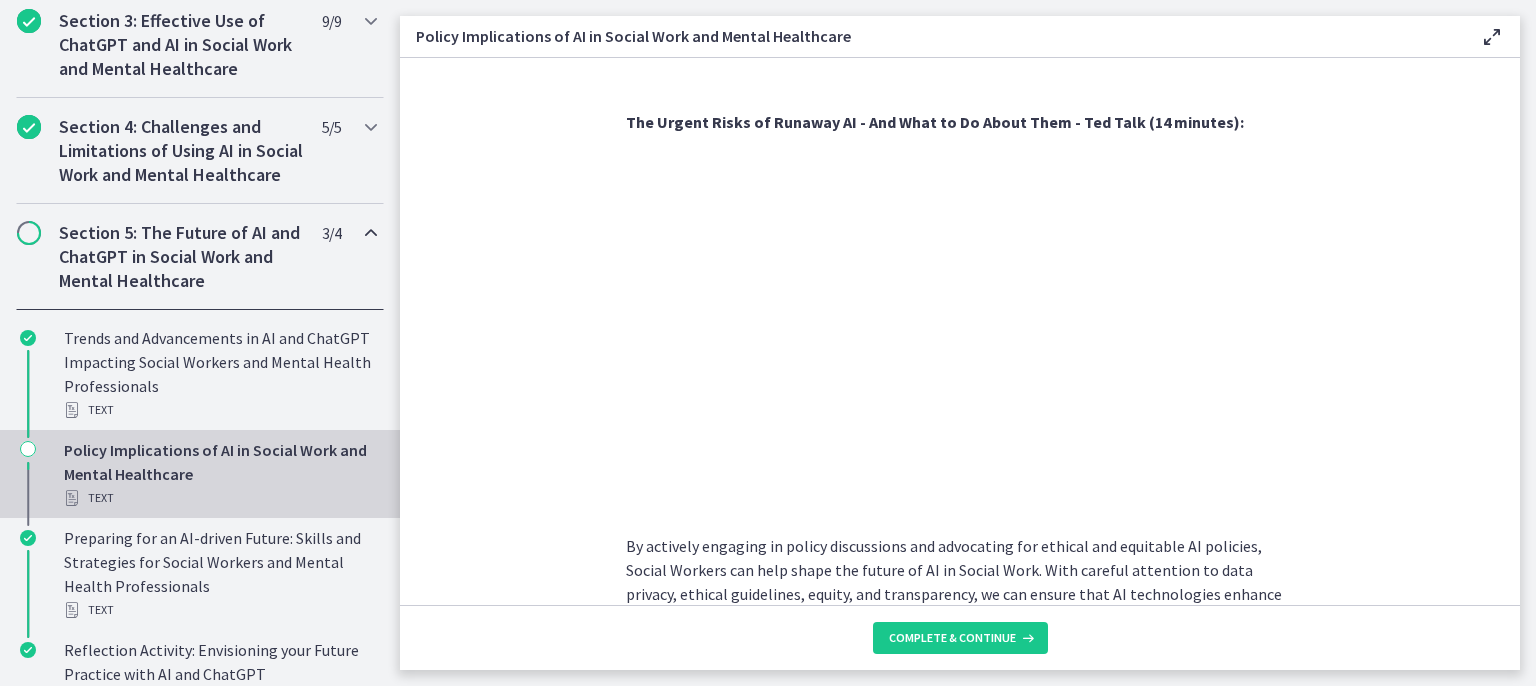 click on "As AI technology continues to advance, it is essential for Social Workers to consider the broader policy landscape and advocate for policies that promote ethical, equitable, and responsible use of AI in our field. Let's explore the policy implications and discuss how Social Workers can play a proactive role in shaping AI policies.
Data Privacy and Confidentiality : The use of AI in Social Work involves the collection and analysis of sensitive client data. It is crucial to have policies in place that safeguard the privacy and confidentiality of individuals accessing Social Work services. Social Workers can advocate for policies that protect client information, ensure informed consent, and establish secure data storage and sharing practices.
Ethical Guidelines and Standards
Equity and Inclusion
Training and Professional Development
Accountability and Transparency
Collaboration and Multi-sector Engagement" at bounding box center (960, 331) 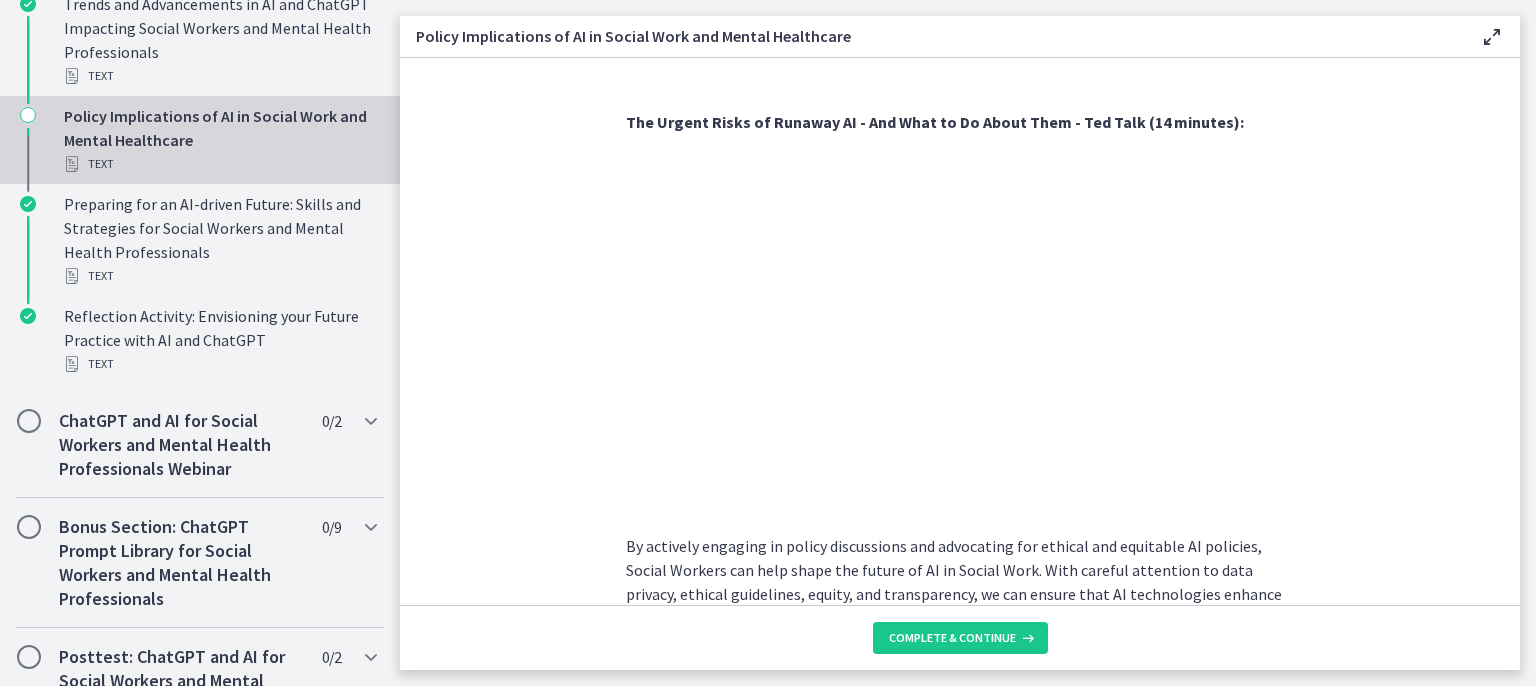 scroll, scrollTop: 1000, scrollLeft: 0, axis: vertical 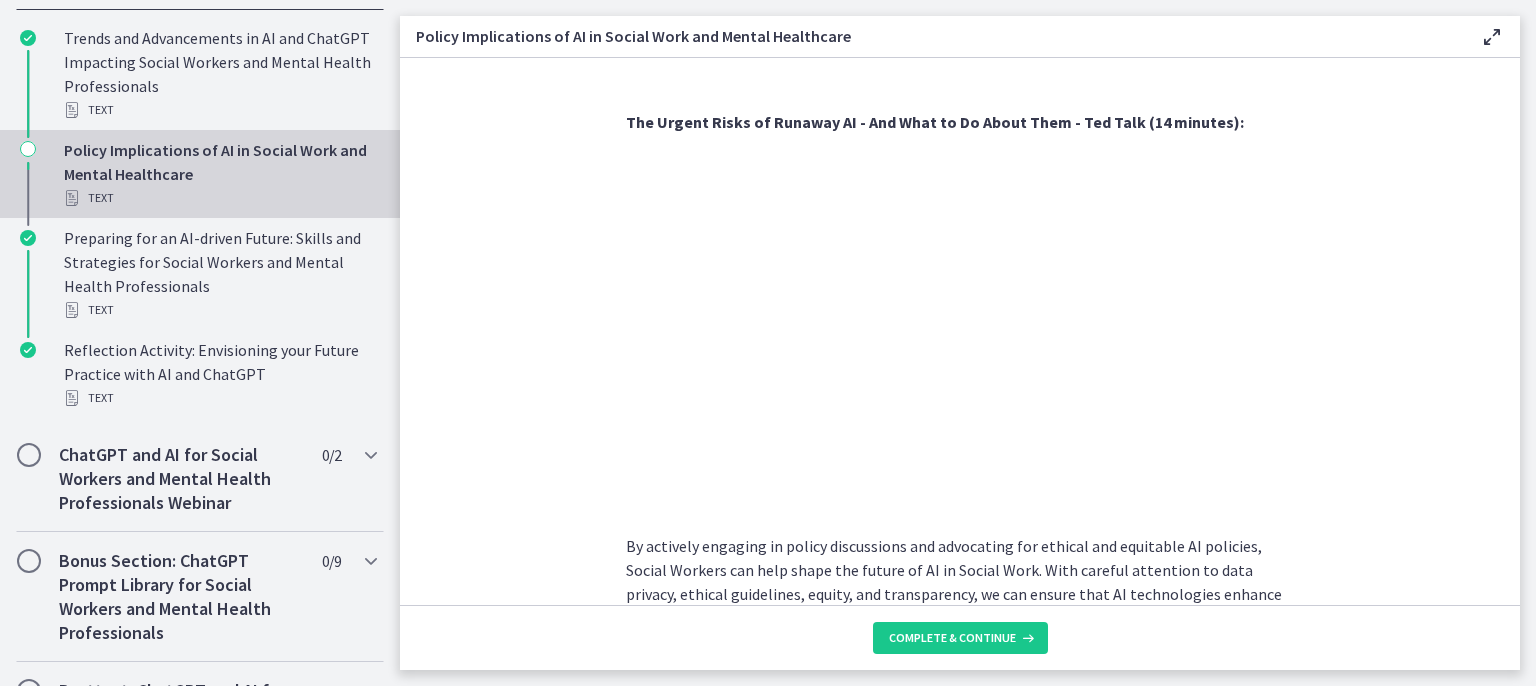 click on "As AI technology continues to advance, it is essential for Social Workers to consider the broader policy landscape and advocate for policies that promote ethical, equitable, and responsible use of AI in our field. Let's explore the policy implications and discuss how Social Workers can play a proactive role in shaping AI policies.
Data Privacy and Confidentiality : The use of AI in Social Work involves the collection and analysis of sensitive client data. It is crucial to have policies in place that safeguard the privacy and confidentiality of individuals accessing Social Work services. Social Workers can advocate for policies that protect client information, ensure informed consent, and establish secure data storage and sharing practices.
Ethical Guidelines and Standards
Equity and Inclusion
Training and Professional Development
Accountability and Transparency
Collaboration and Multi-sector Engagement" at bounding box center [960, 331] 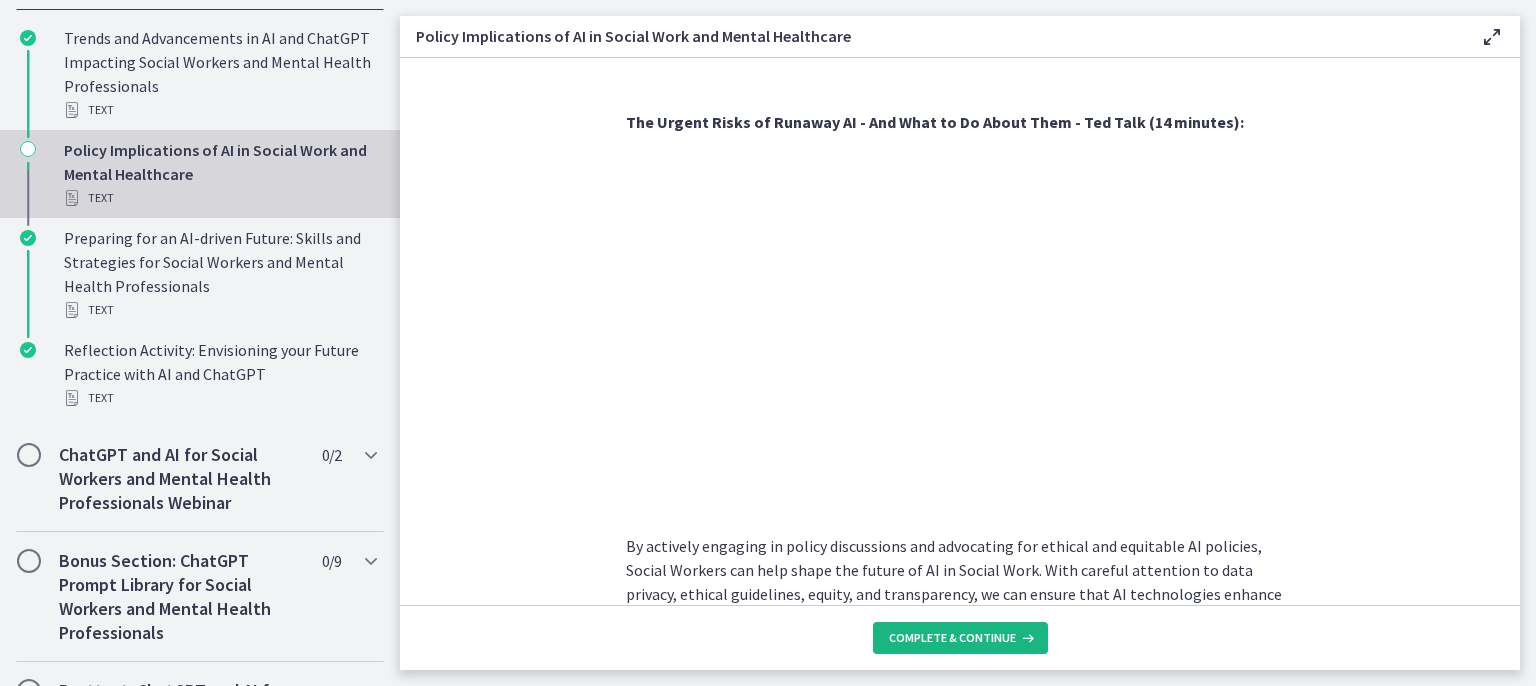 click on "Complete & continue" at bounding box center (960, 638) 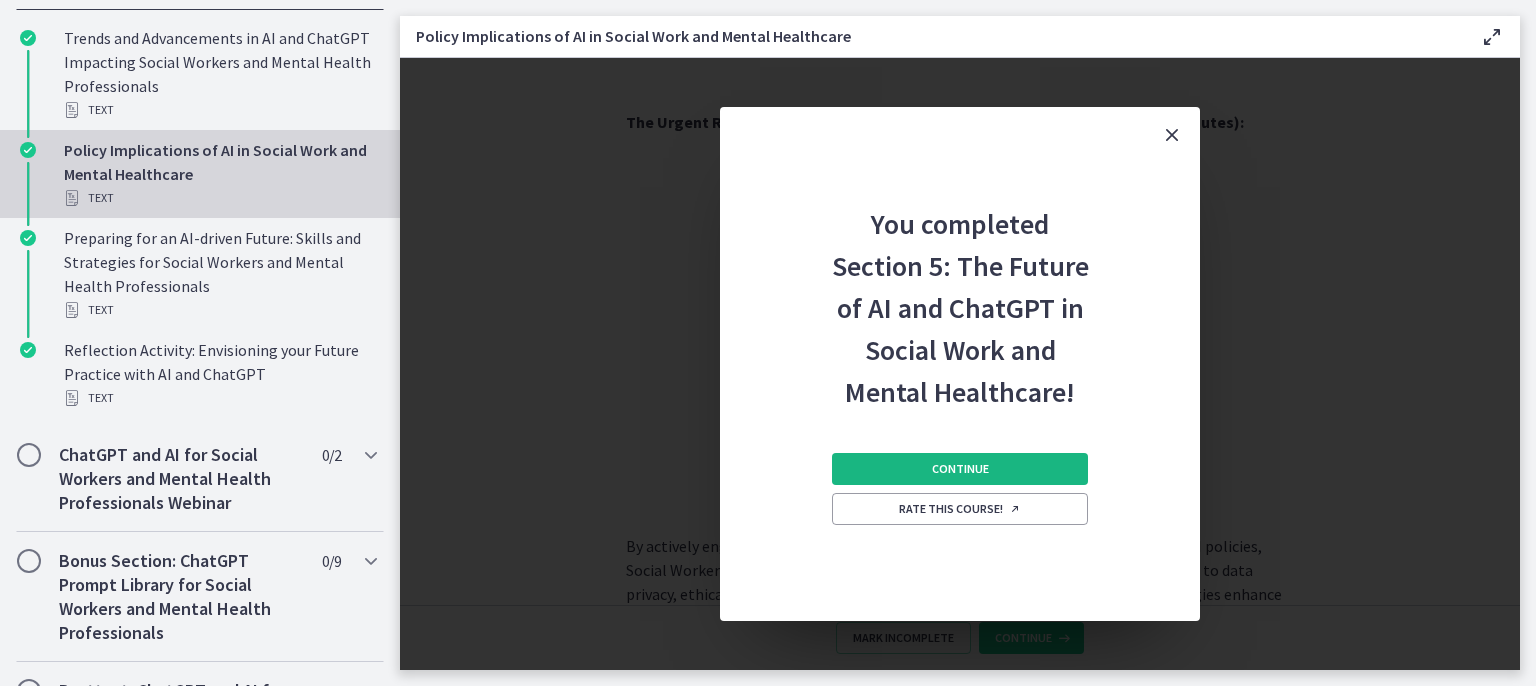 click on "Continue" at bounding box center (960, 469) 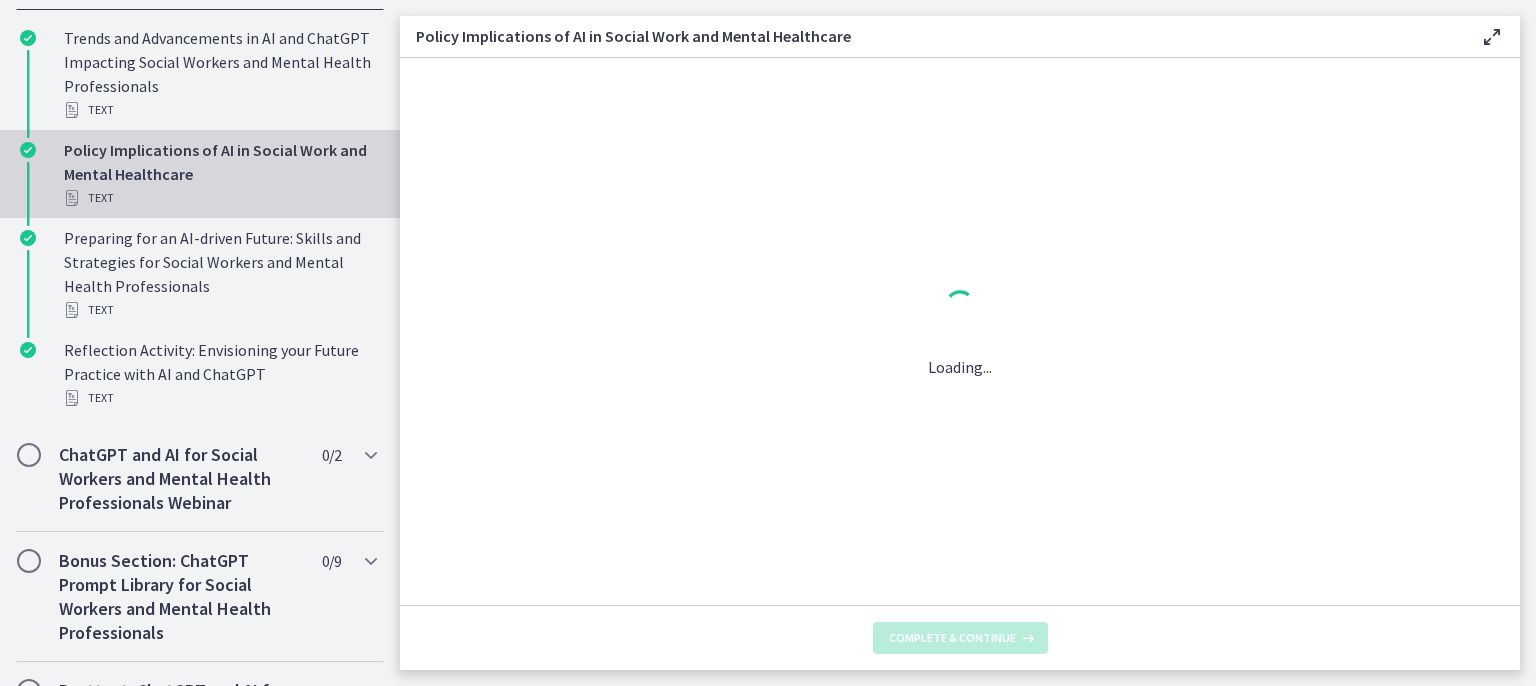 scroll, scrollTop: 0, scrollLeft: 0, axis: both 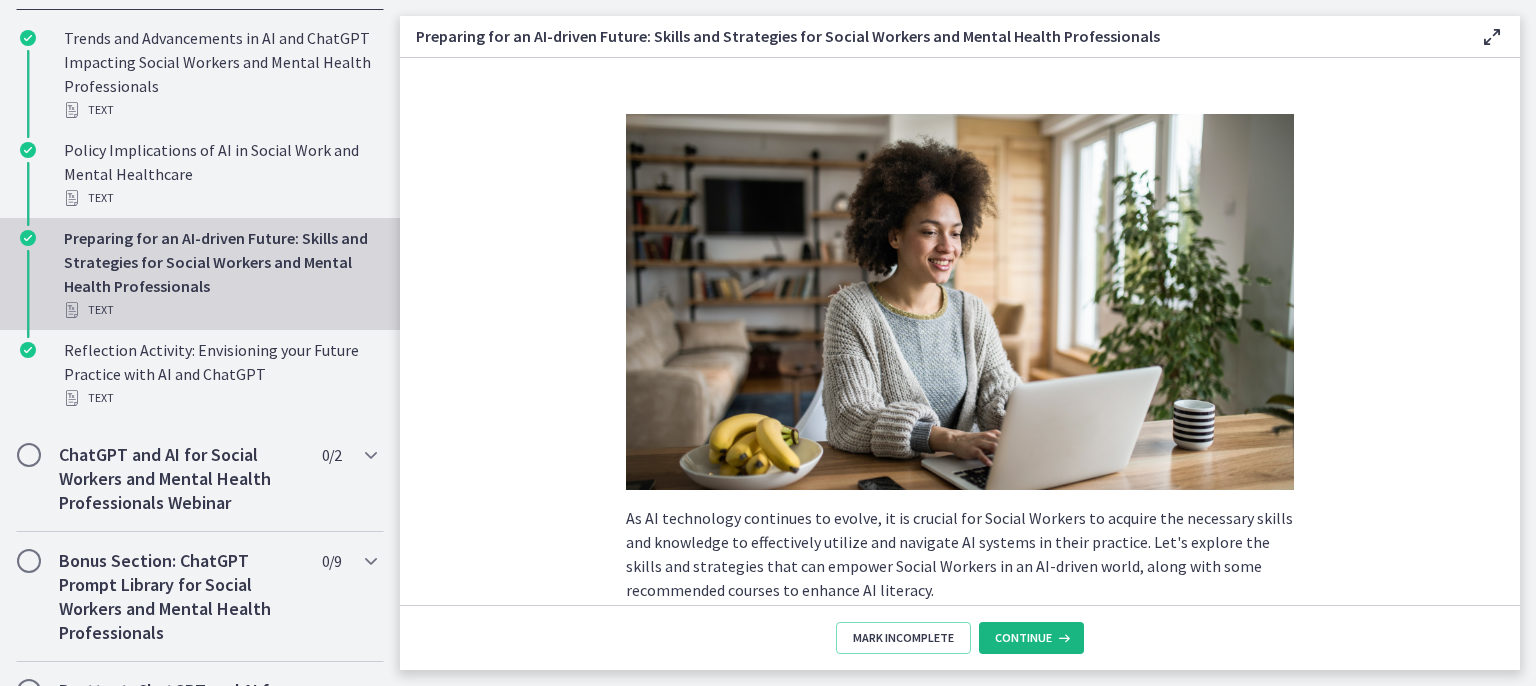 click at bounding box center [1062, 638] 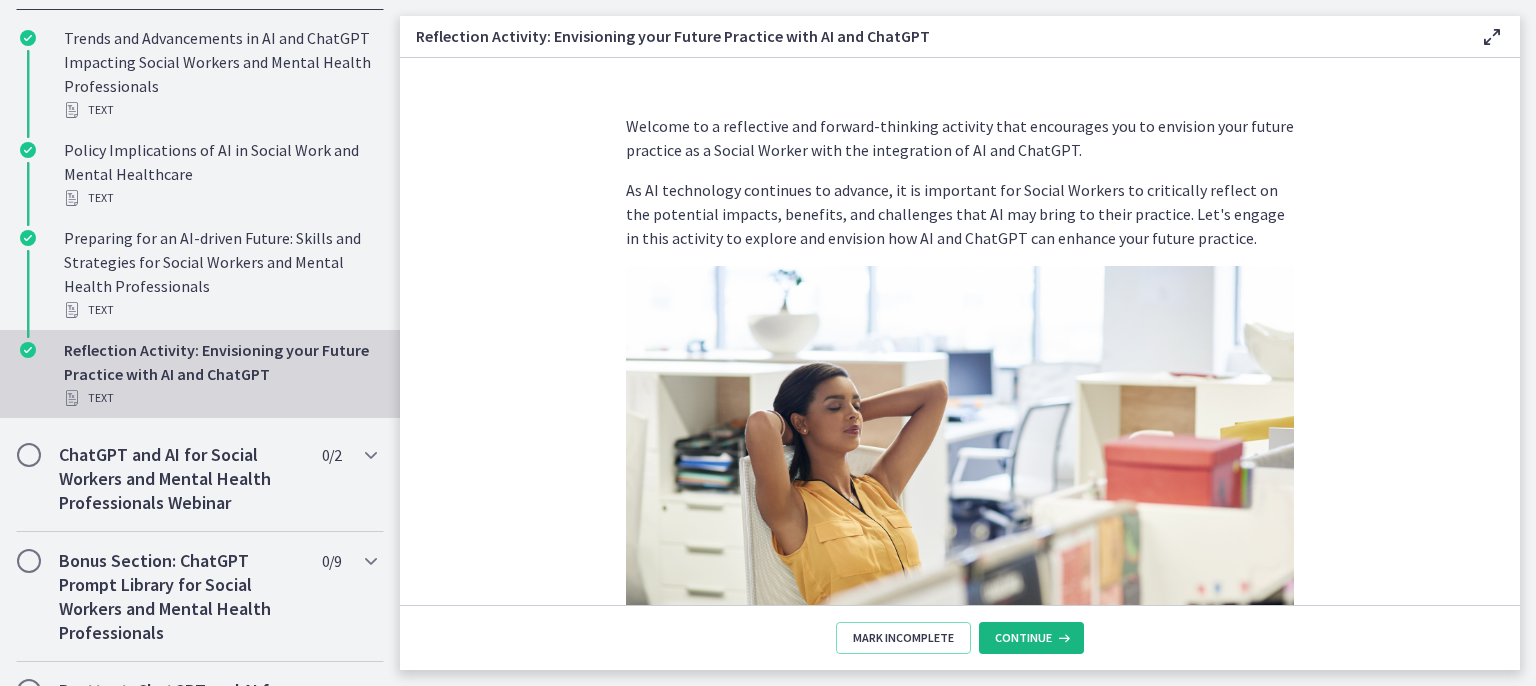 click at bounding box center (1062, 638) 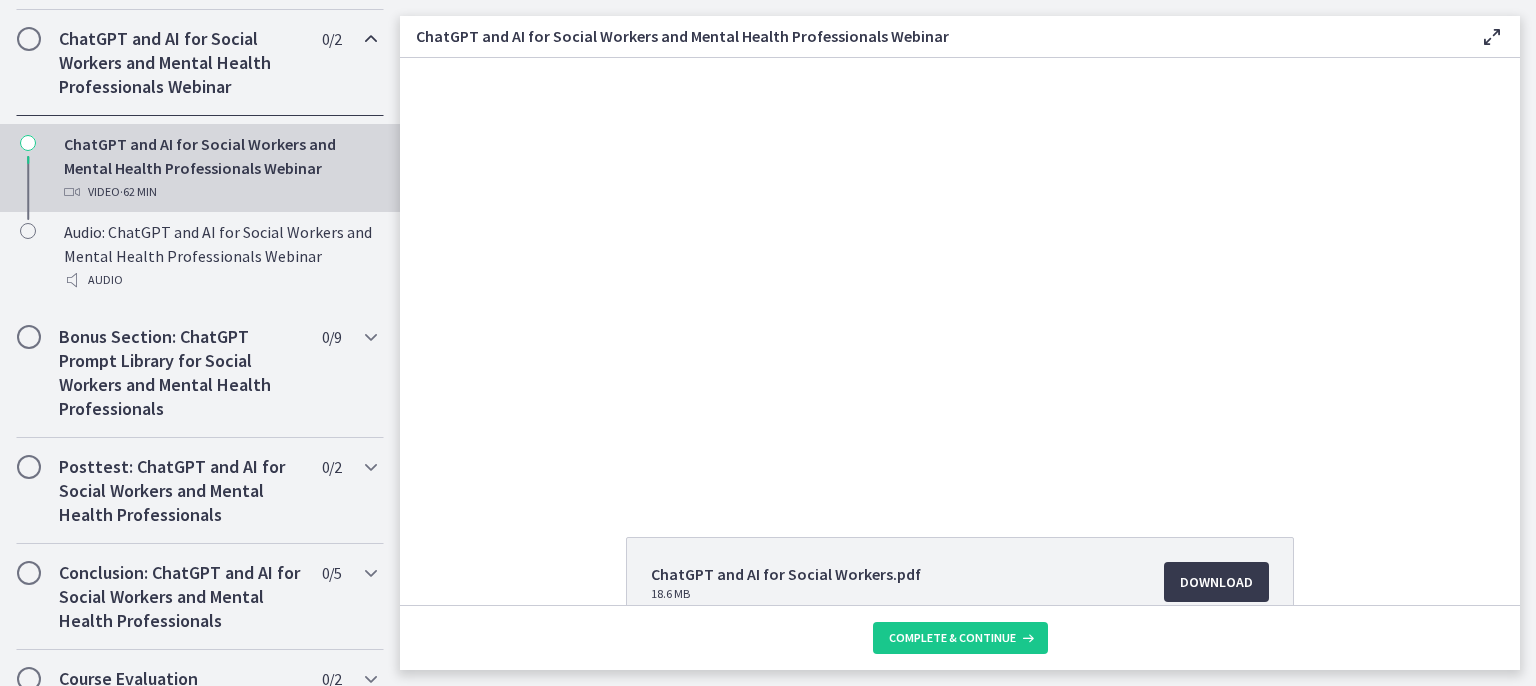 scroll, scrollTop: 0, scrollLeft: 0, axis: both 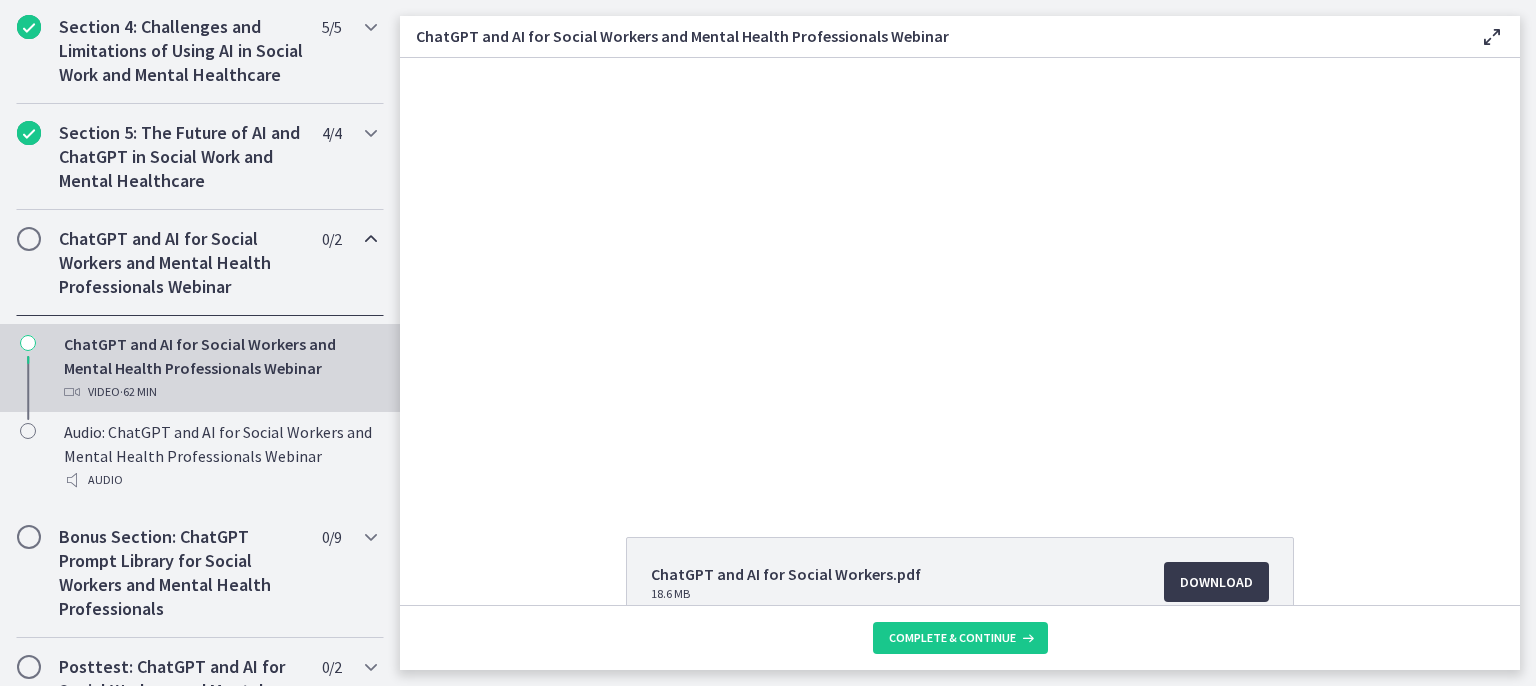 click on "ChatGPT and AI for Social Workers and Mental Health Professionals Webinar" at bounding box center (181, 263) 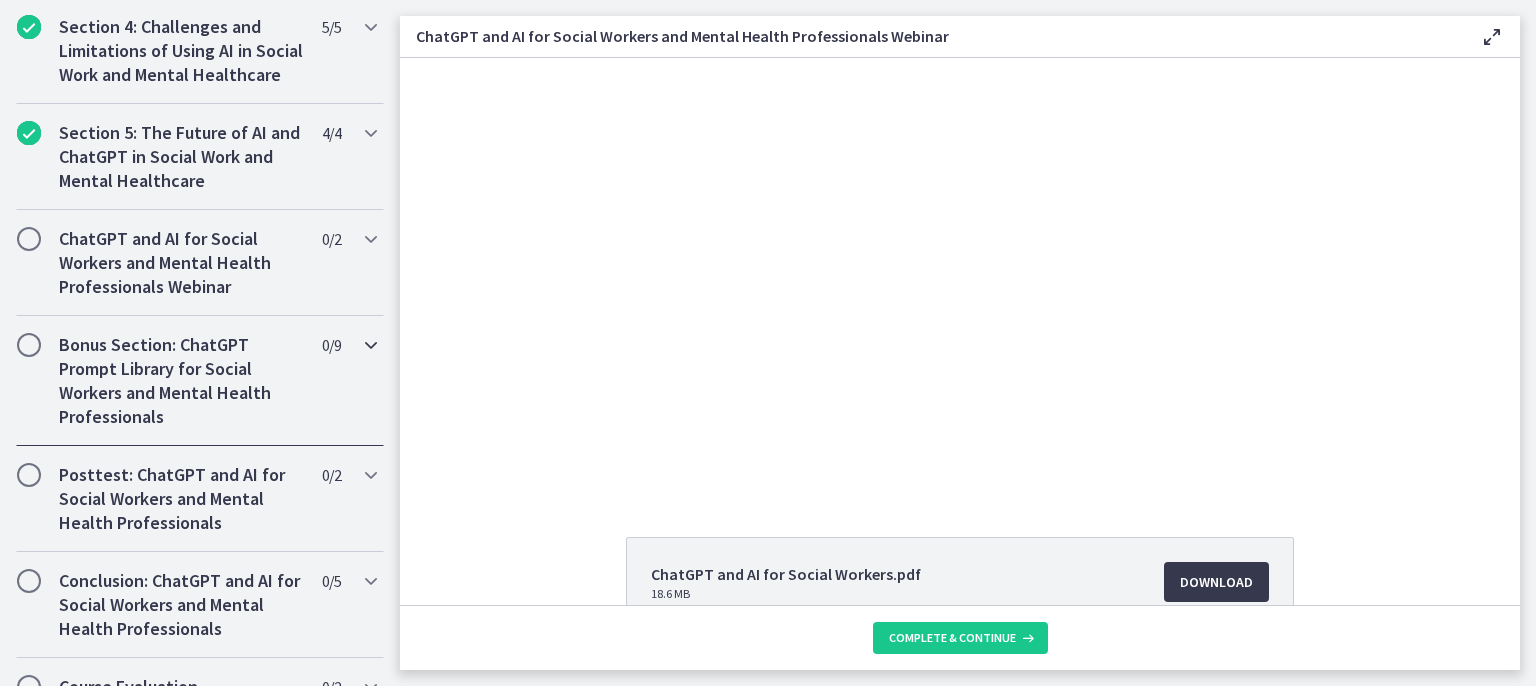 click on "Bonus Section: ChatGPT Prompt Library for Social Workers and Mental Health Professionals" at bounding box center (181, 381) 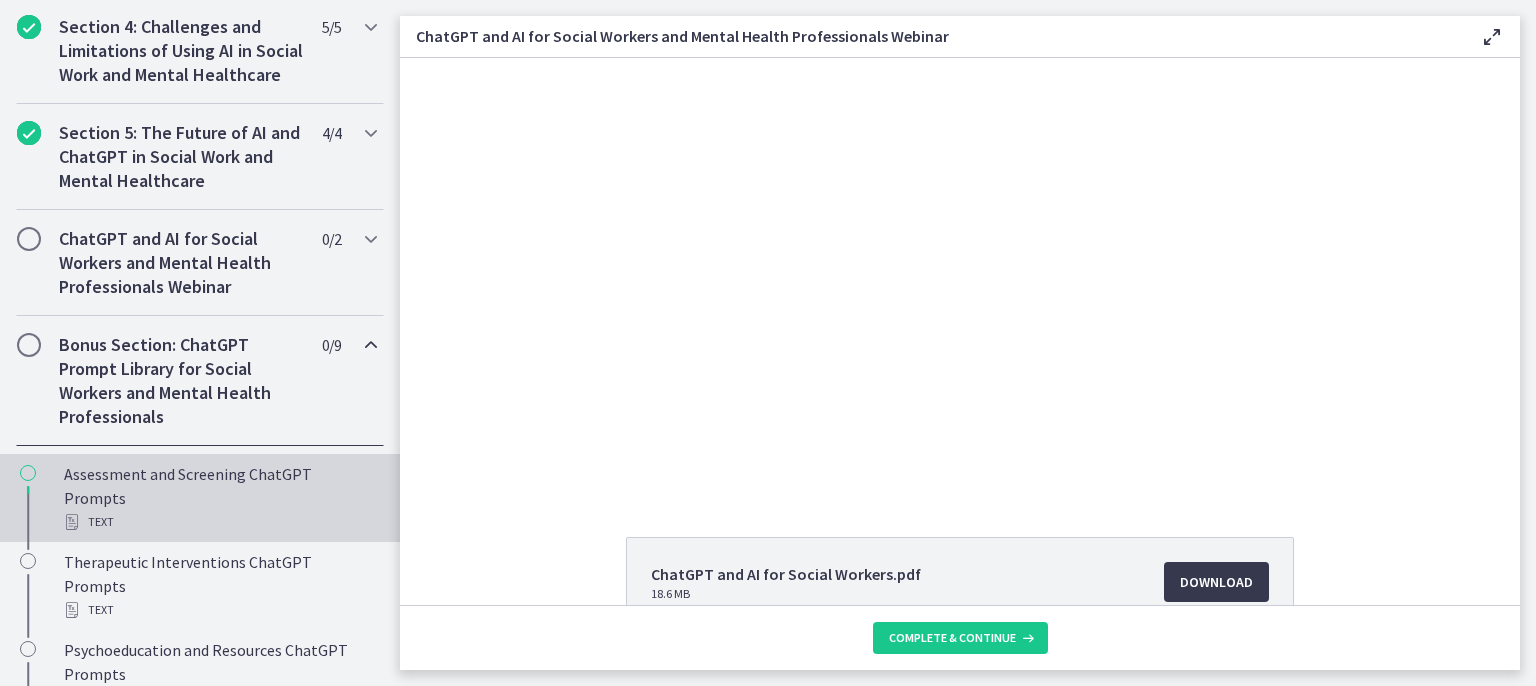click on "Assessment and Screening ChatGPT Prompts
Text" at bounding box center [220, 498] 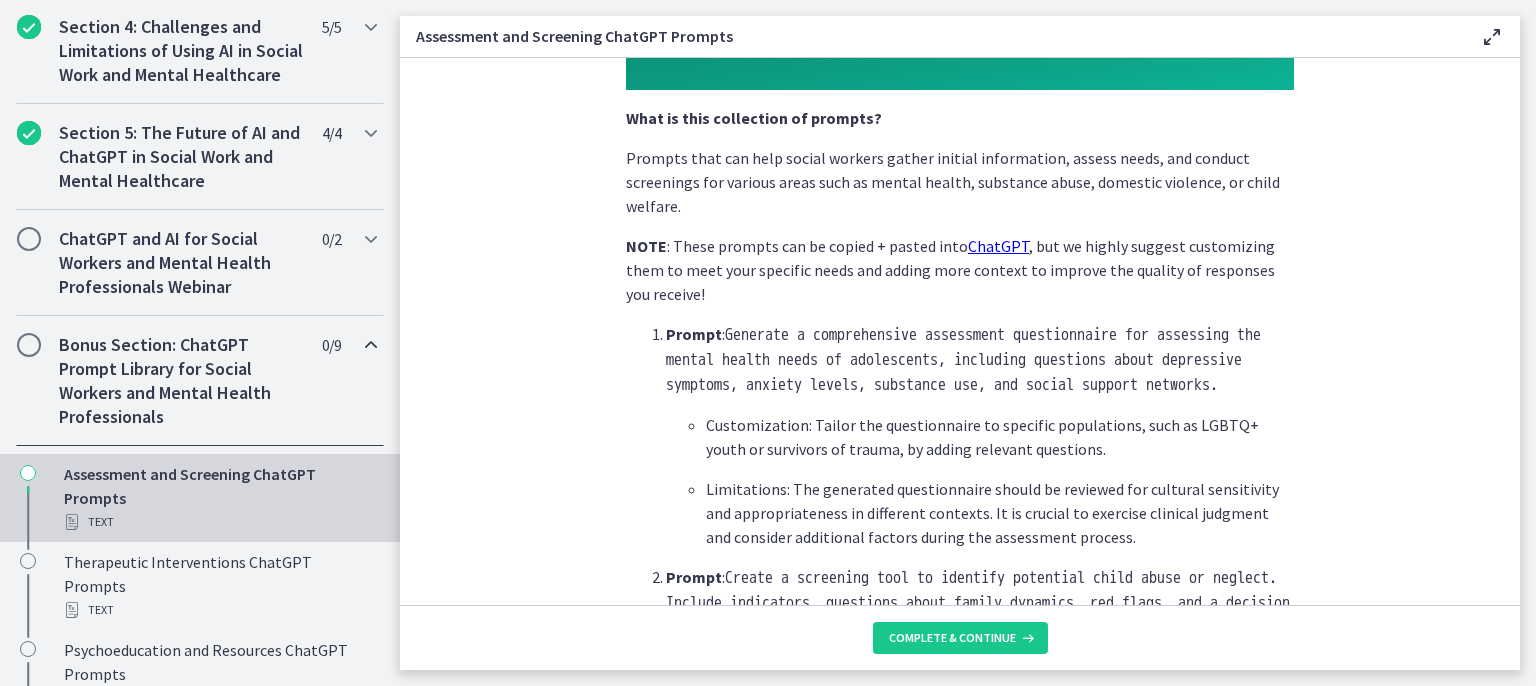 scroll, scrollTop: 500, scrollLeft: 0, axis: vertical 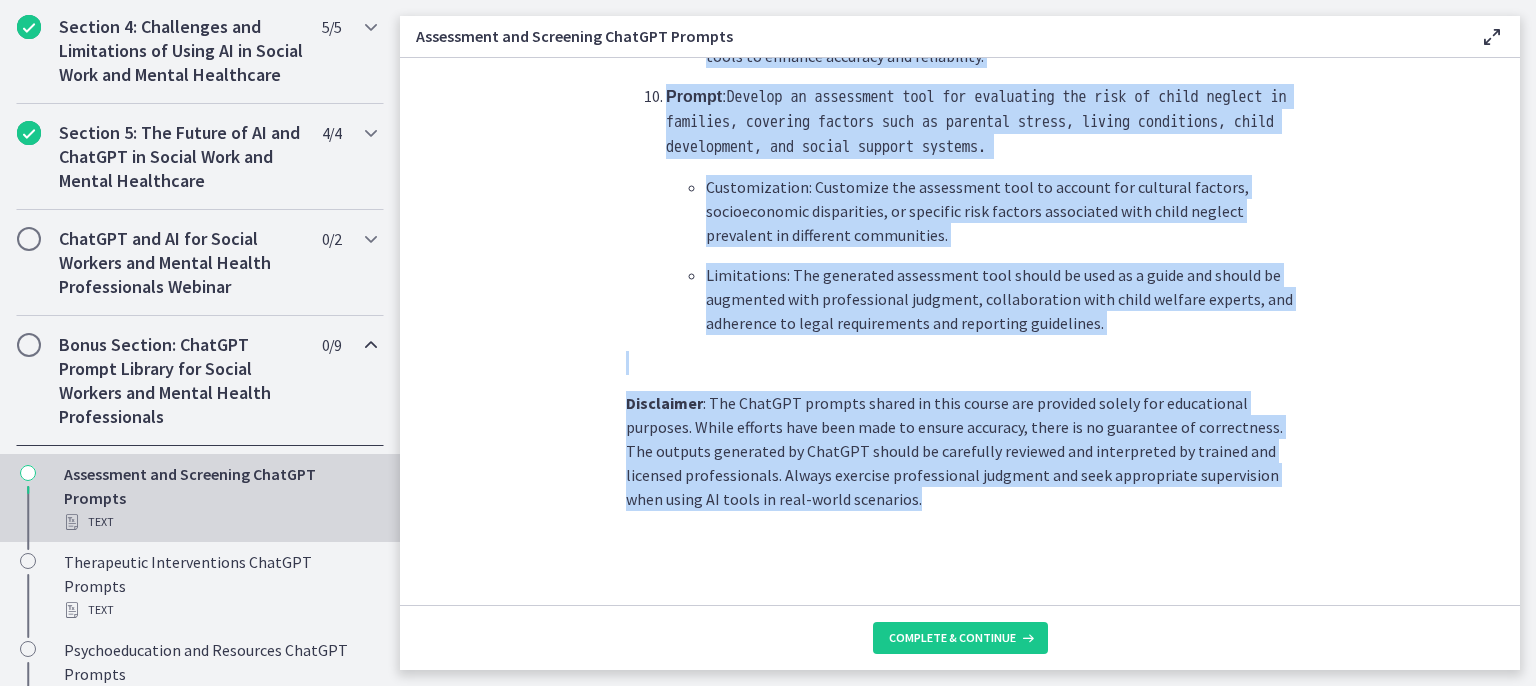 drag, startPoint x: 634, startPoint y: 237, endPoint x: 1096, endPoint y: 491, distance: 527.2191 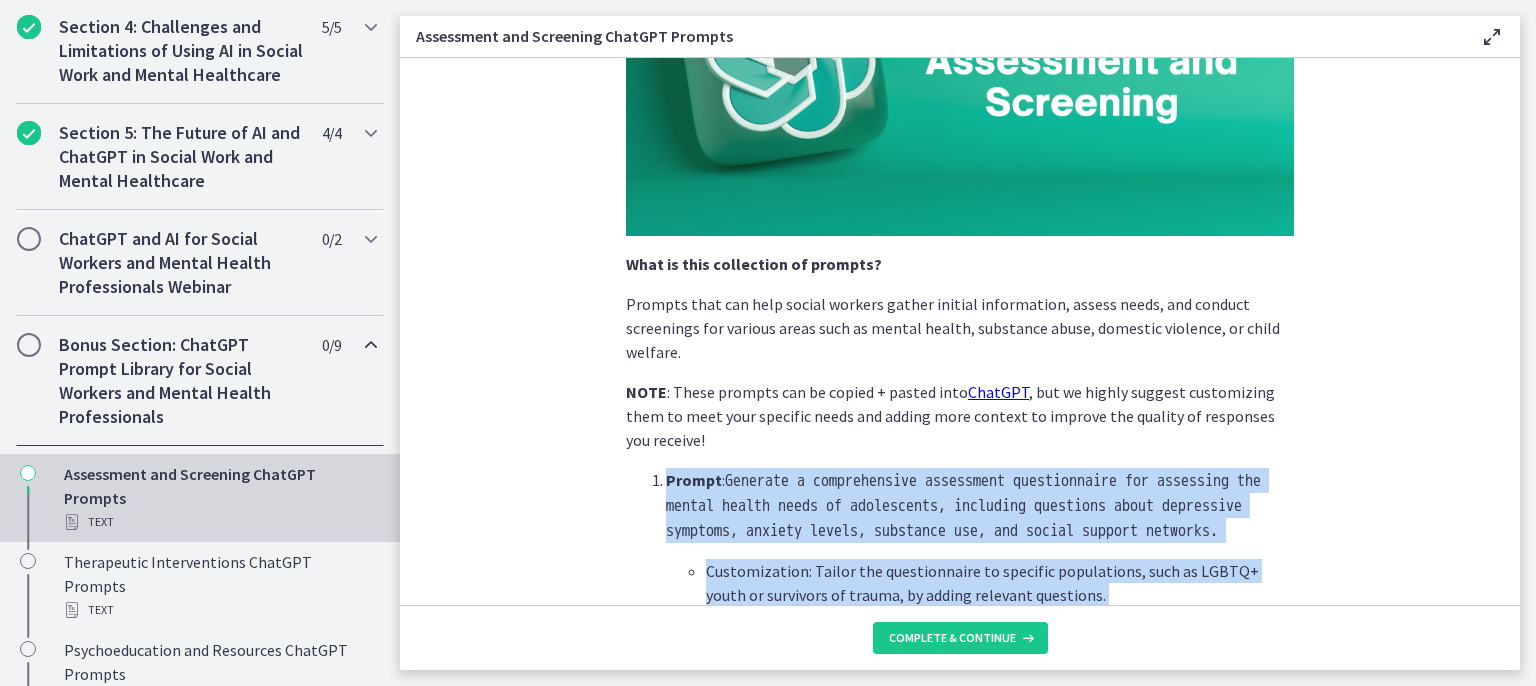 scroll, scrollTop: 300, scrollLeft: 0, axis: vertical 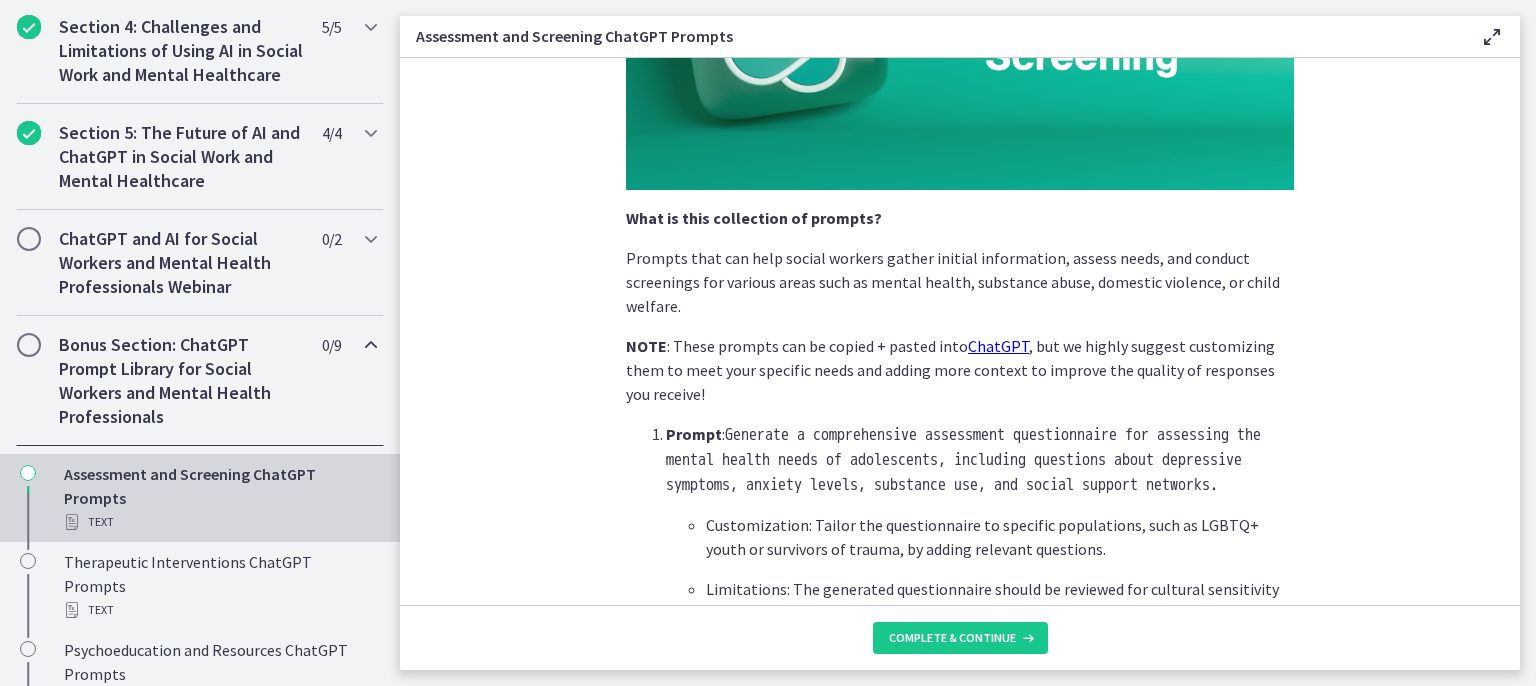 click on "What is this collection of prompts?
Prompts that can help social workers gather initial information, assess needs, and conduct screenings for various areas such as mental health, substance abuse, domestic violence, or child welfare.
NOTE : These prompts can be copied + pasted into  ChatGPT , but we highly suggest customizing them to meet your specific needs and adding more context to improve the quality of responses you receive!
Prompt :  Generate a comprehensive assessment questionnaire for assessing the mental health needs of adolescents, including questions about depressive symptoms, anxiety levels, substance use, and social support networks.
Customization: Tailor the questionnaire to specific populations, such as LGBTQ+ youth or survivors of trauma, by adding relevant questions.
Prompt :
Prompt :
Prompt :
Prompt :
Prompt :
Prompt :
Prompt :
Prompt :" 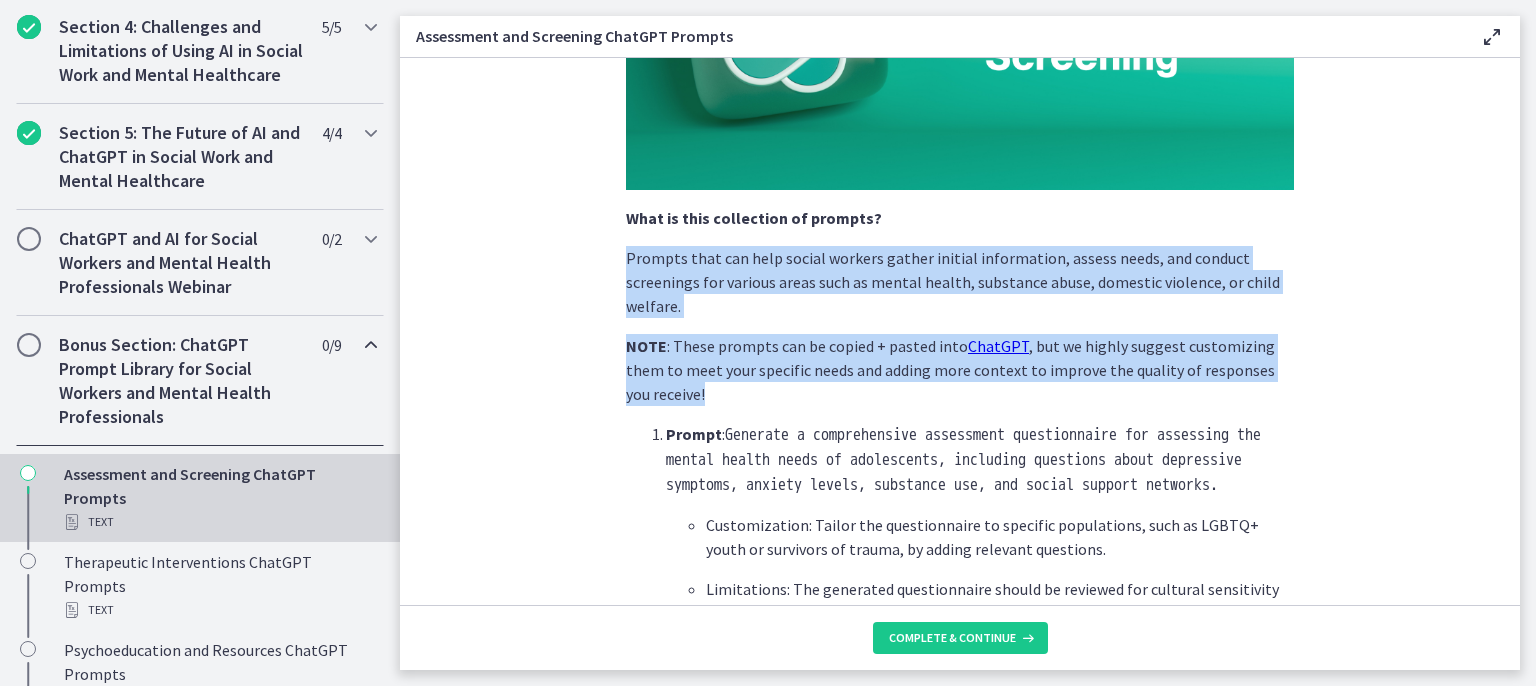 drag, startPoint x: 692, startPoint y: 393, endPoint x: 604, endPoint y: 261, distance: 158.64426 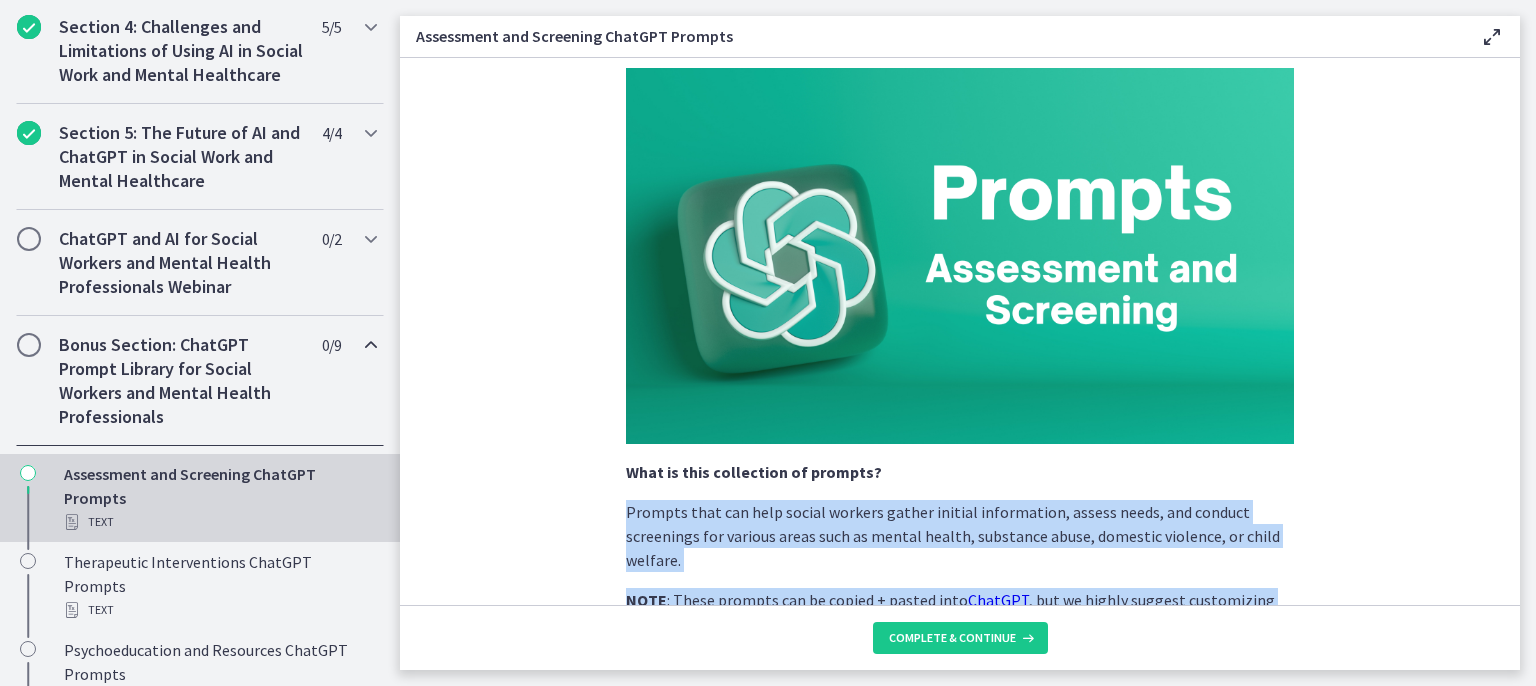 scroll, scrollTop: 0, scrollLeft: 0, axis: both 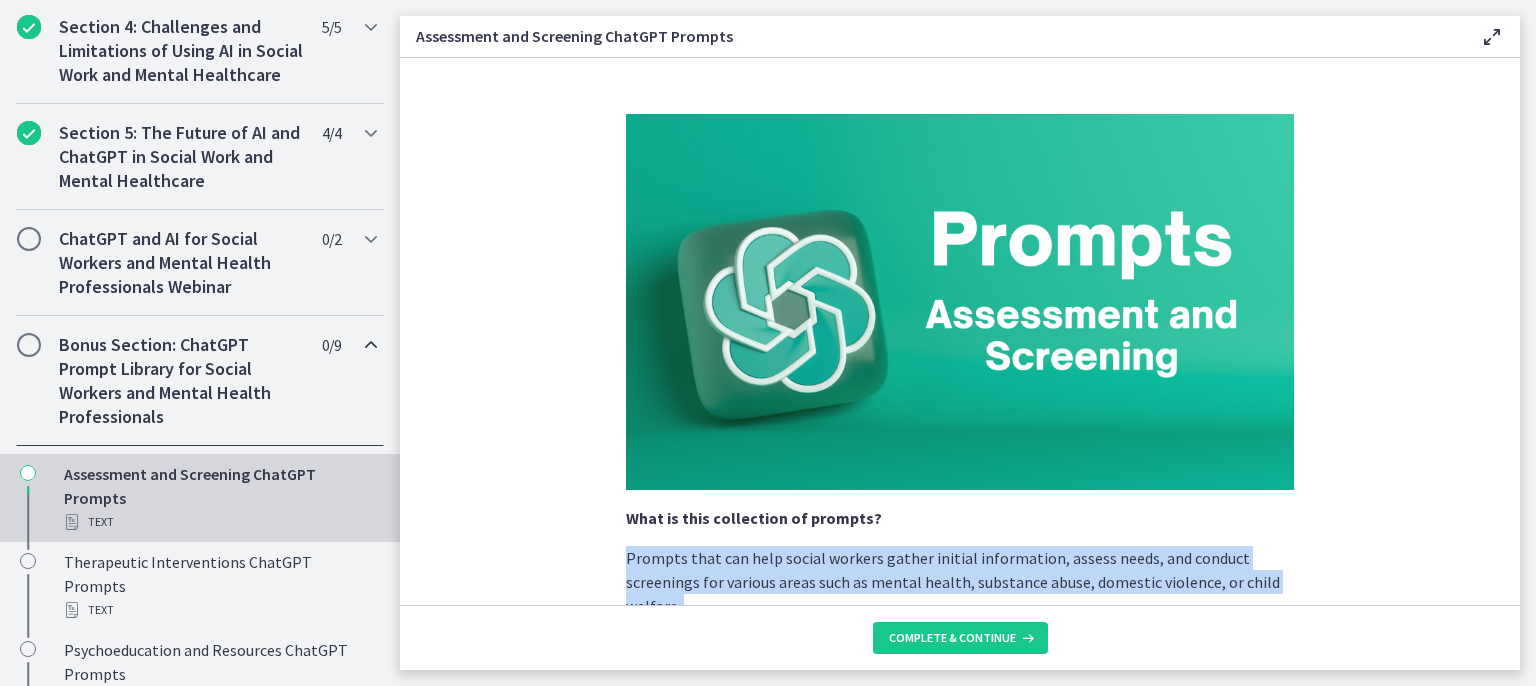 click at bounding box center [960, 302] 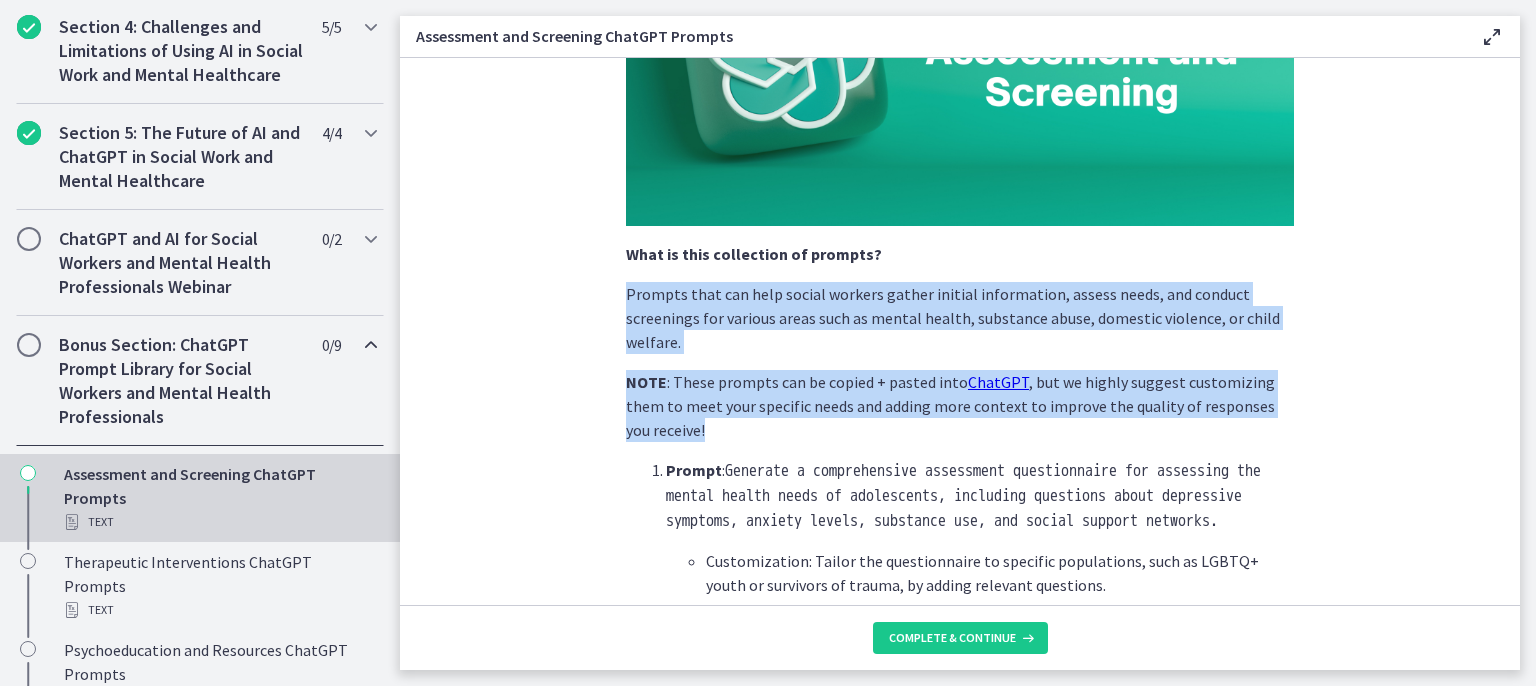 scroll, scrollTop: 300, scrollLeft: 0, axis: vertical 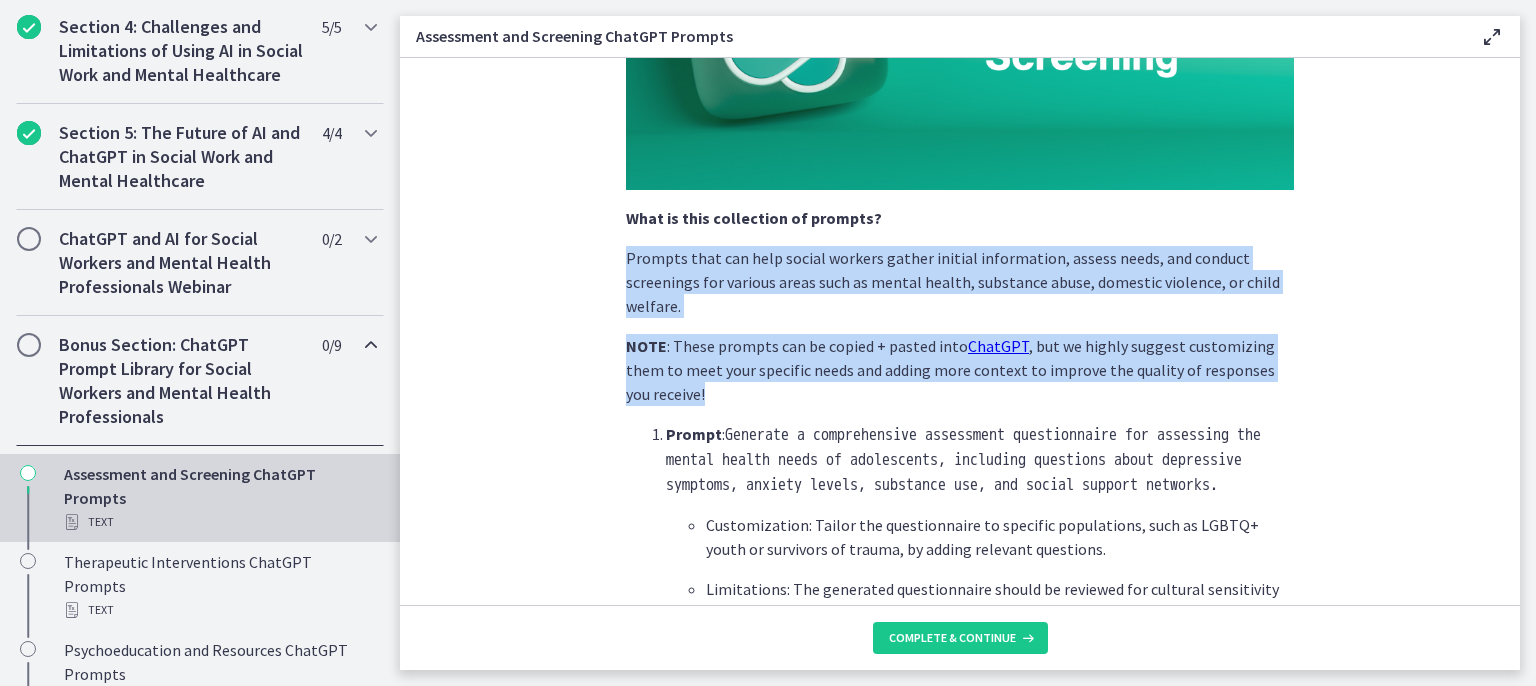click on "NOTE : These prompts can be copied + pasted into  ChatGPT , but we highly suggest customizing them to meet your specific needs and adding more context to improve the quality of responses you receive!" at bounding box center [960, 370] 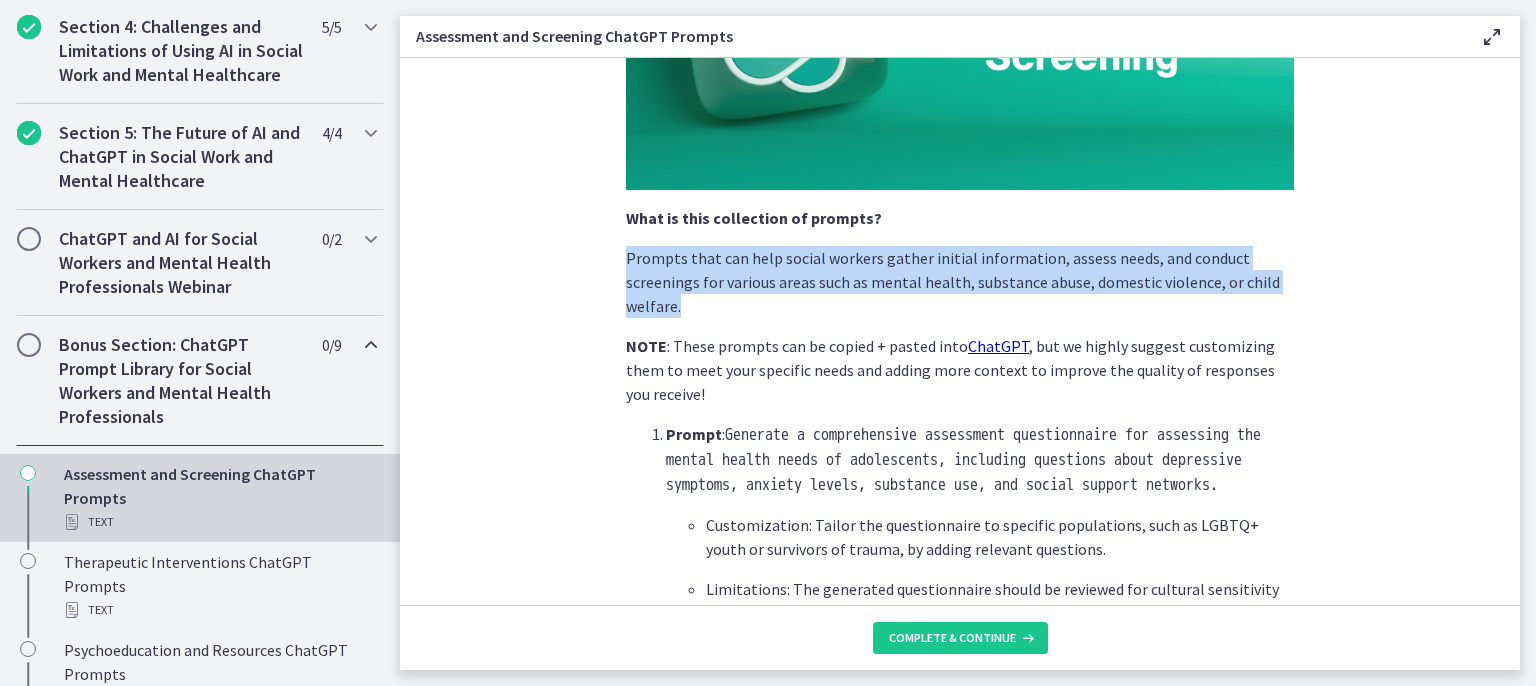 drag, startPoint x: 615, startPoint y: 257, endPoint x: 678, endPoint y: 310, distance: 82.32861 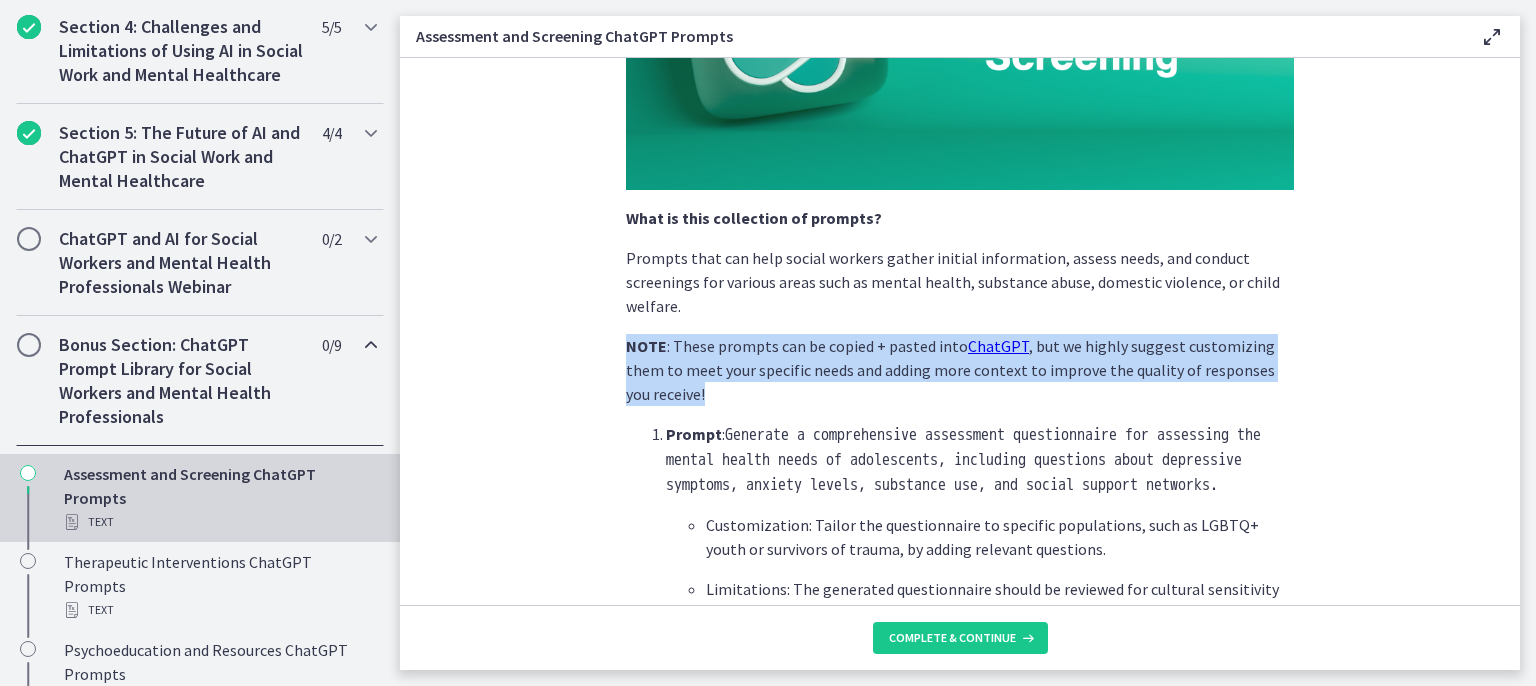 drag, startPoint x: 704, startPoint y: 391, endPoint x: 608, endPoint y: 349, distance: 104.78549 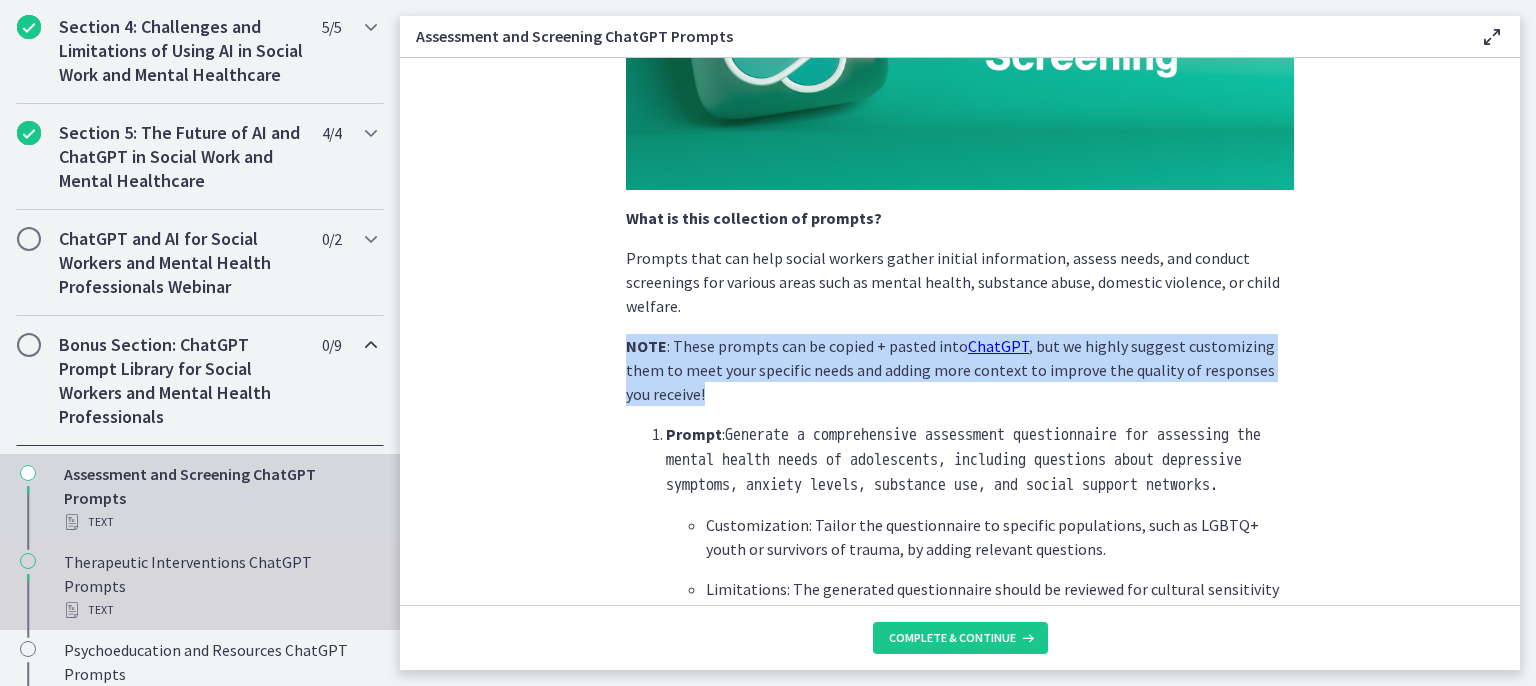 click on "Therapeutic Interventions ChatGPT Prompts
Text" at bounding box center [200, 586] 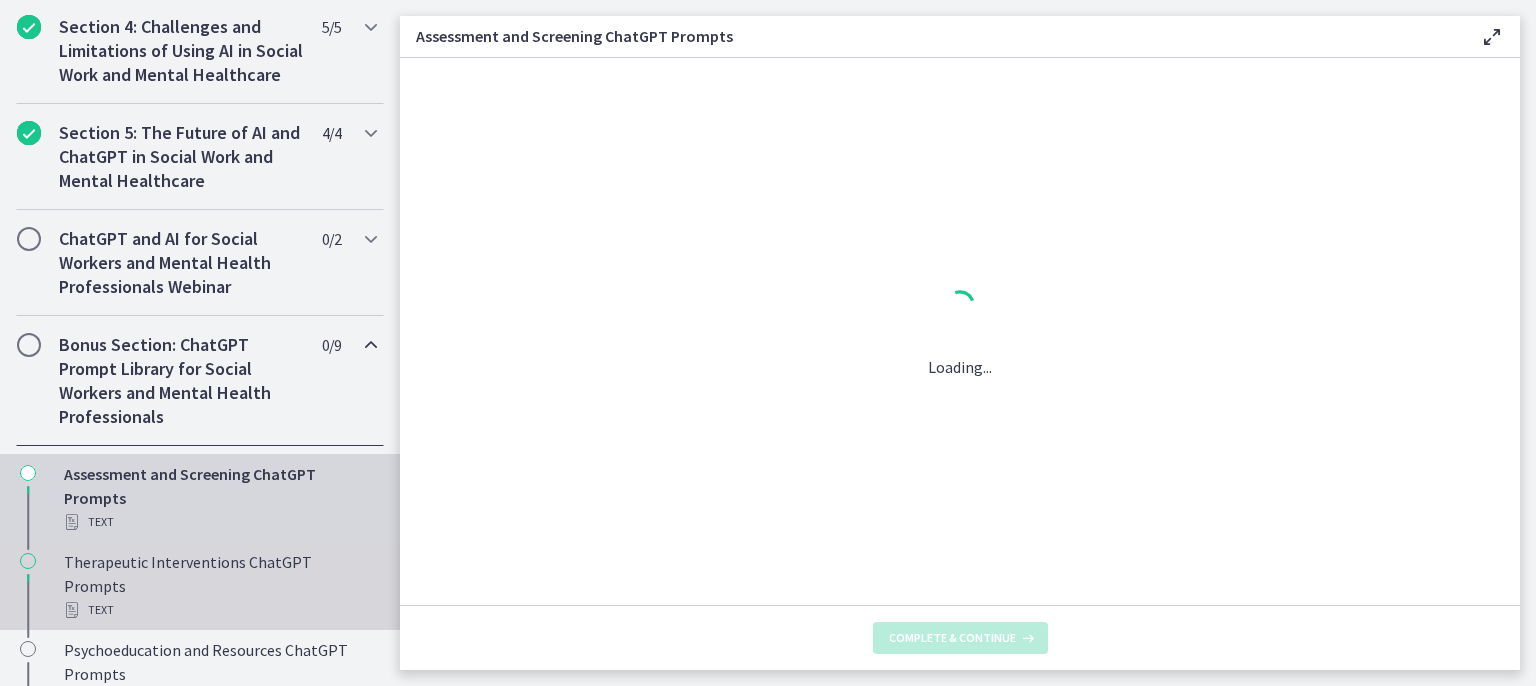 scroll, scrollTop: 0, scrollLeft: 0, axis: both 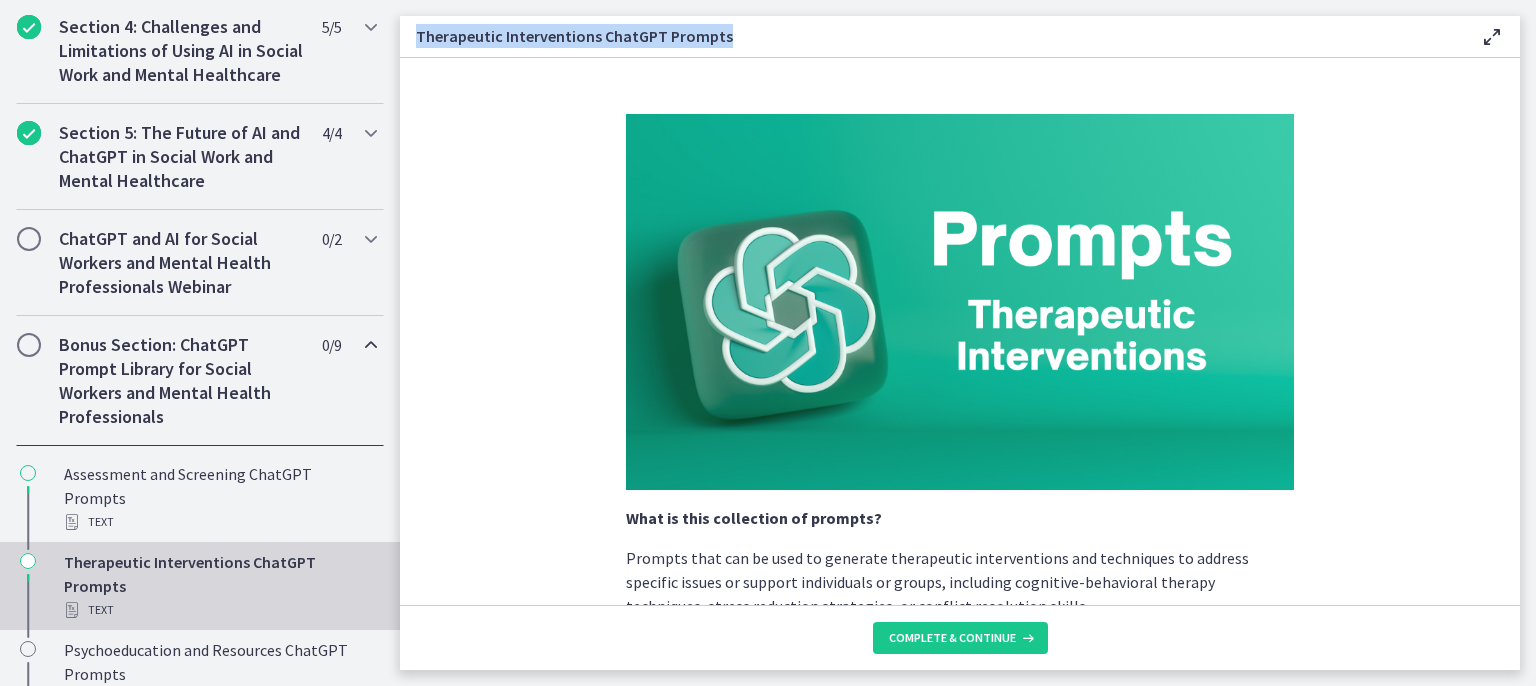 drag, startPoint x: 735, startPoint y: 37, endPoint x: 400, endPoint y: 49, distance: 335.21484 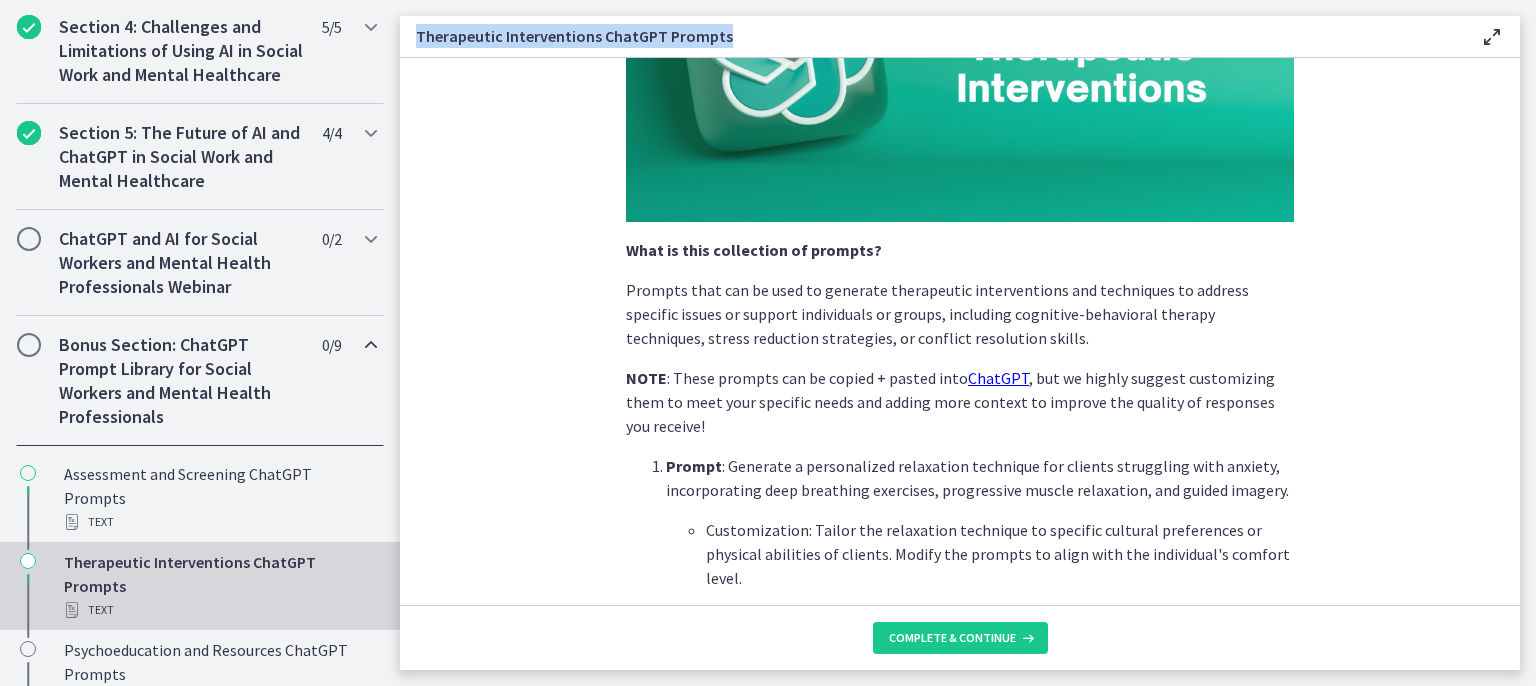 scroll, scrollTop: 300, scrollLeft: 0, axis: vertical 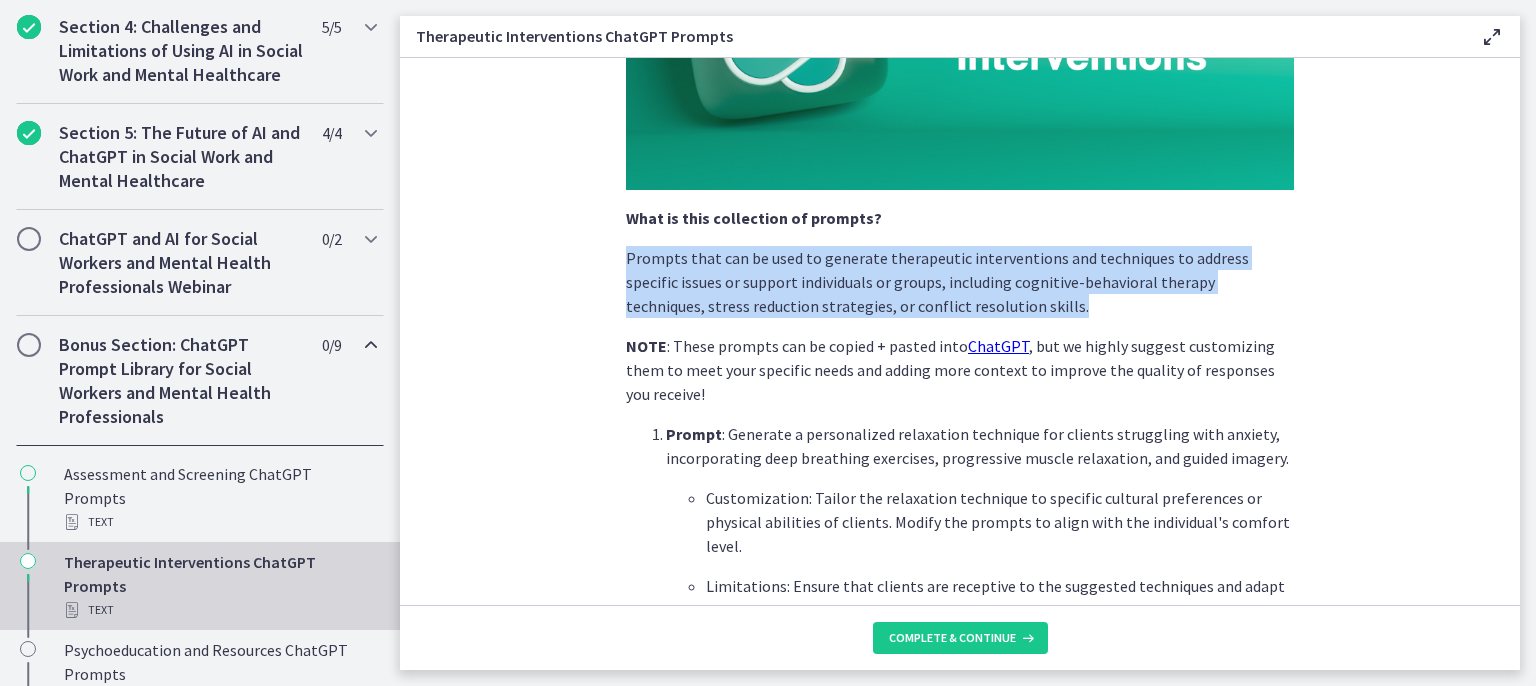 drag, startPoint x: 620, startPoint y: 257, endPoint x: 946, endPoint y: 304, distance: 329.3706 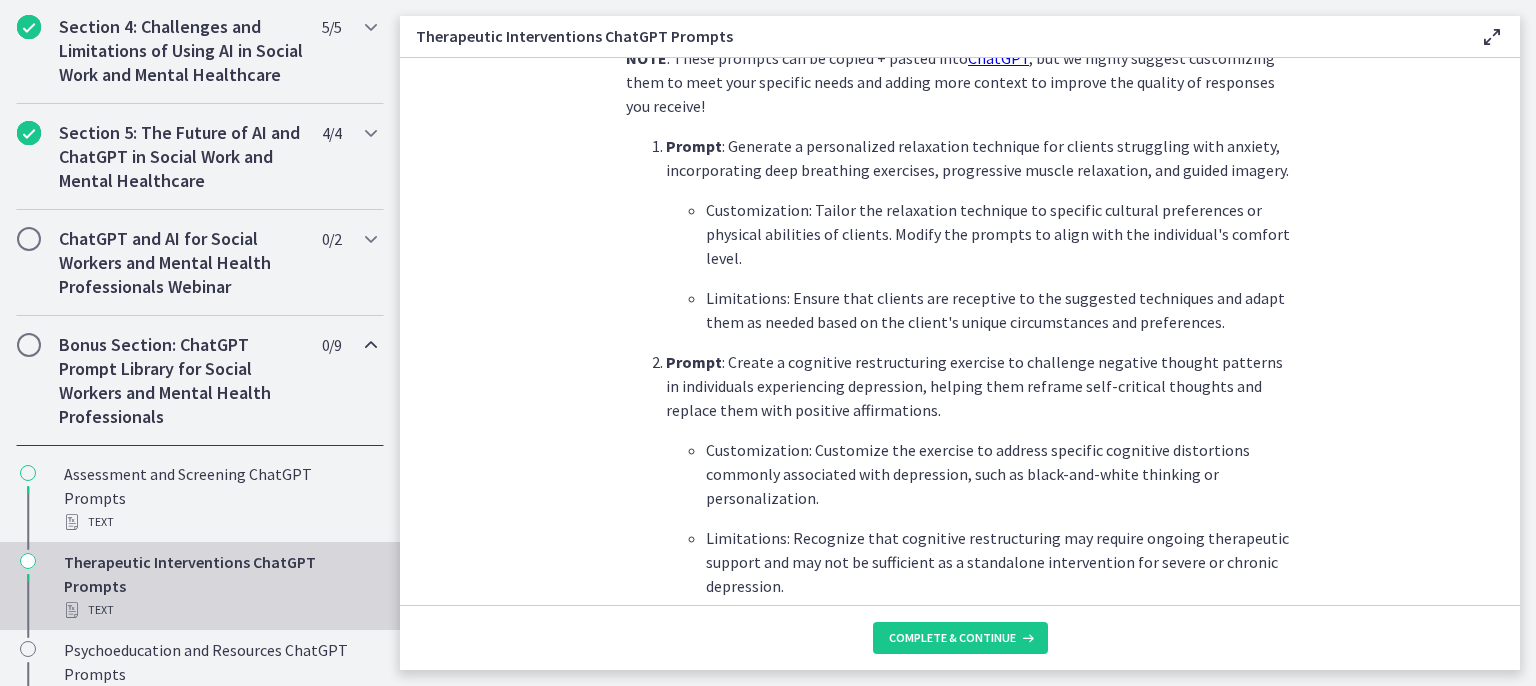 scroll, scrollTop: 600, scrollLeft: 0, axis: vertical 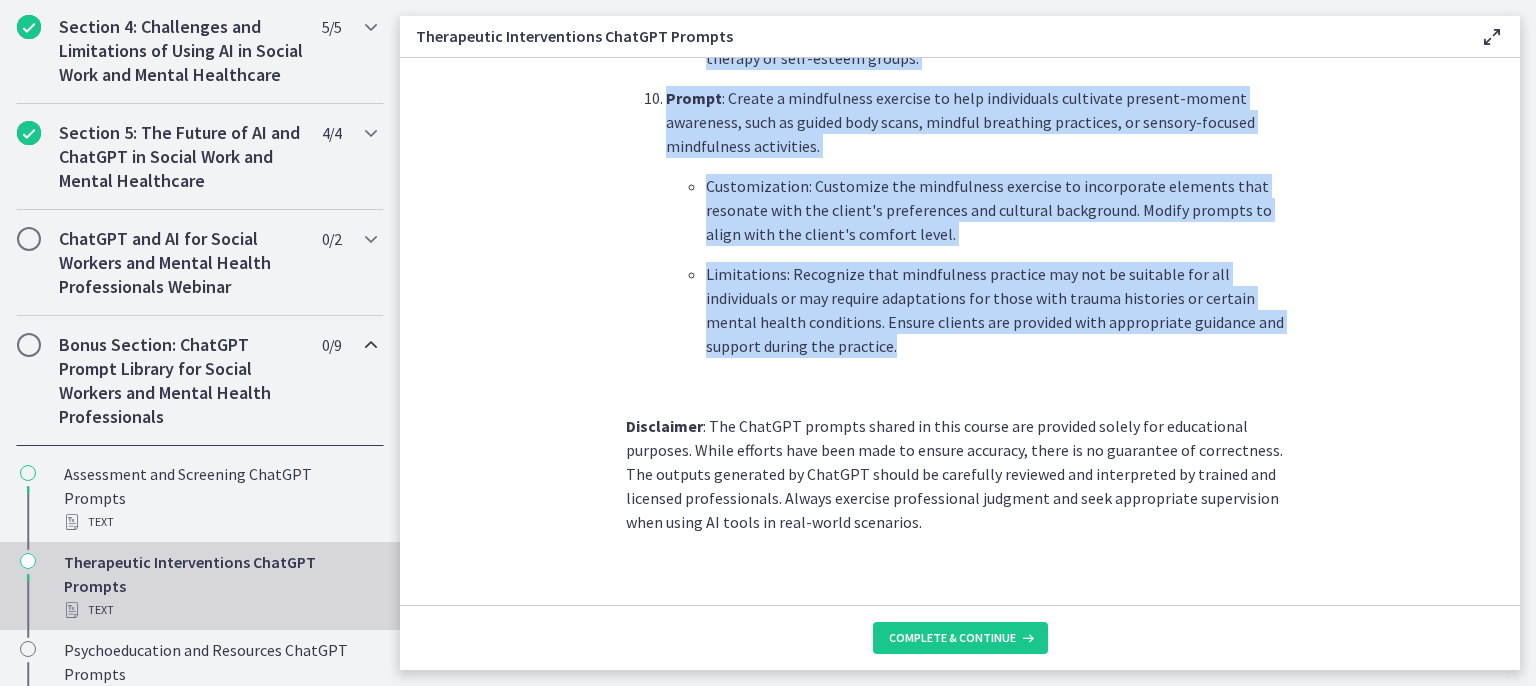 drag, startPoint x: 637, startPoint y: 133, endPoint x: 827, endPoint y: 316, distance: 263.79727 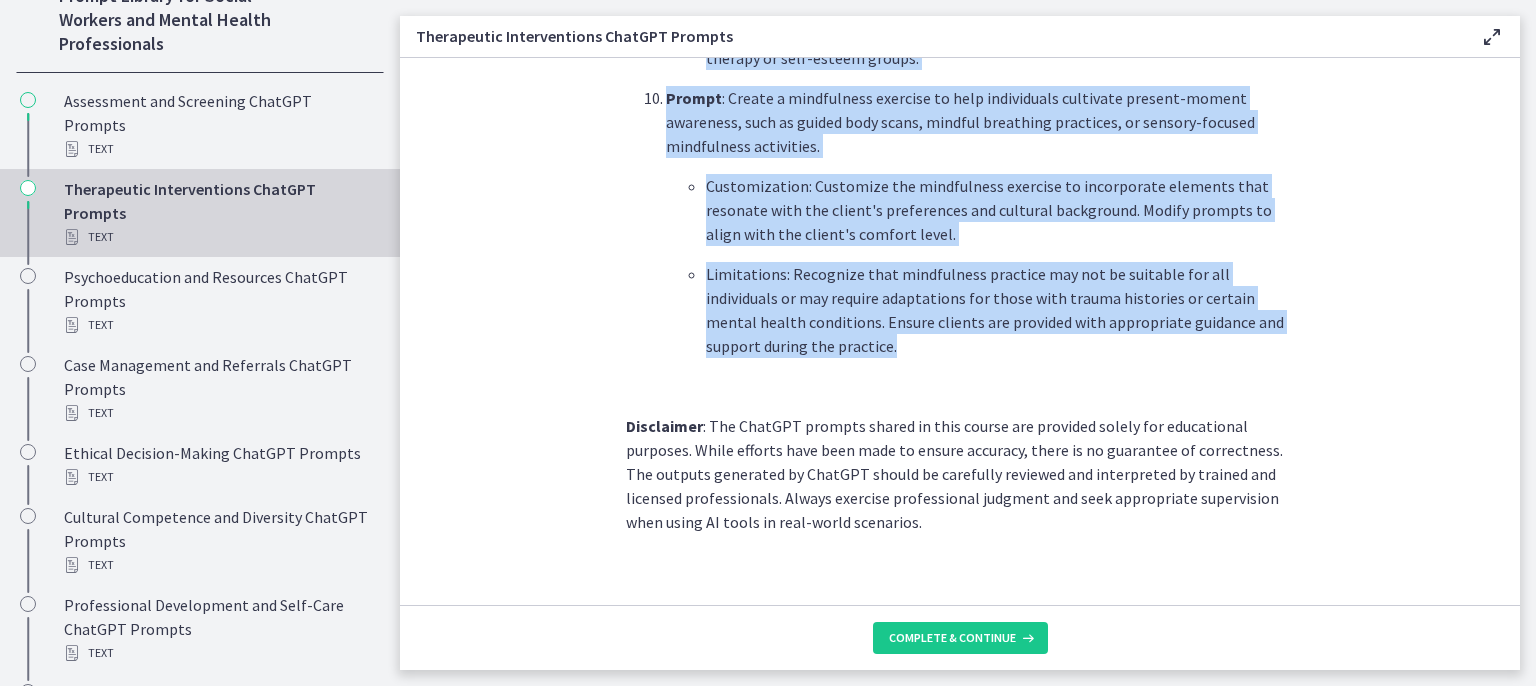 scroll, scrollTop: 1200, scrollLeft: 0, axis: vertical 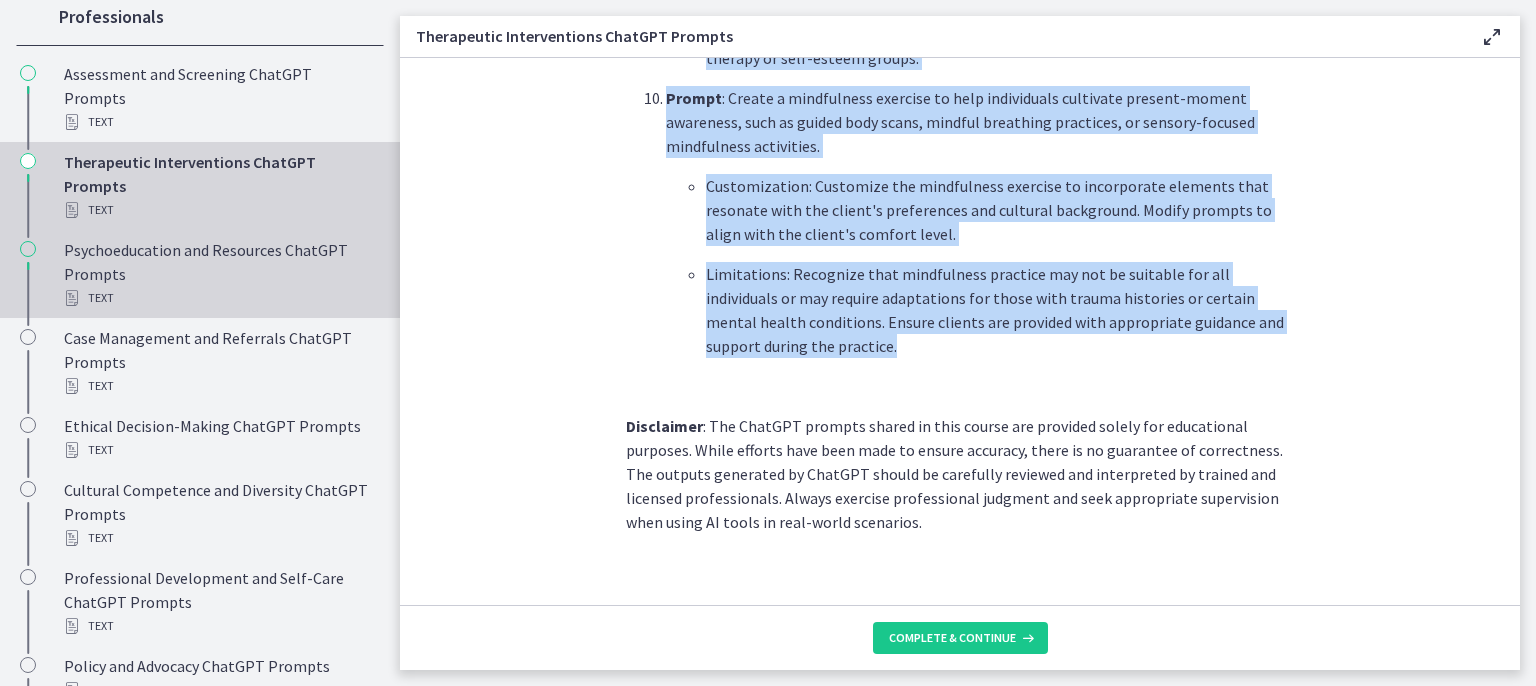 click on "Psychoeducation and Resources ChatGPT Prompts
Text" at bounding box center [220, 274] 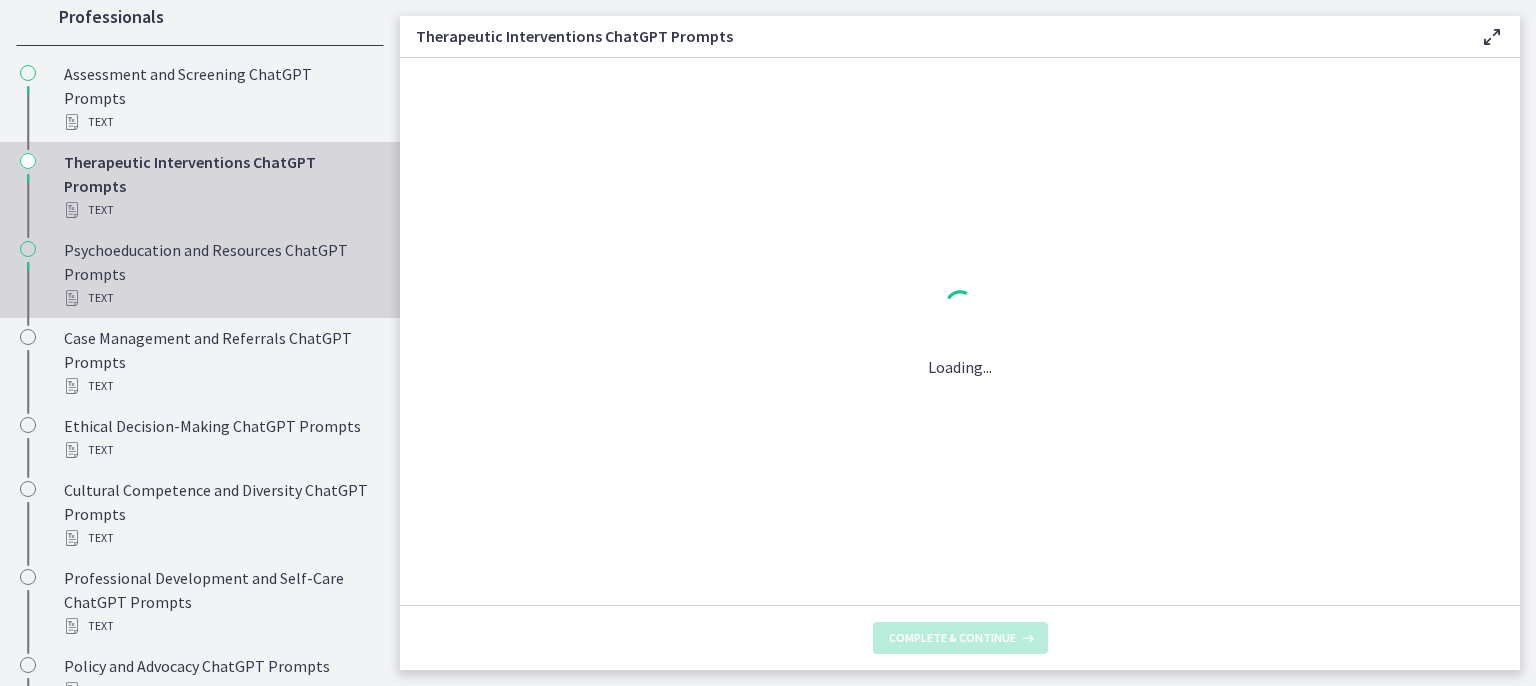 scroll, scrollTop: 0, scrollLeft: 0, axis: both 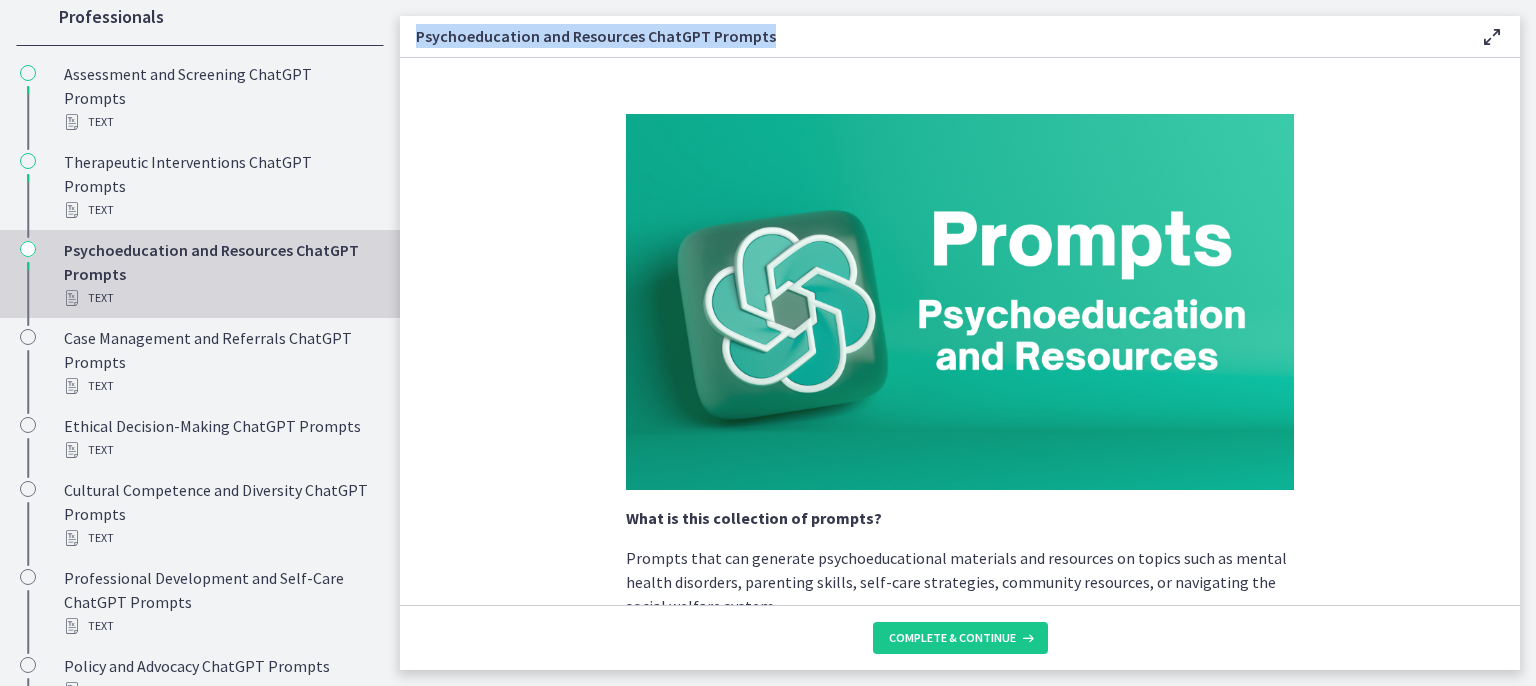 drag, startPoint x: 767, startPoint y: 39, endPoint x: 416, endPoint y: 45, distance: 351.05127 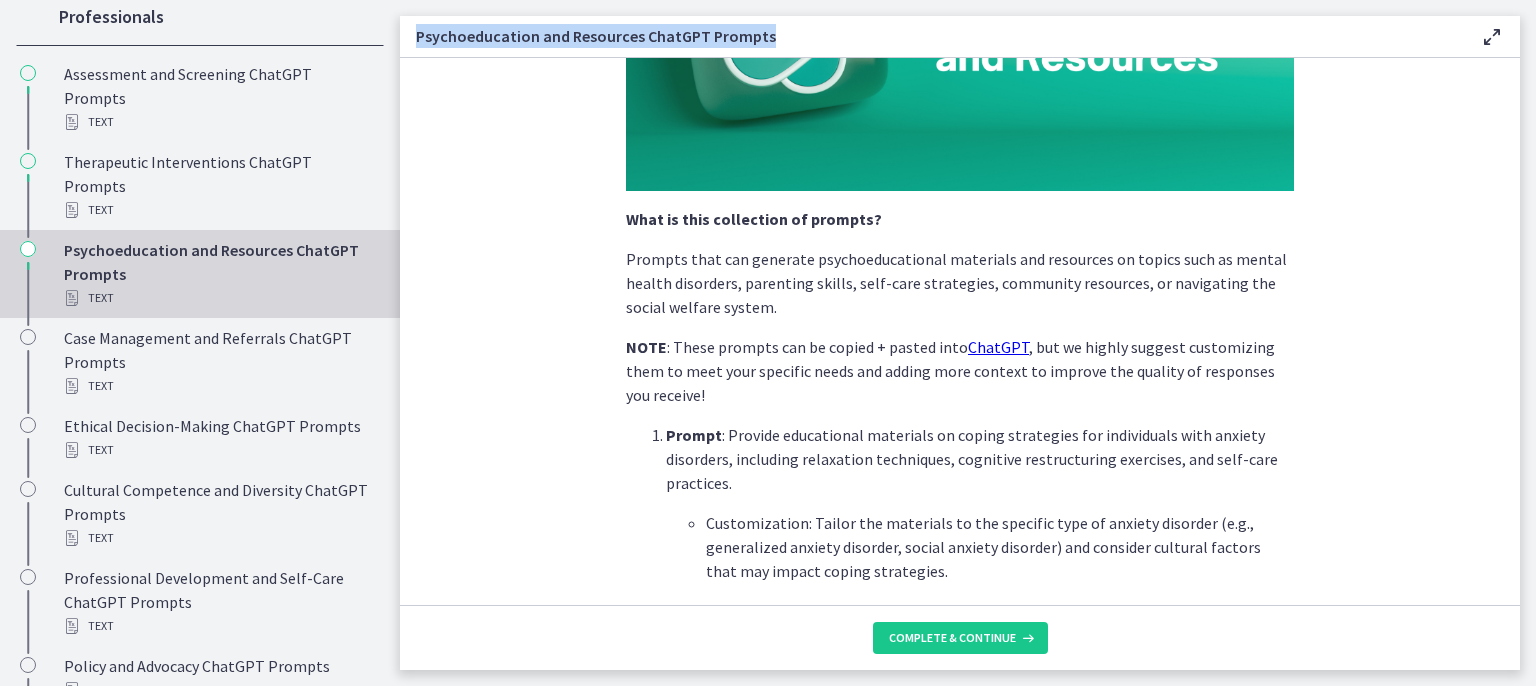 scroll, scrollTop: 300, scrollLeft: 0, axis: vertical 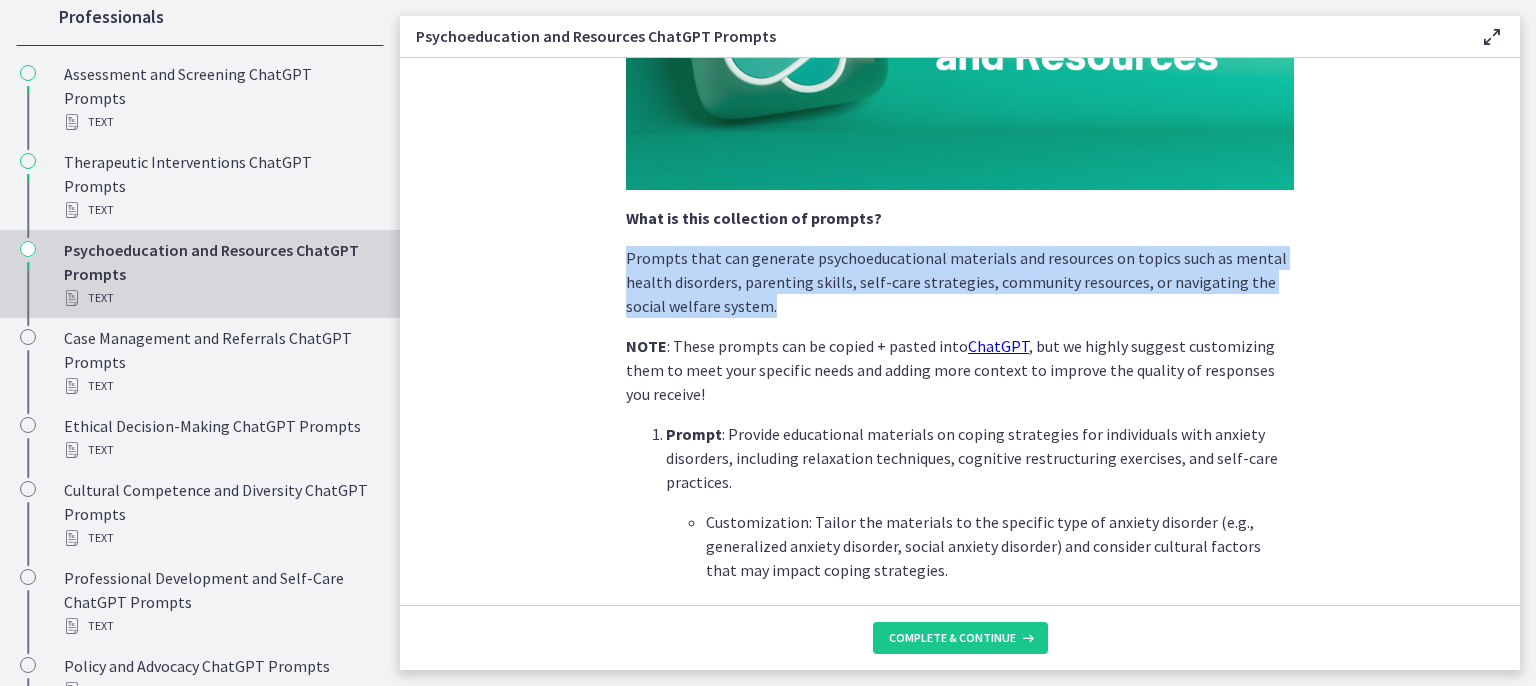 drag, startPoint x: 616, startPoint y: 253, endPoint x: 740, endPoint y: 298, distance: 131.91286 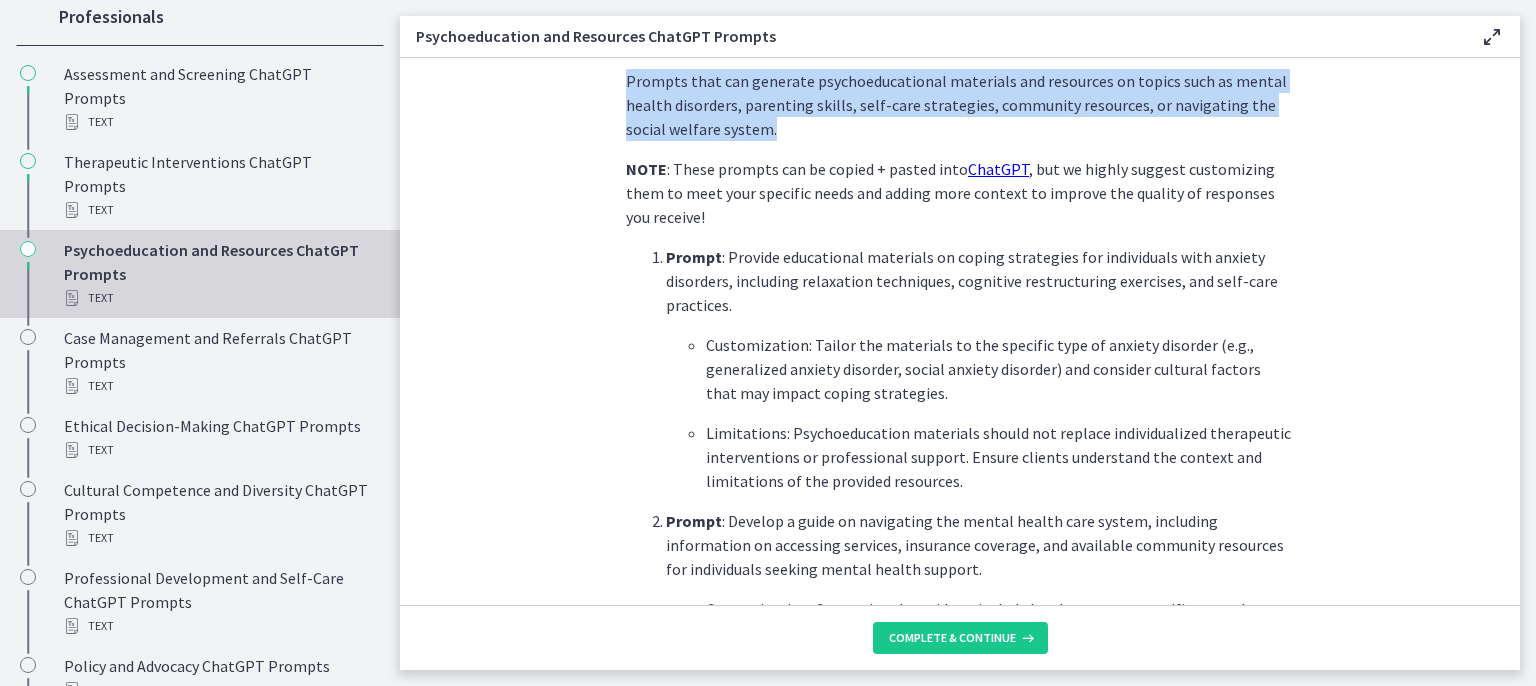 scroll, scrollTop: 500, scrollLeft: 0, axis: vertical 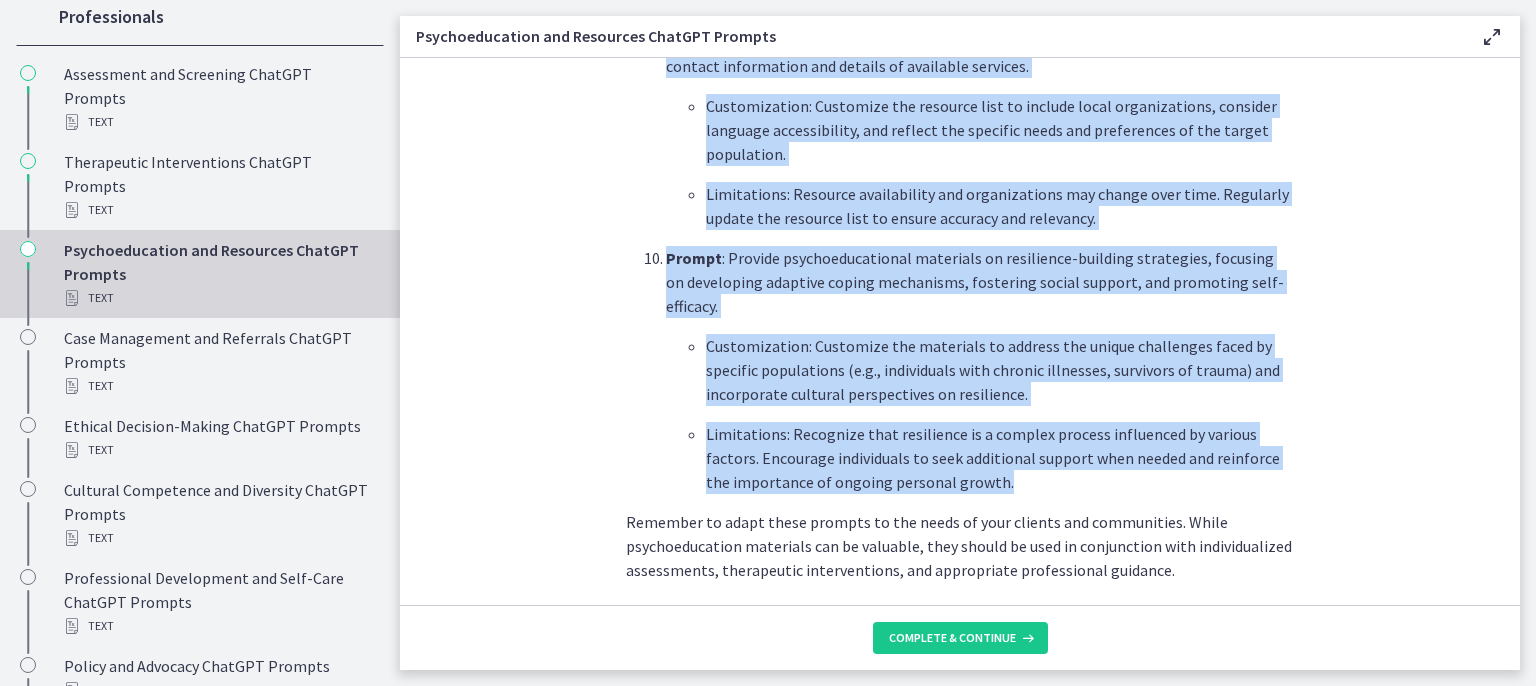 drag, startPoint x: 636, startPoint y: 234, endPoint x: 994, endPoint y: 435, distance: 410.56668 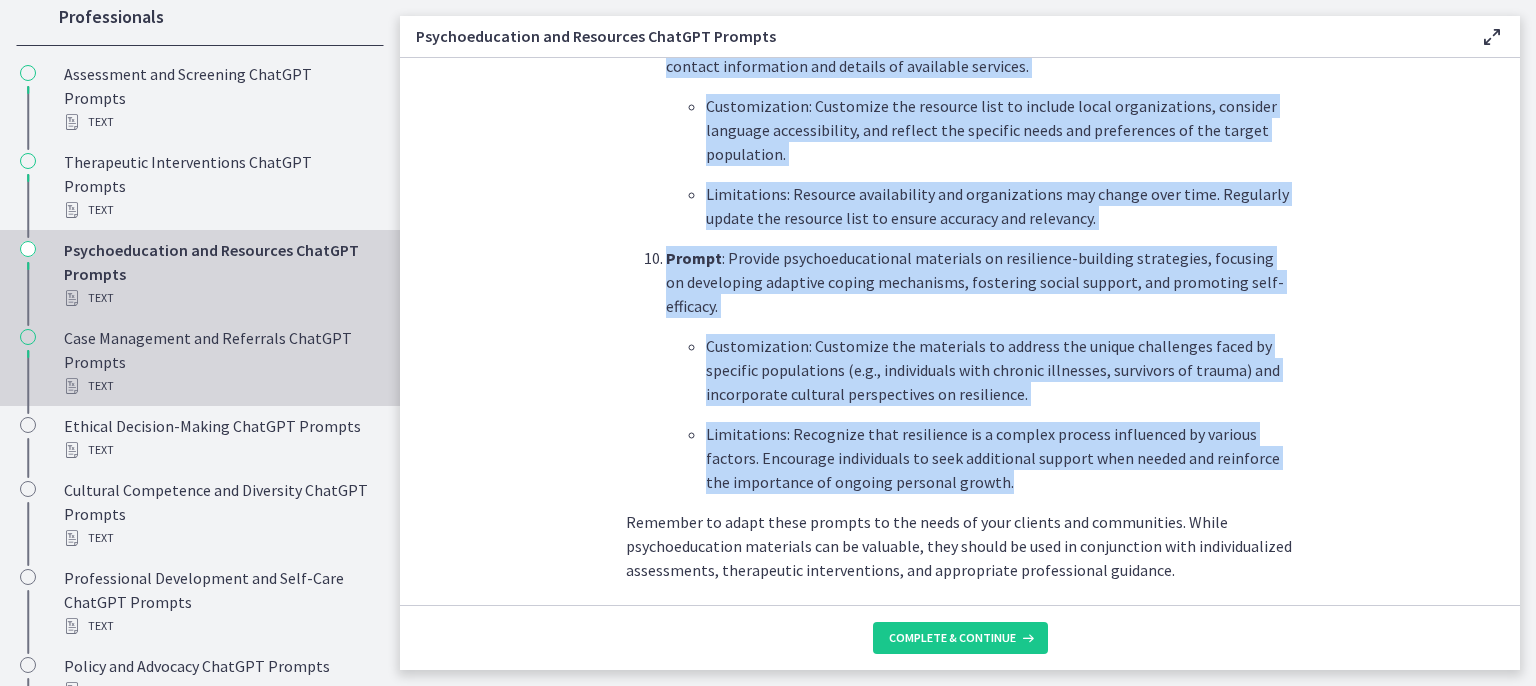 click on "Case Management and Referrals ChatGPT Prompts
Text" at bounding box center (220, 362) 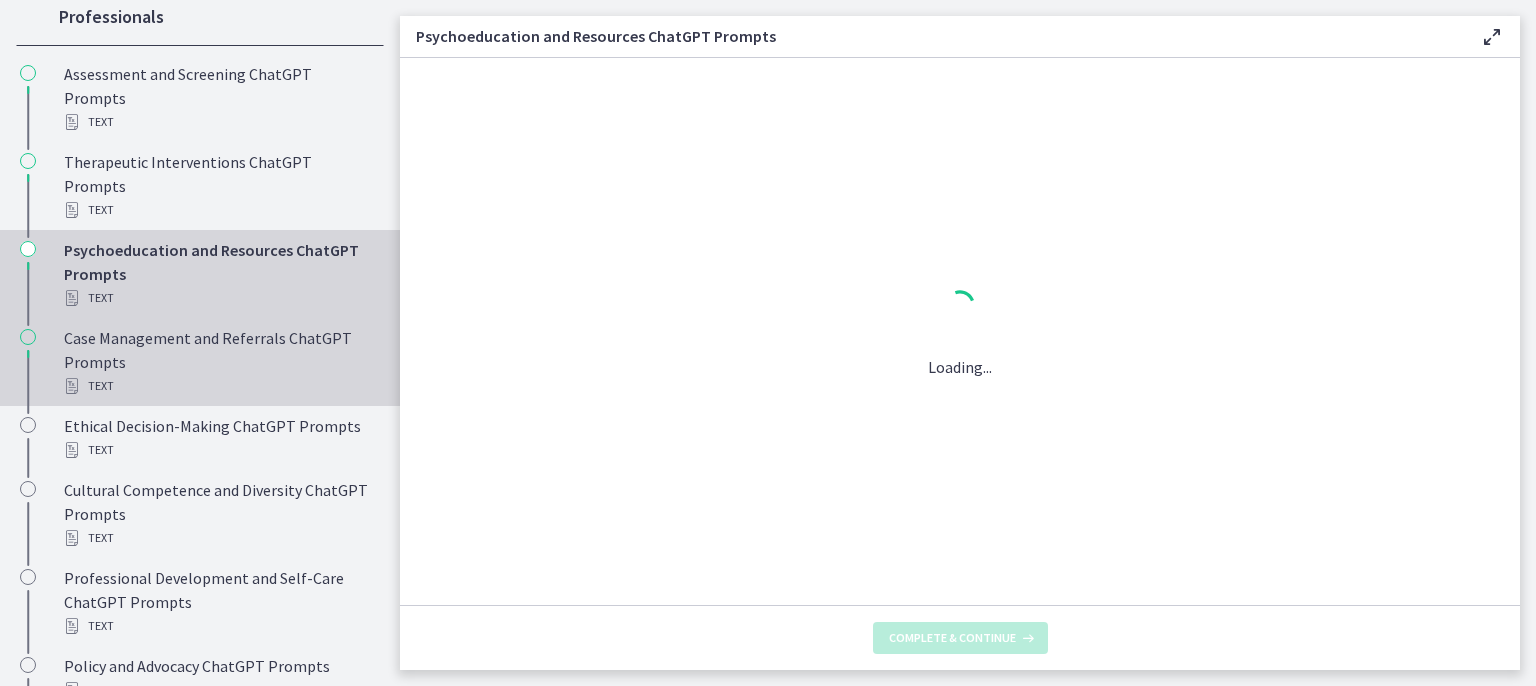 scroll, scrollTop: 0, scrollLeft: 0, axis: both 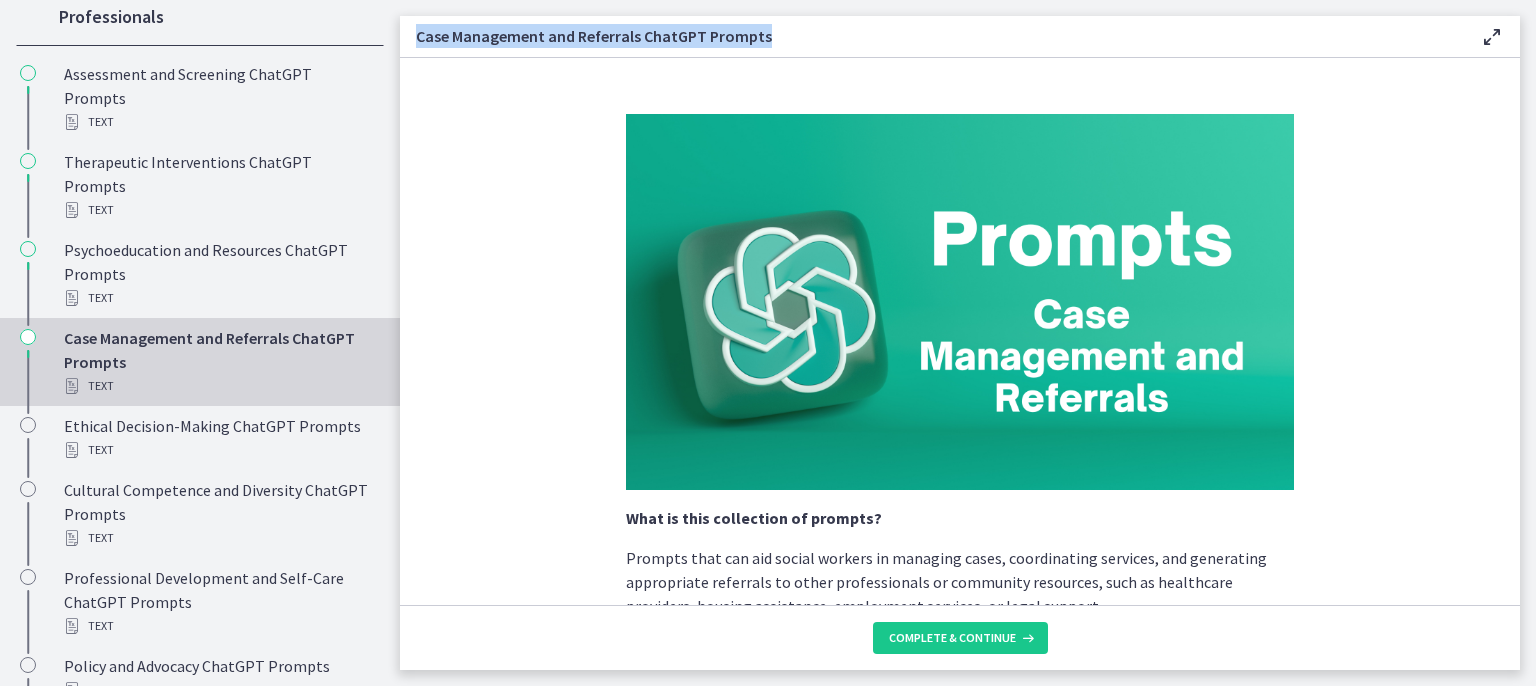 drag, startPoint x: 775, startPoint y: 36, endPoint x: 404, endPoint y: 41, distance: 371.0337 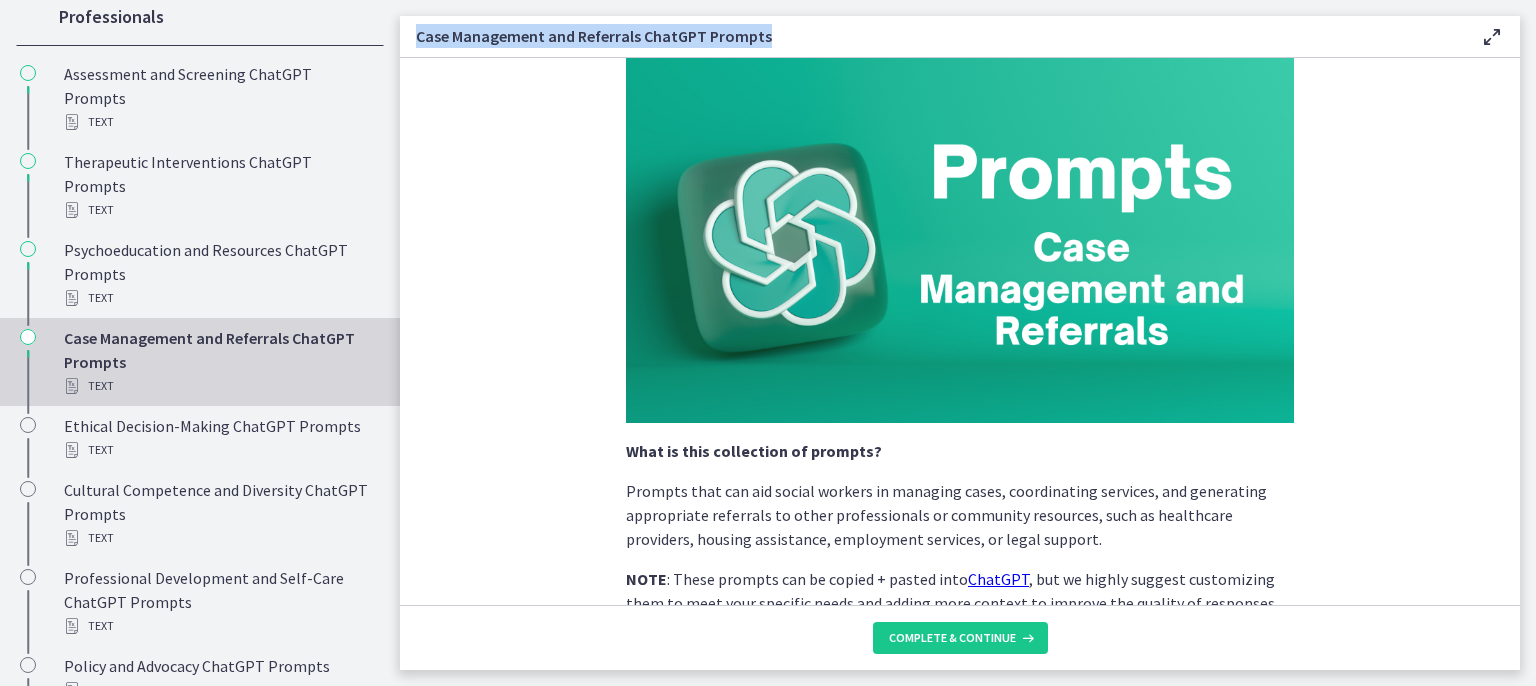 scroll, scrollTop: 200, scrollLeft: 0, axis: vertical 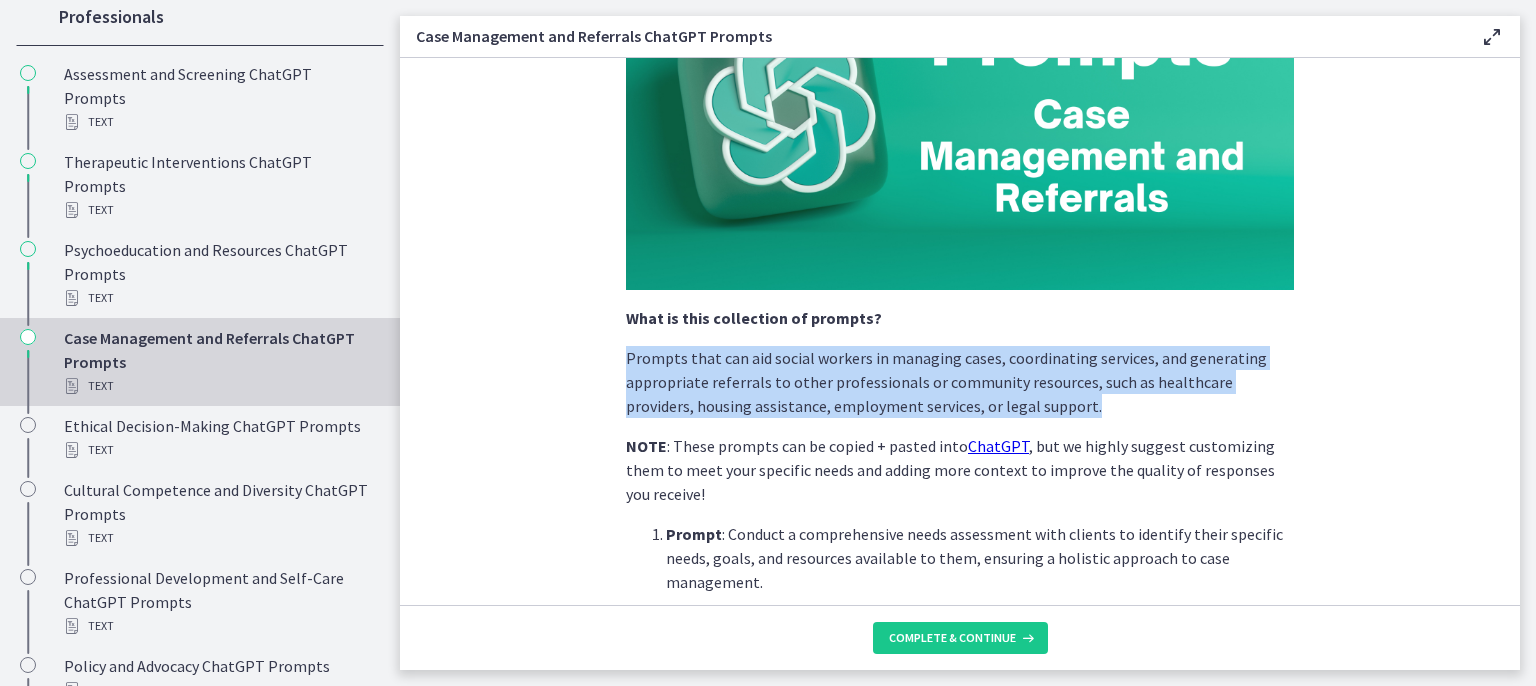 drag, startPoint x: 1010, startPoint y: 398, endPoint x: 617, endPoint y: 366, distance: 394.30066 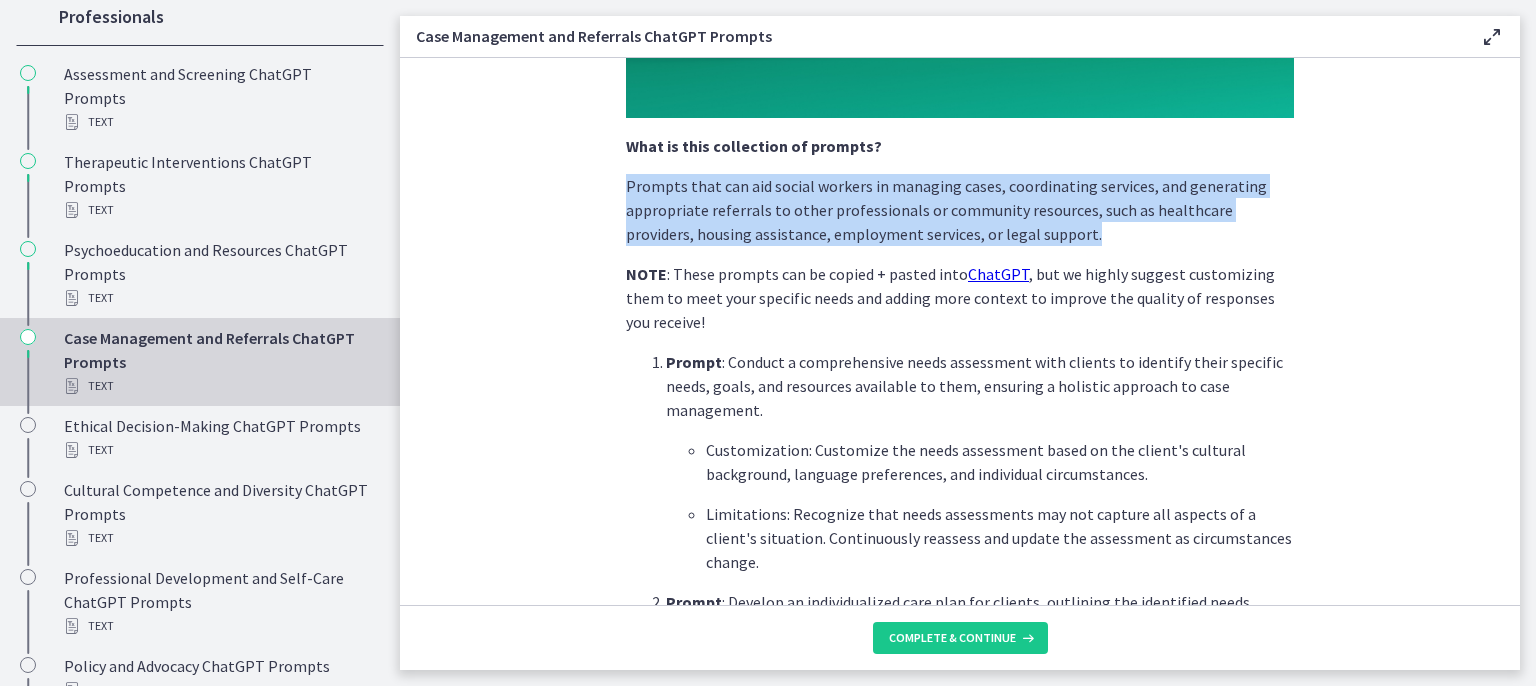 scroll, scrollTop: 400, scrollLeft: 0, axis: vertical 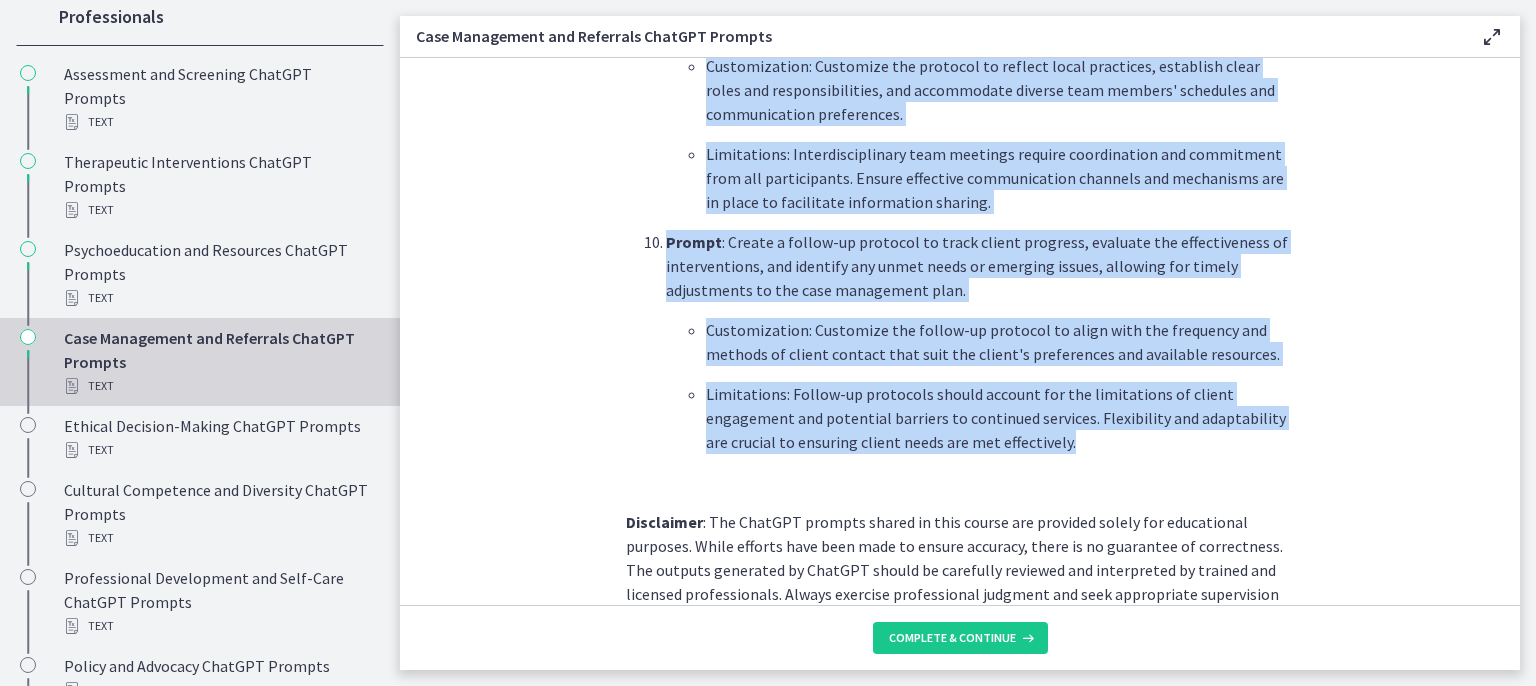 drag, startPoint x: 636, startPoint y: 333, endPoint x: 988, endPoint y: 317, distance: 352.36343 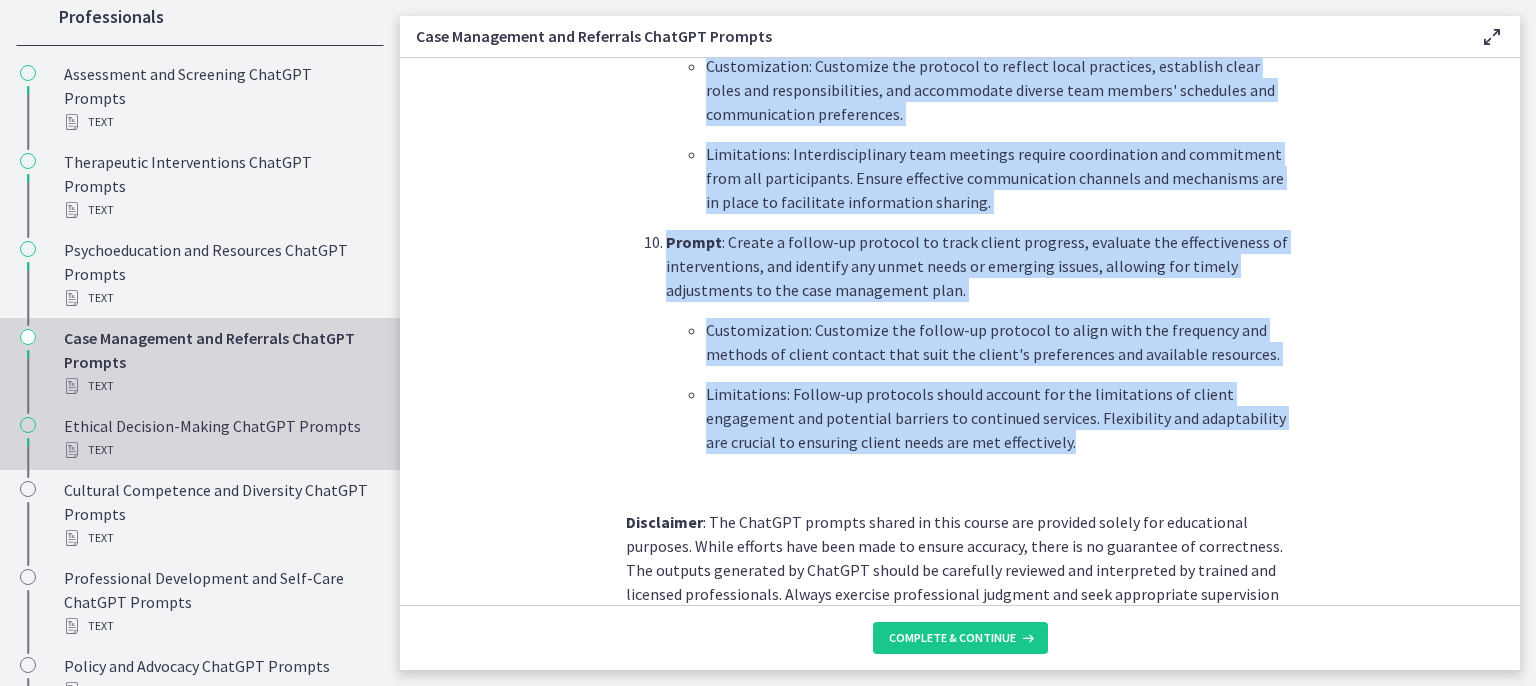 click on "Ethical Decision-Making ChatGPT Prompts
Text" at bounding box center [220, 438] 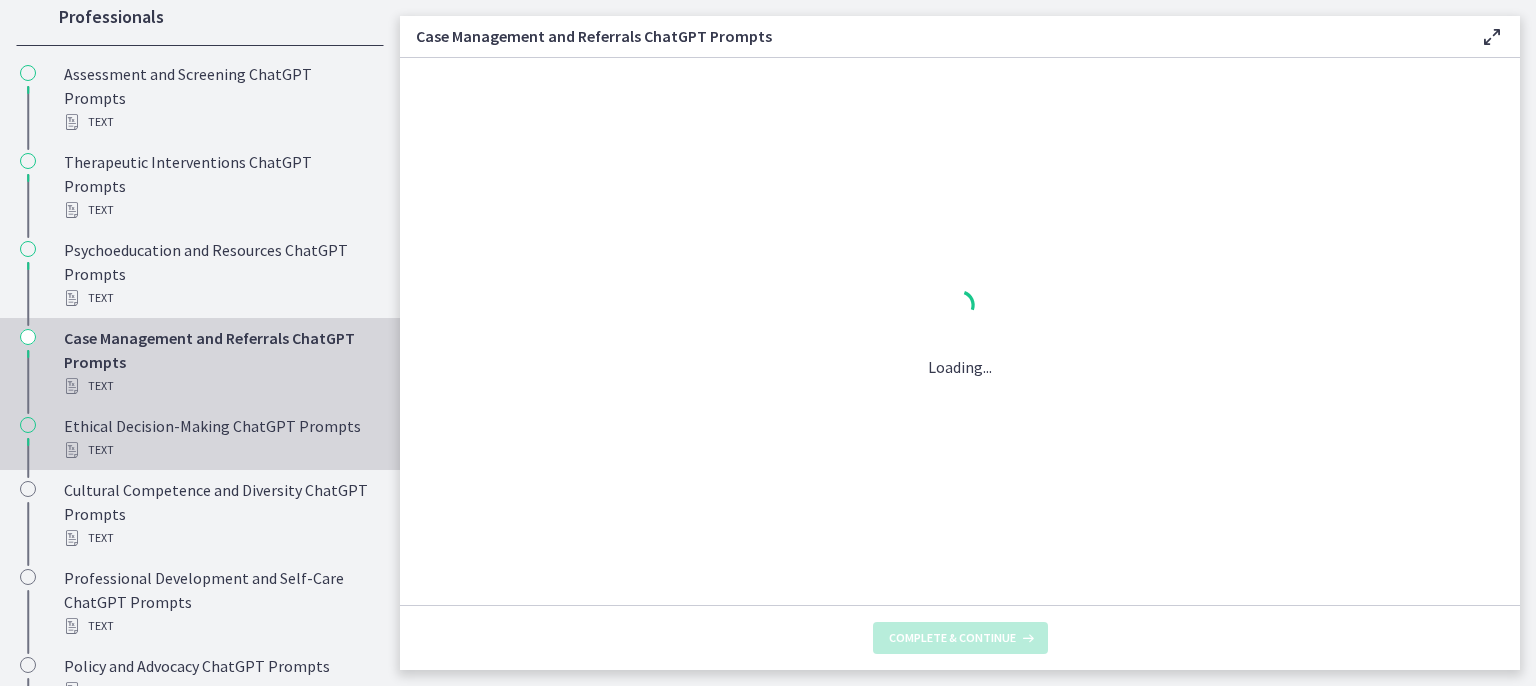 scroll, scrollTop: 0, scrollLeft: 0, axis: both 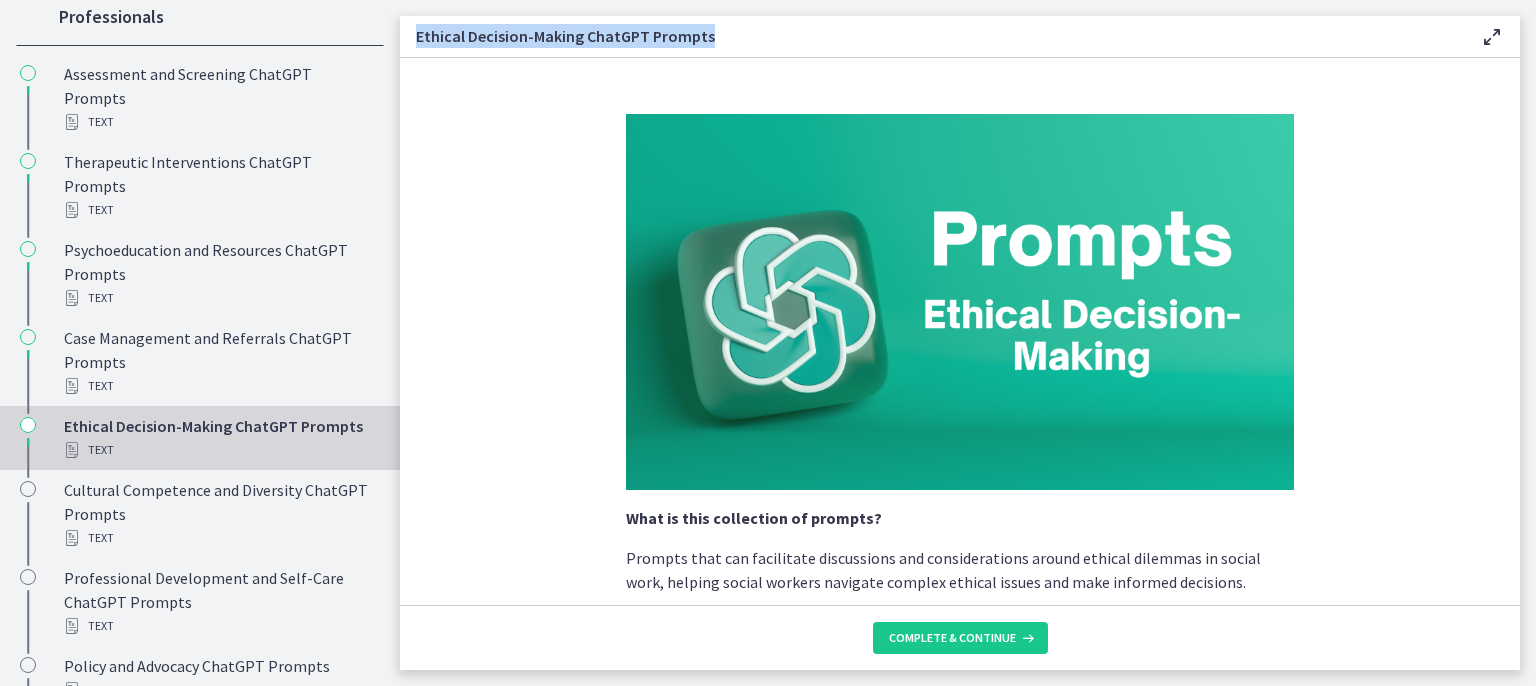 drag, startPoint x: 725, startPoint y: 38, endPoint x: 414, endPoint y: 33, distance: 311.0402 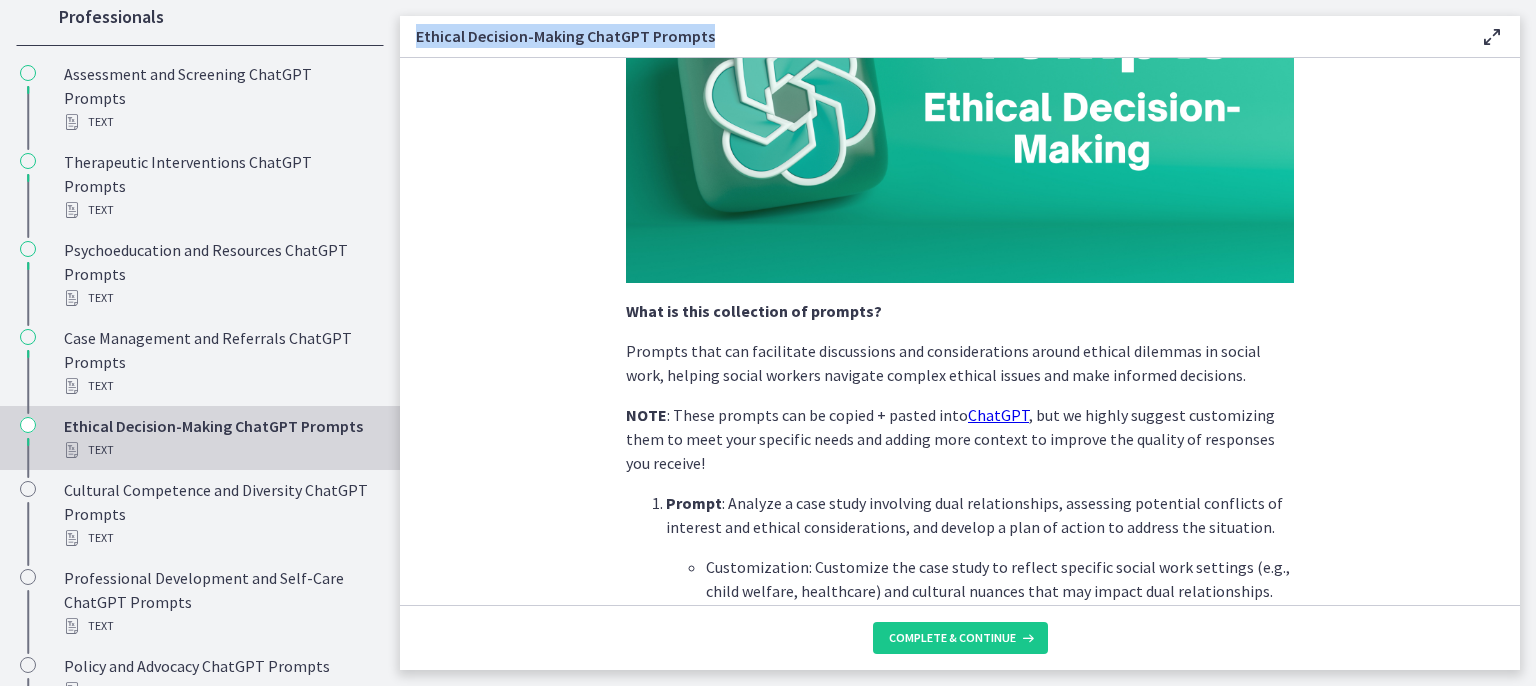scroll, scrollTop: 300, scrollLeft: 0, axis: vertical 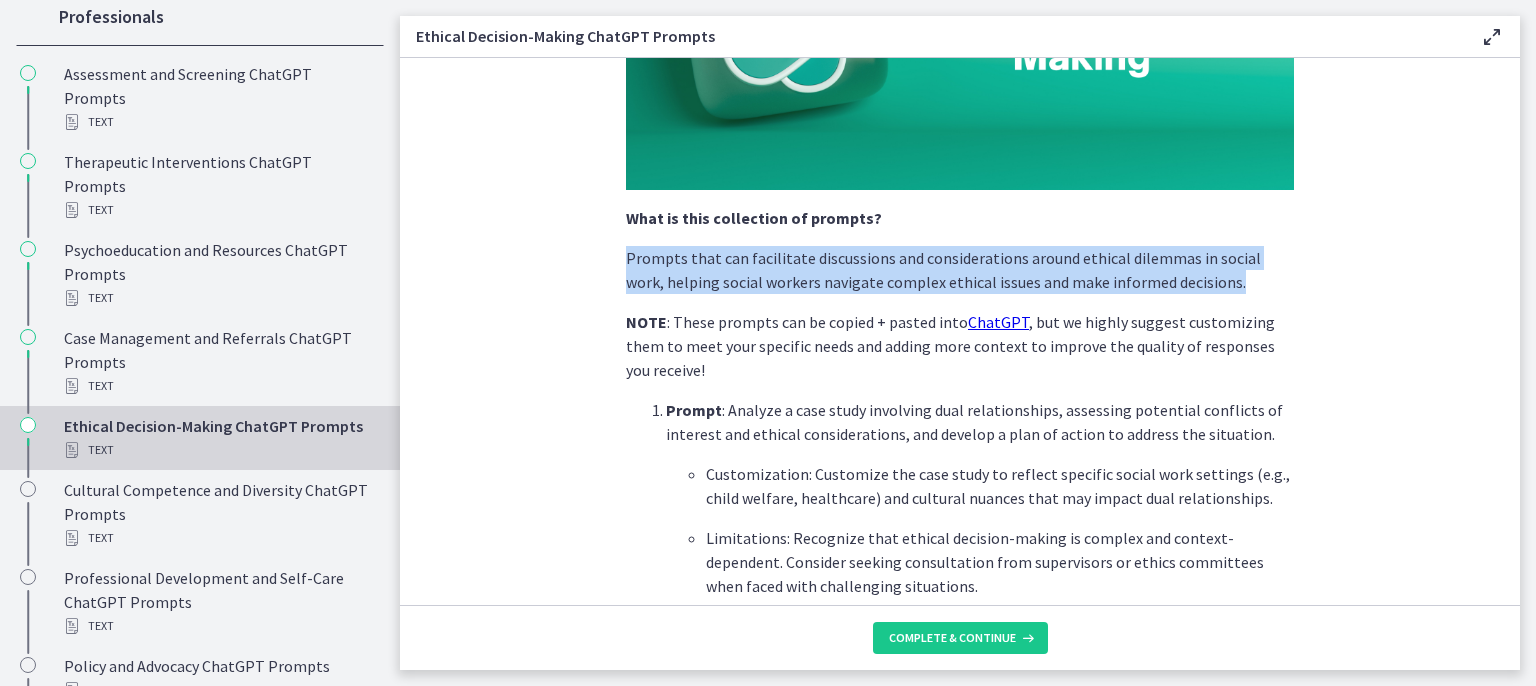 drag, startPoint x: 618, startPoint y: 257, endPoint x: 1189, endPoint y: 279, distance: 571.42365 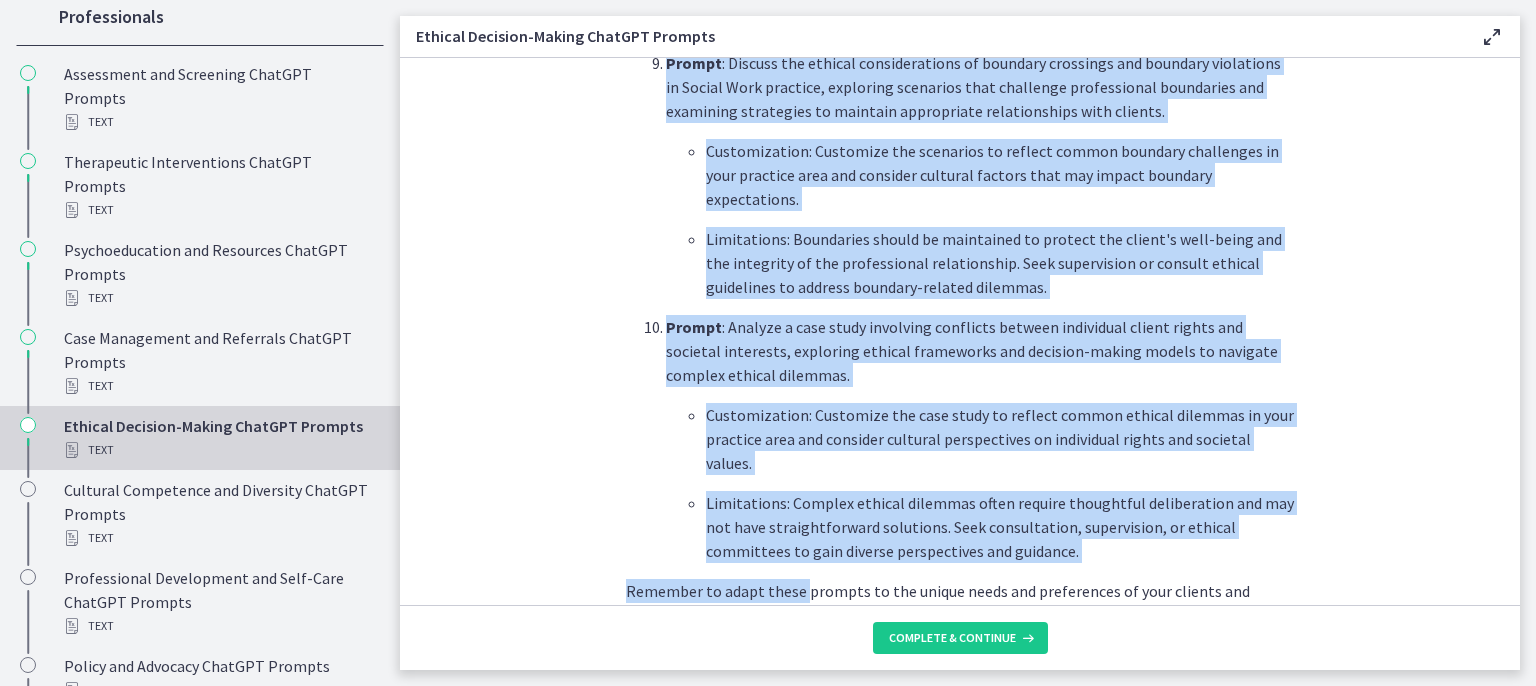 scroll, scrollTop: 2600, scrollLeft: 0, axis: vertical 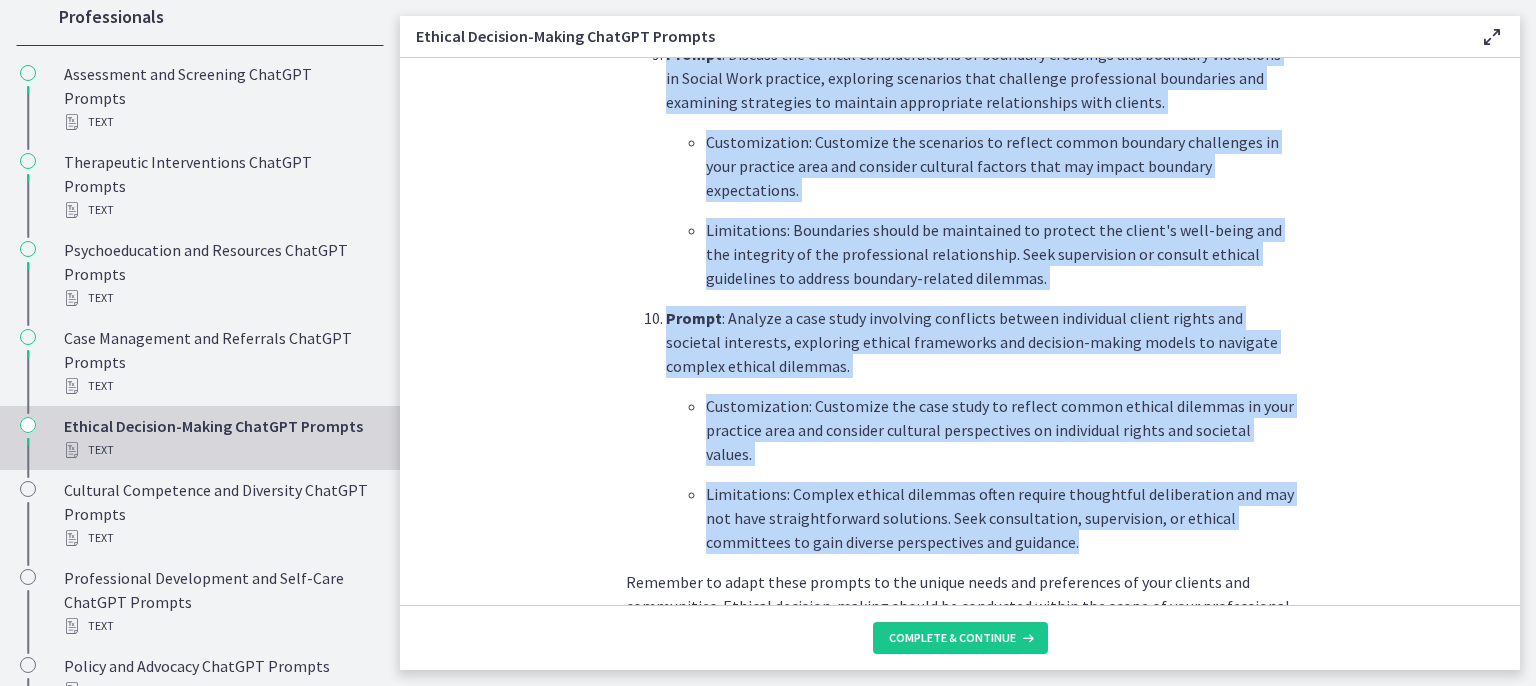 drag, startPoint x: 631, startPoint y: 409, endPoint x: 1080, endPoint y: 488, distance: 455.8969 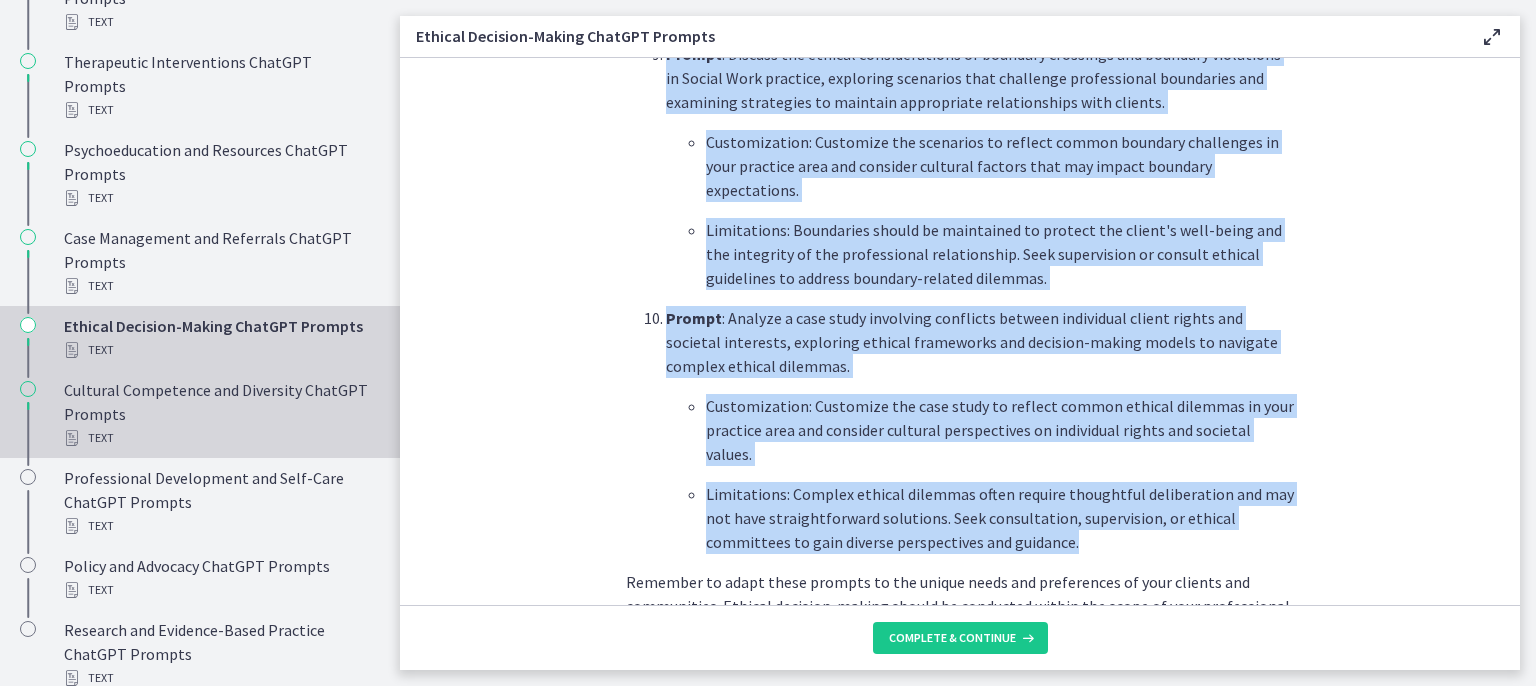 click on "Cultural Competence and Diversity ChatGPT Prompts
Text" at bounding box center [220, 414] 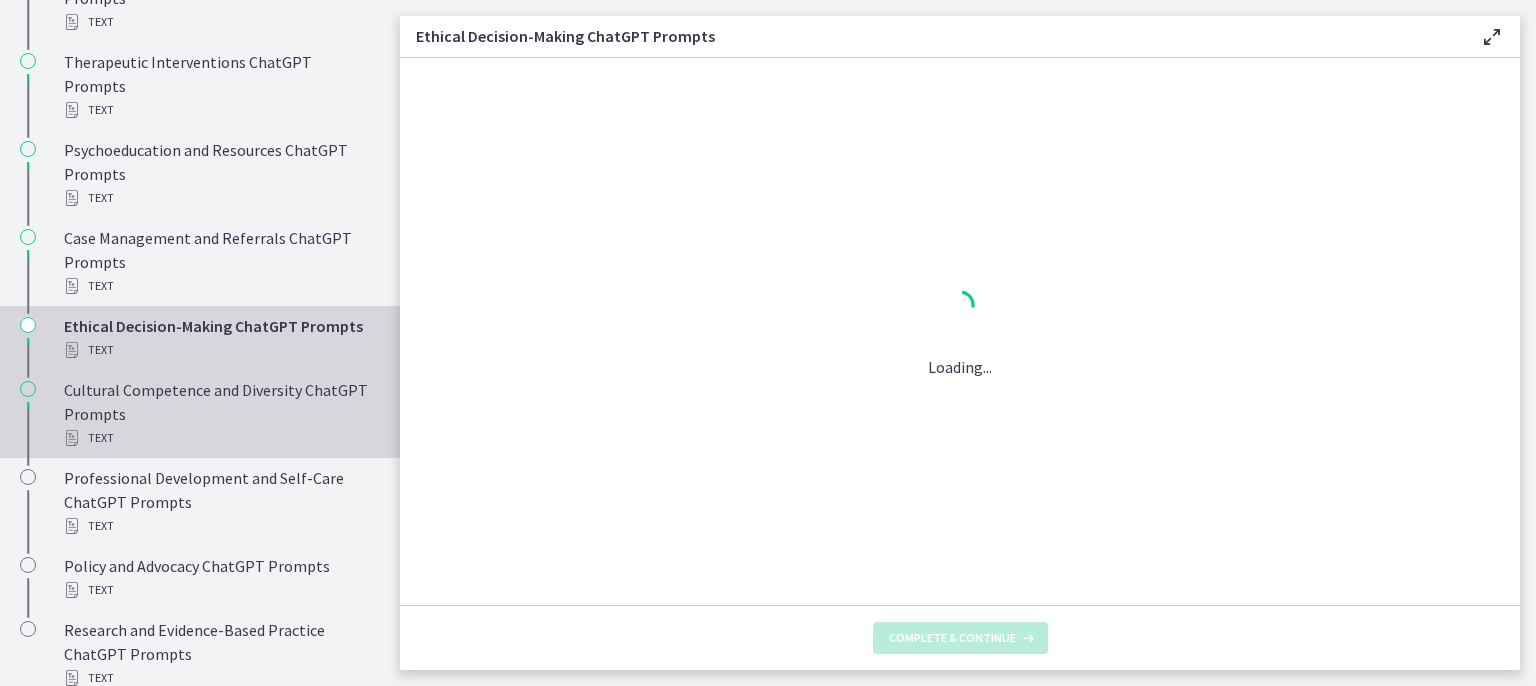 scroll, scrollTop: 0, scrollLeft: 0, axis: both 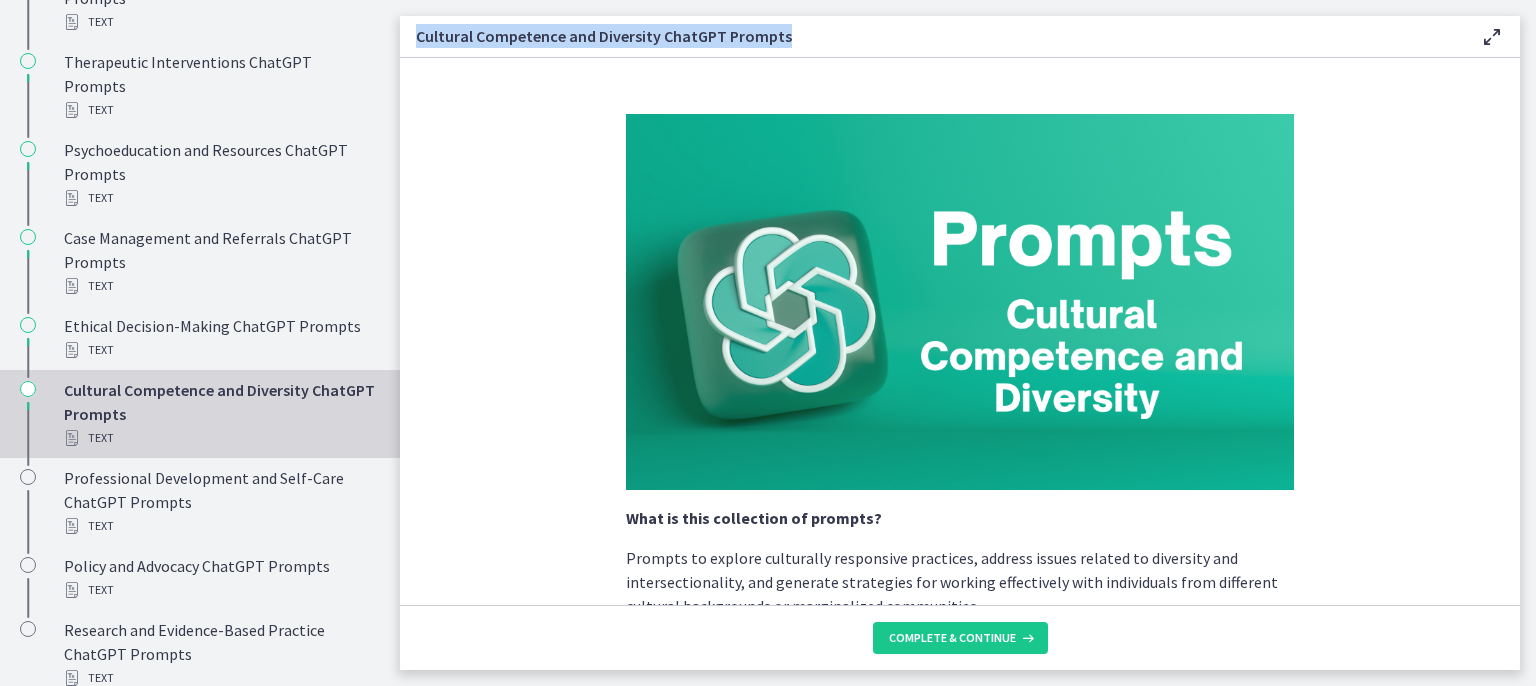 drag, startPoint x: 812, startPoint y: 37, endPoint x: 413, endPoint y: 37, distance: 399 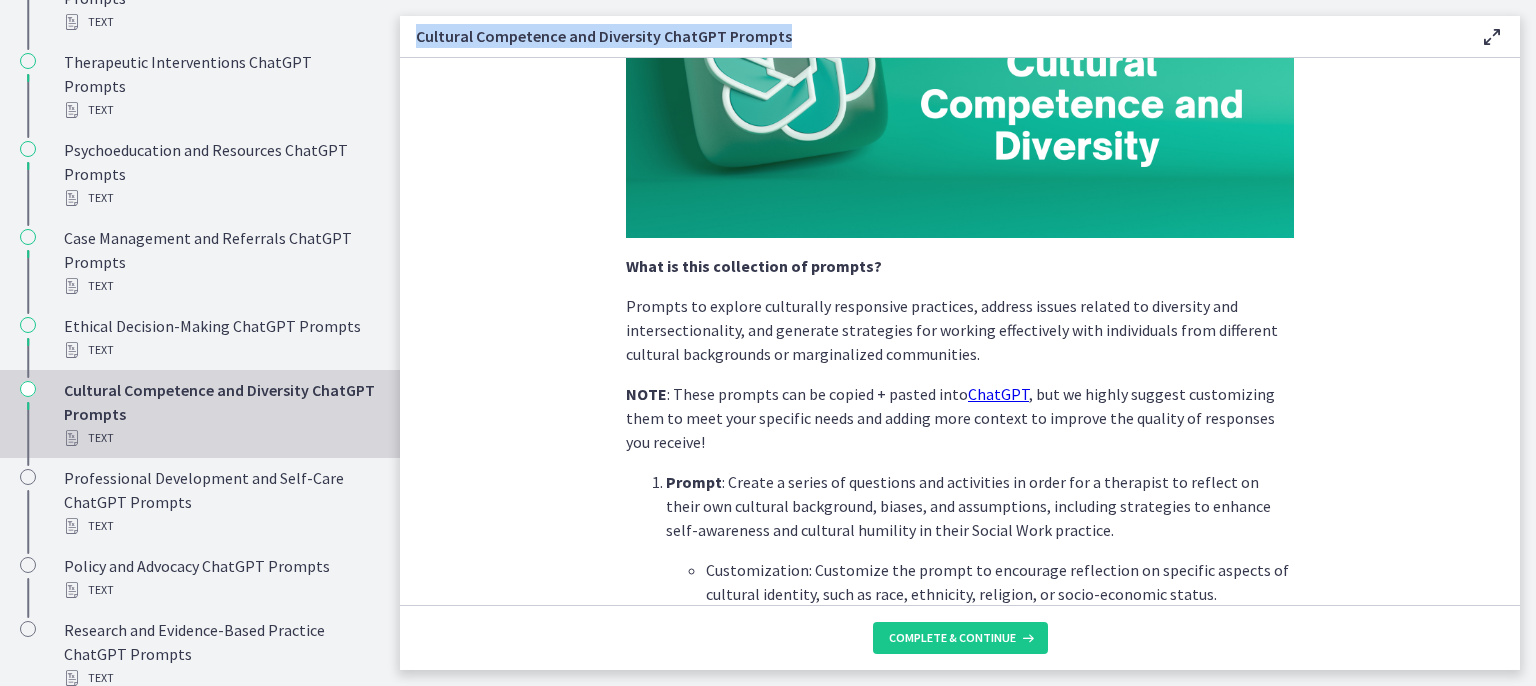 scroll, scrollTop: 300, scrollLeft: 0, axis: vertical 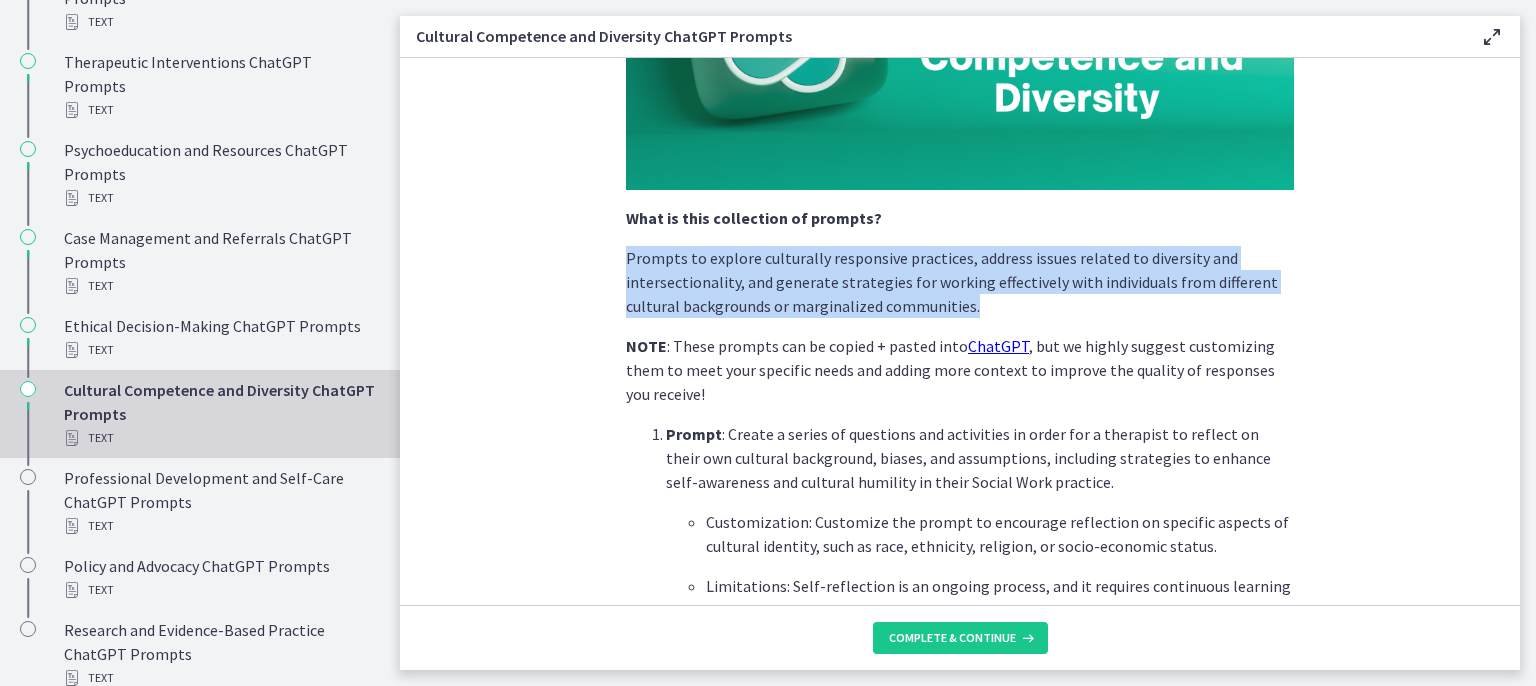 drag, startPoint x: 617, startPoint y: 258, endPoint x: 968, endPoint y: 303, distance: 353.87286 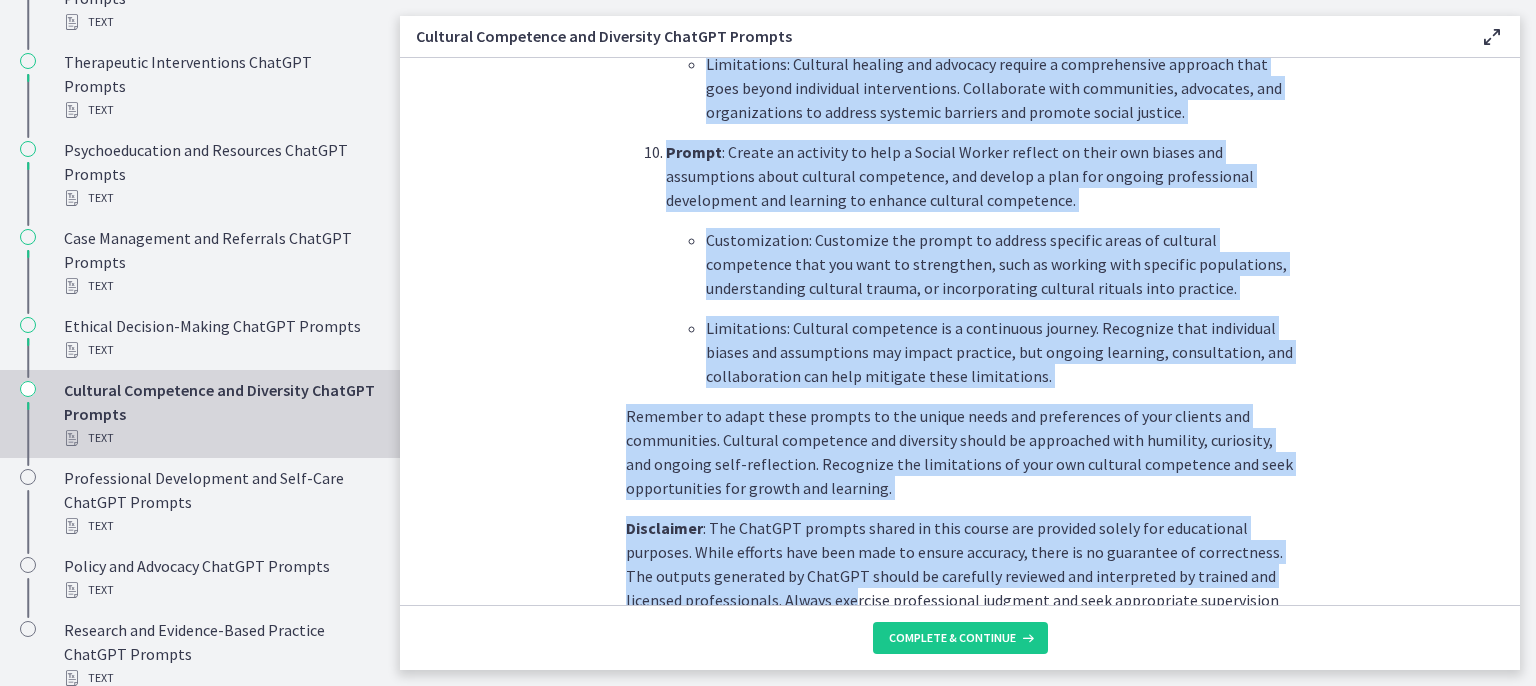 scroll, scrollTop: 2940, scrollLeft: 0, axis: vertical 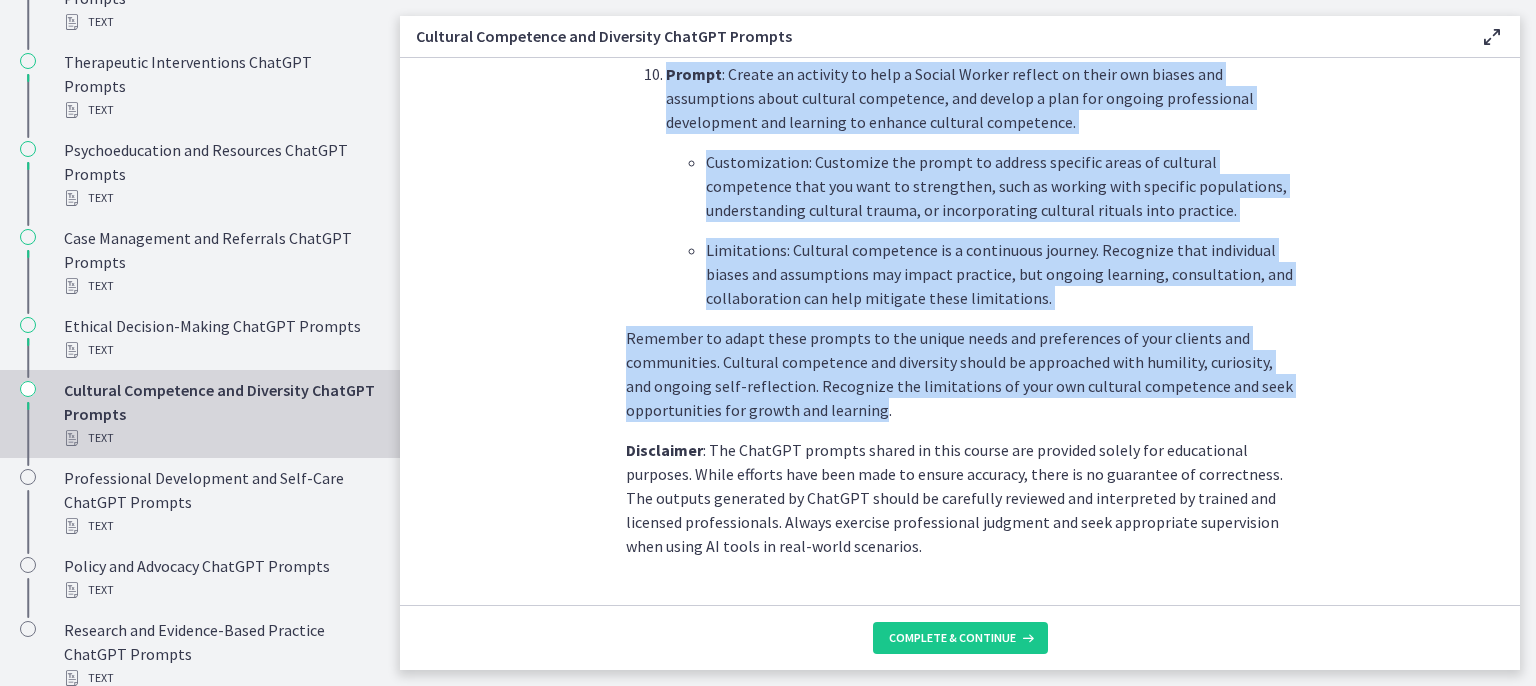 drag, startPoint x: 636, startPoint y: 429, endPoint x: 870, endPoint y: 373, distance: 240.60756 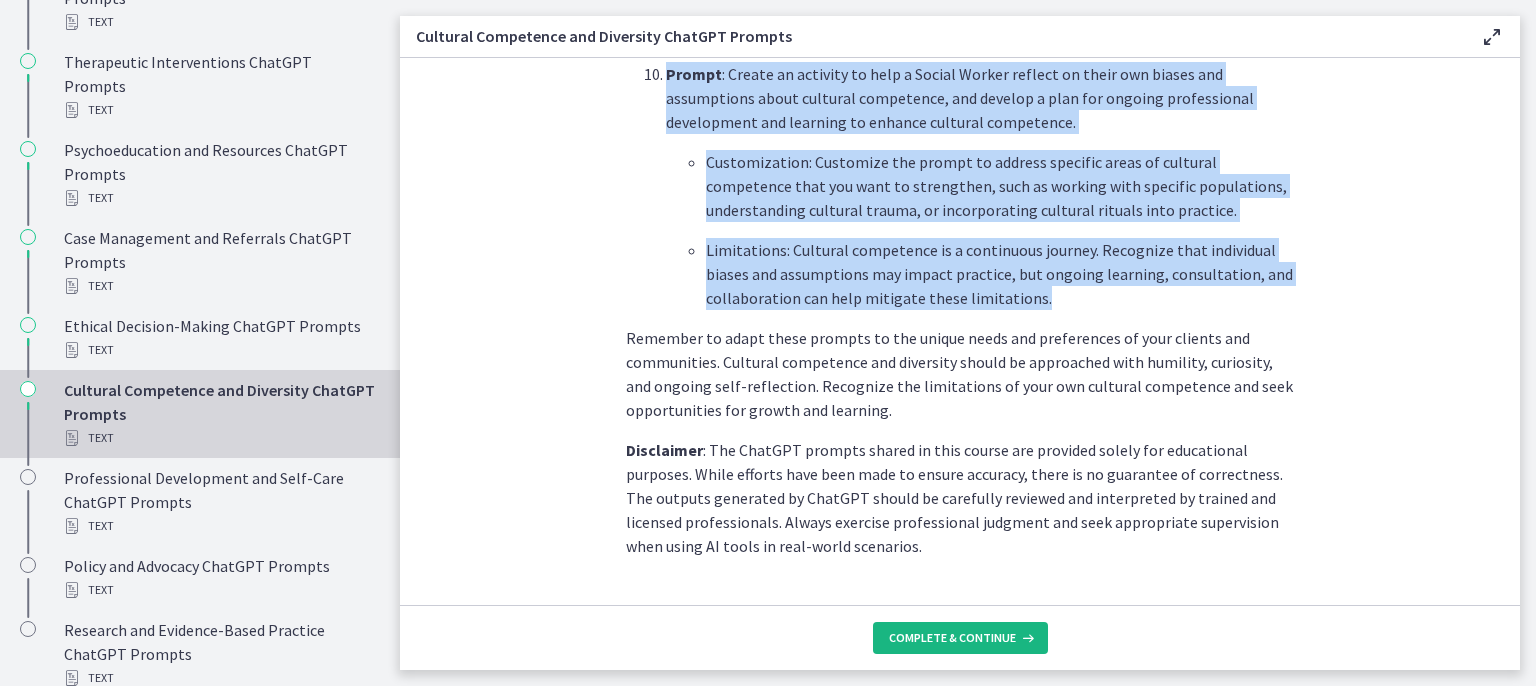 click on "Complete & continue" at bounding box center [952, 638] 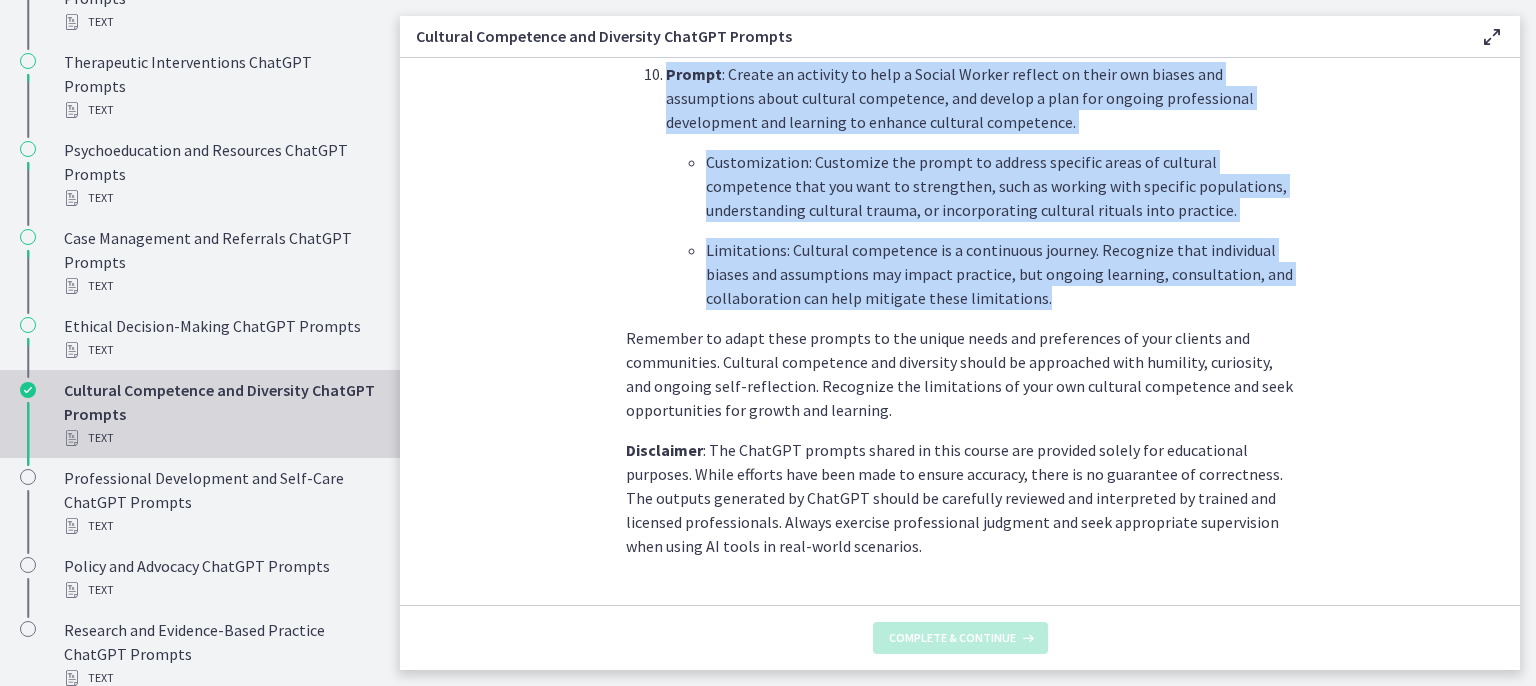 scroll, scrollTop: 0, scrollLeft: 0, axis: both 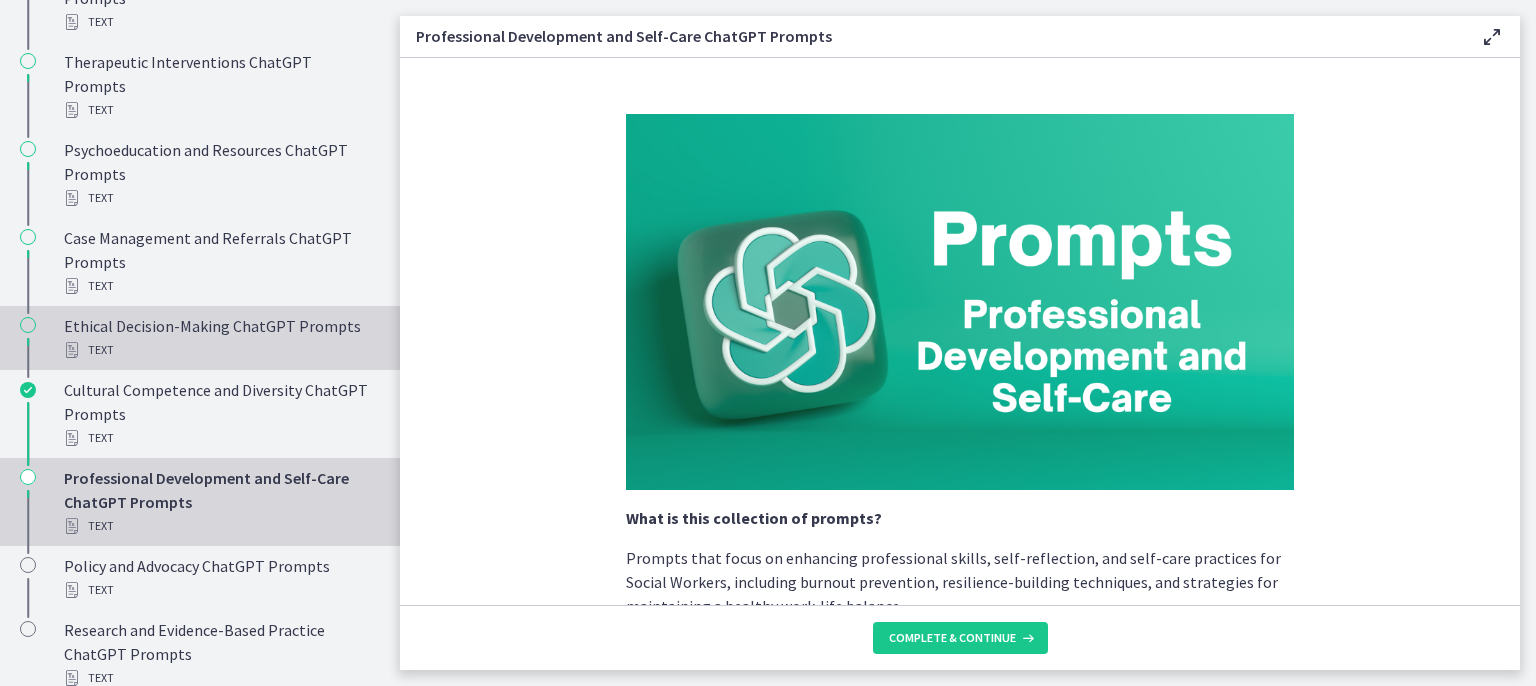 click on "Ethical Decision-Making ChatGPT Prompts
Text" at bounding box center (200, 338) 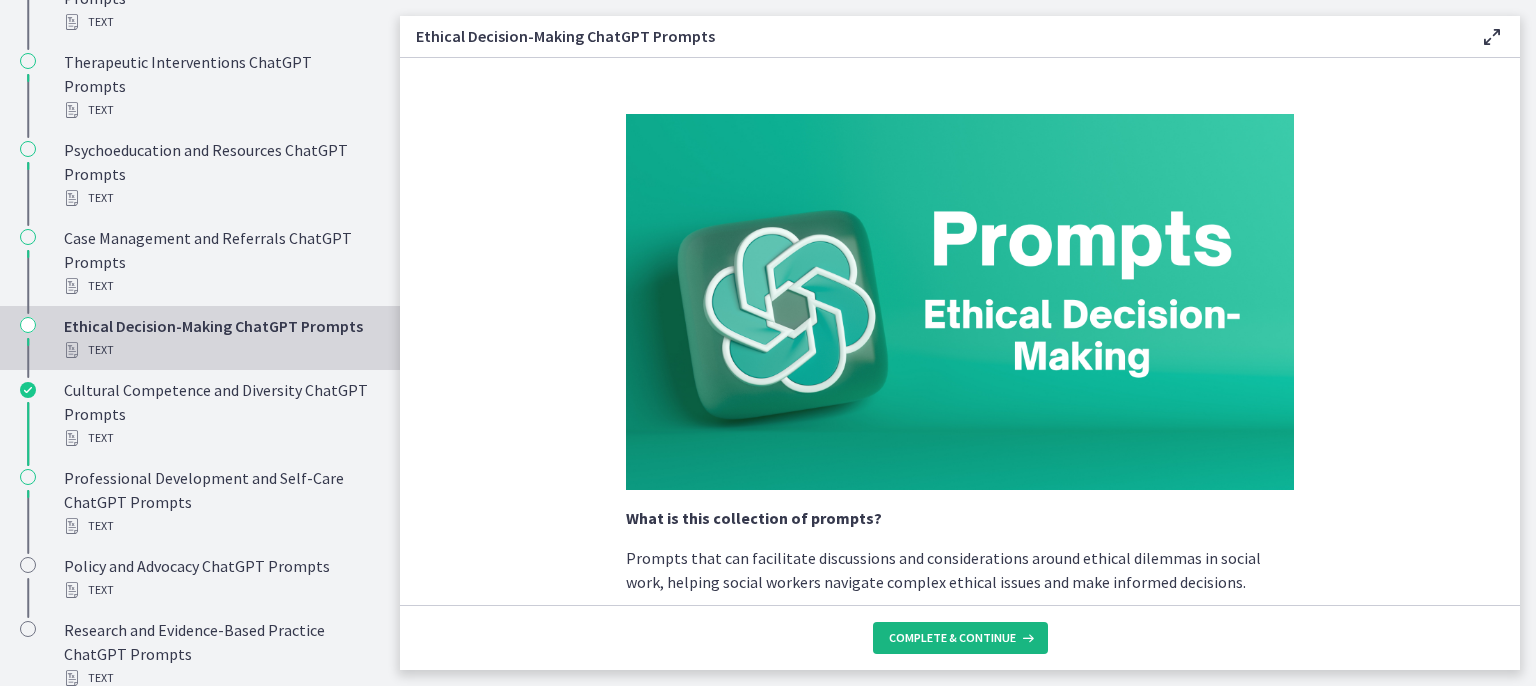 click on "Complete & continue" at bounding box center (952, 638) 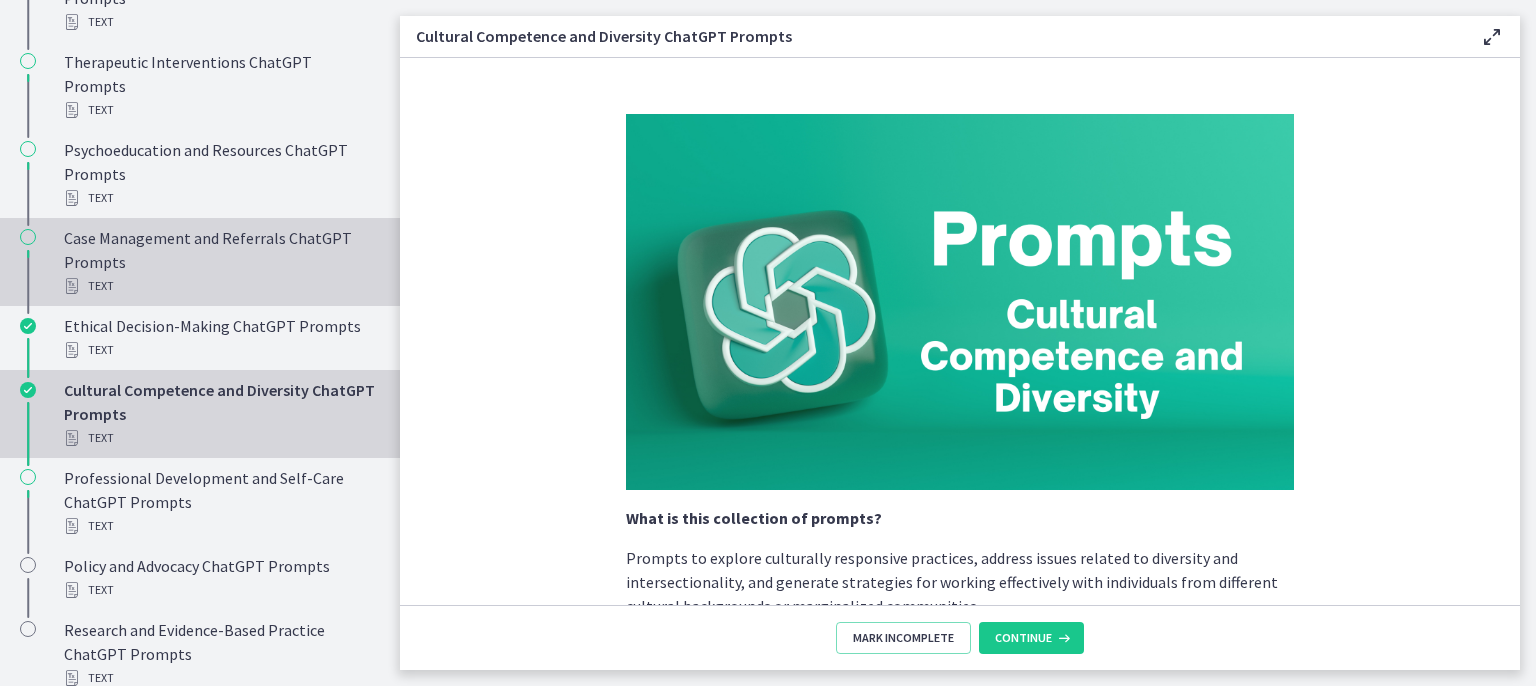 click on "Case Management and Referrals ChatGPT Prompts
Text" at bounding box center [220, 262] 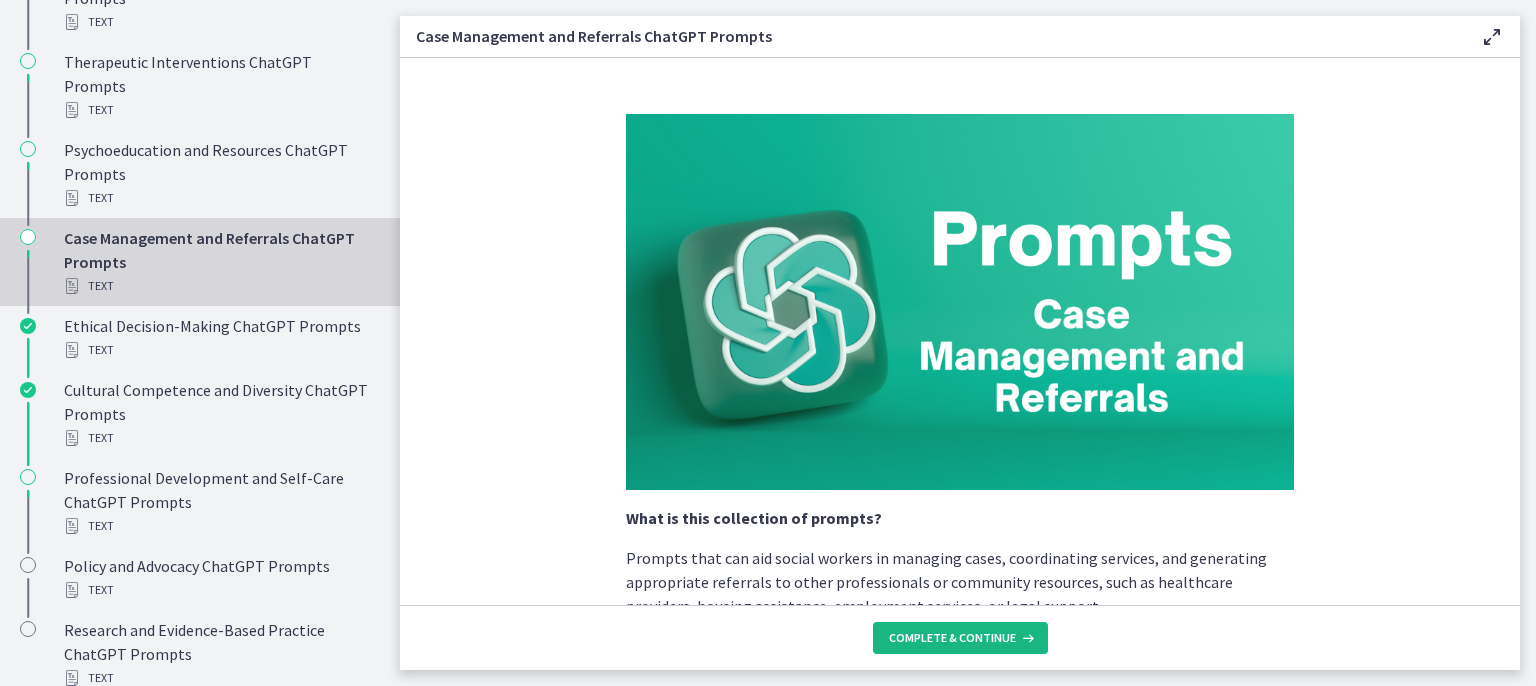 click on "Complete & continue" at bounding box center [952, 638] 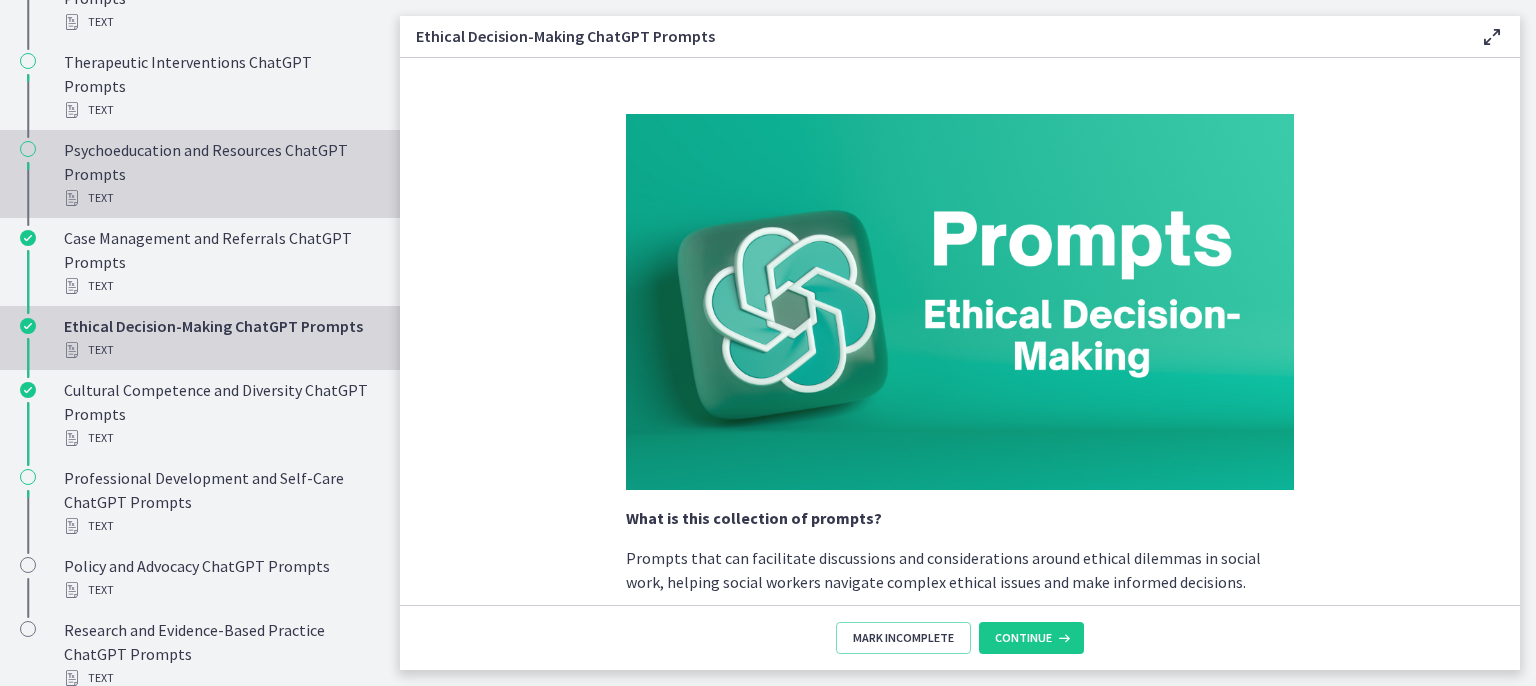 click on "Psychoeducation and Resources ChatGPT Prompts
Text" at bounding box center [220, 174] 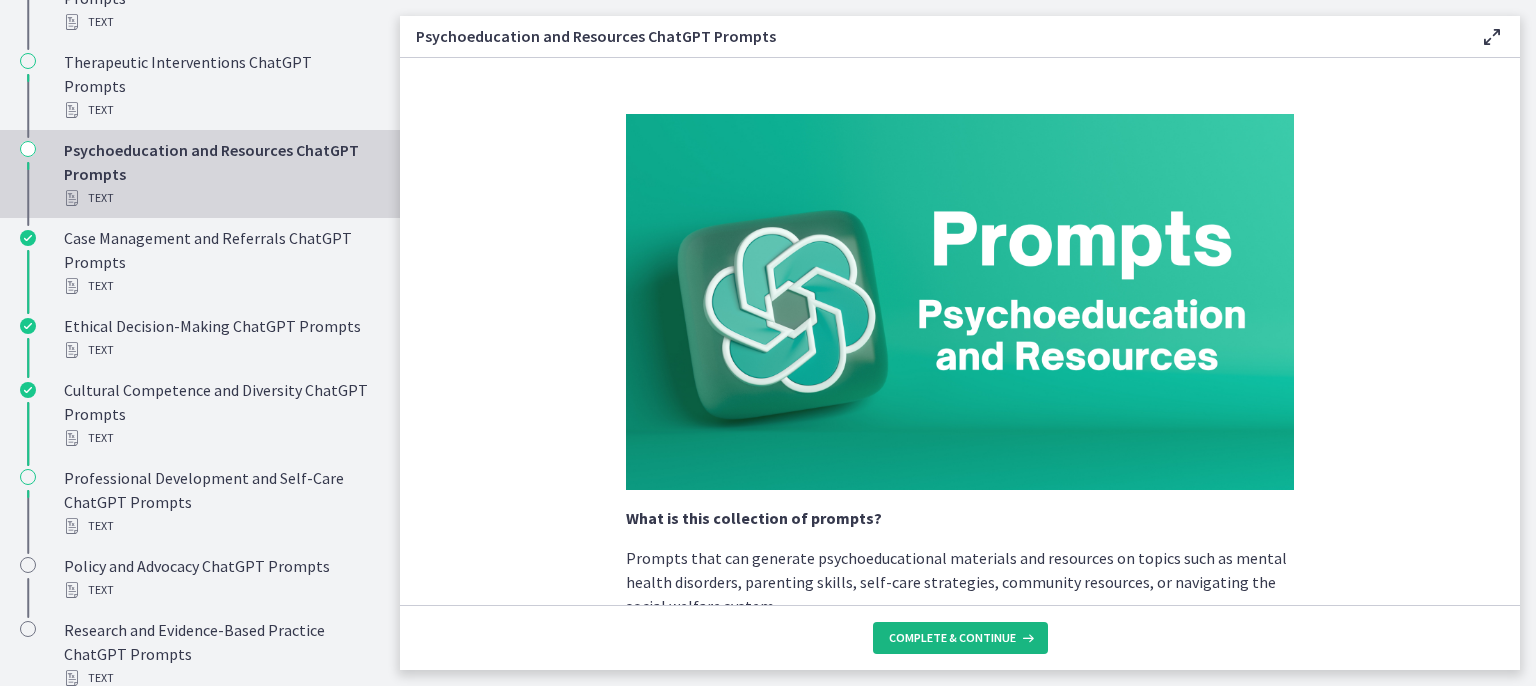 click on "Complete & continue" at bounding box center [952, 638] 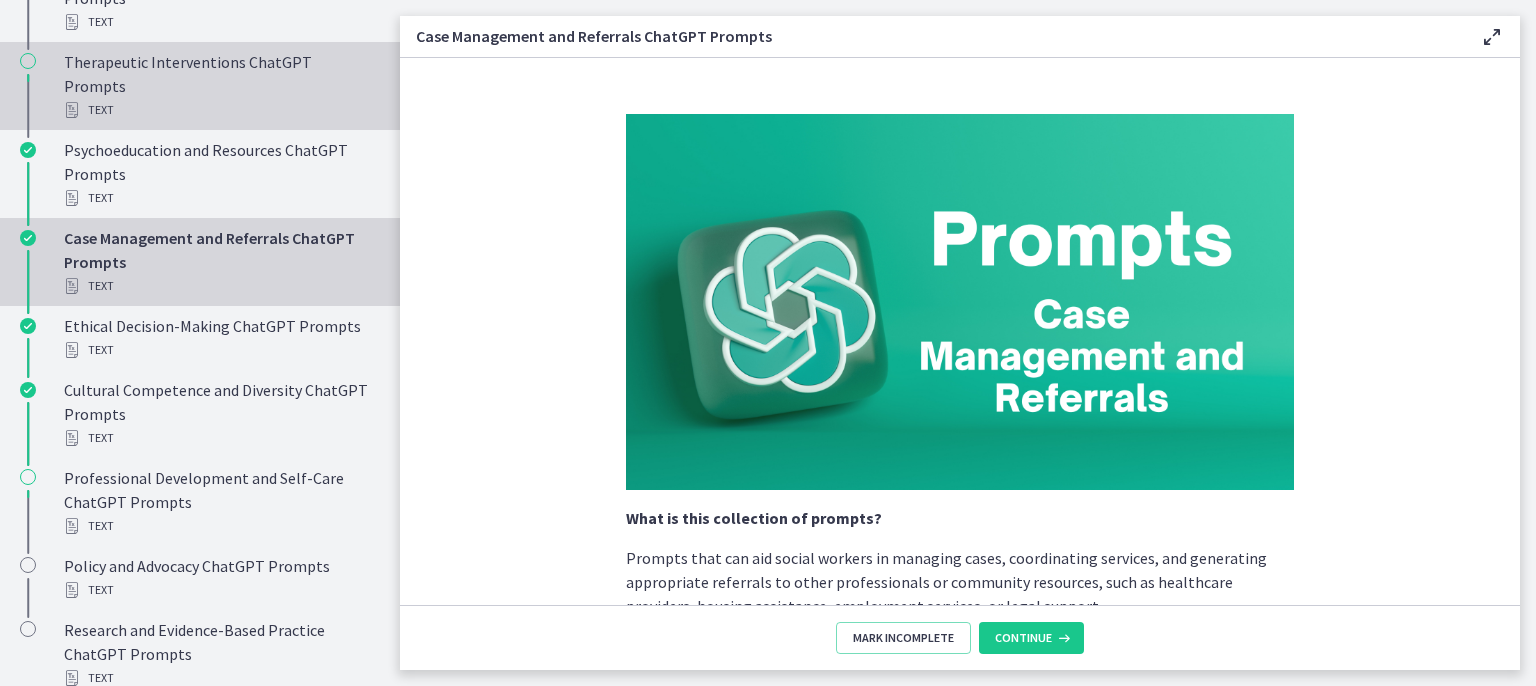 click on "Therapeutic Interventions ChatGPT Prompts
Text" at bounding box center [220, 86] 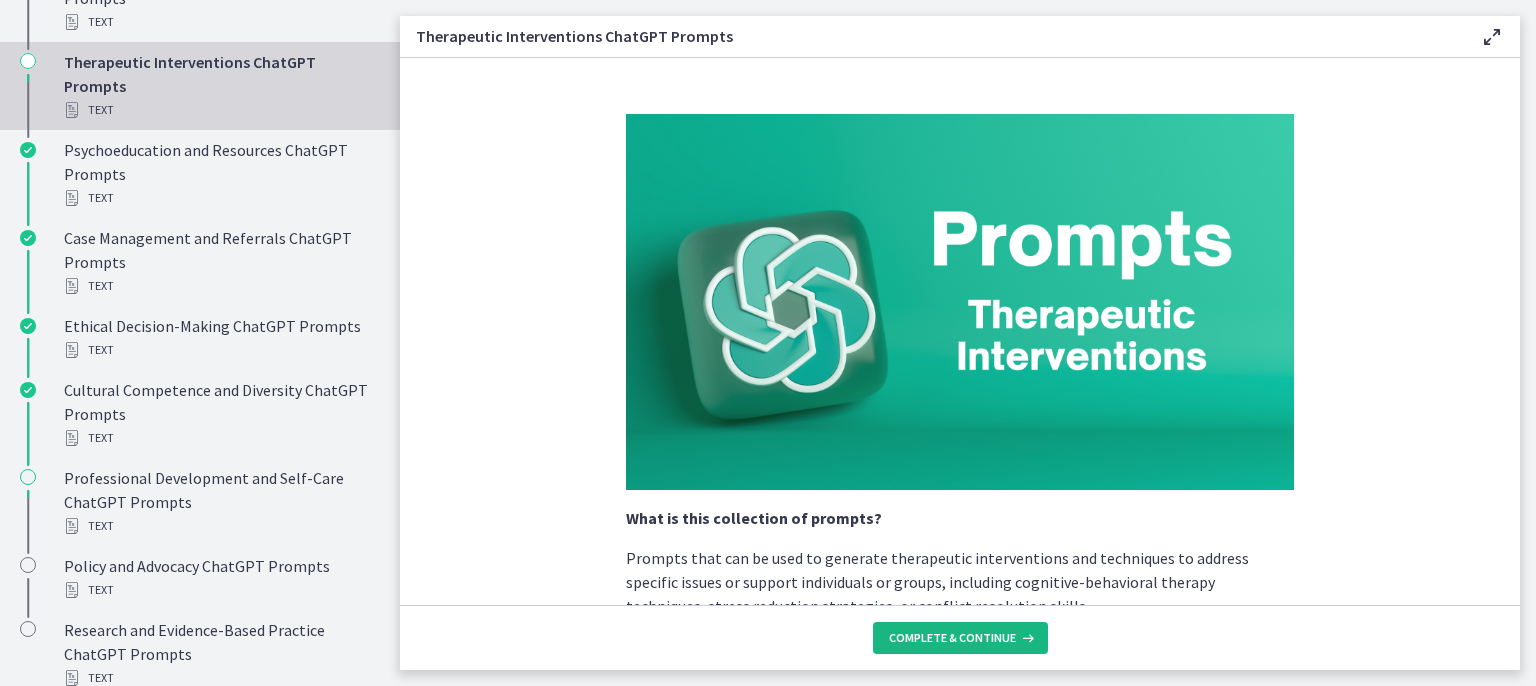 click on "Complete & continue" at bounding box center [952, 638] 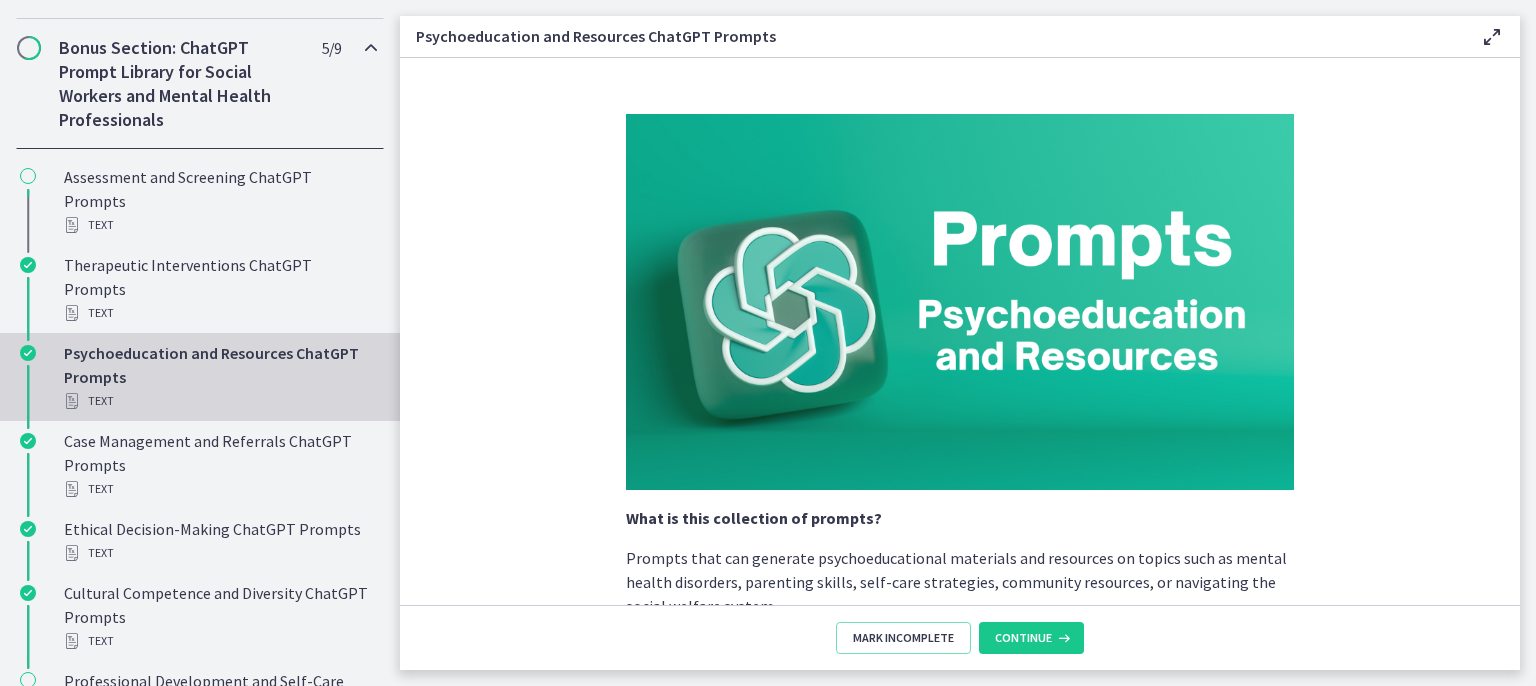 scroll, scrollTop: 1000, scrollLeft: 0, axis: vertical 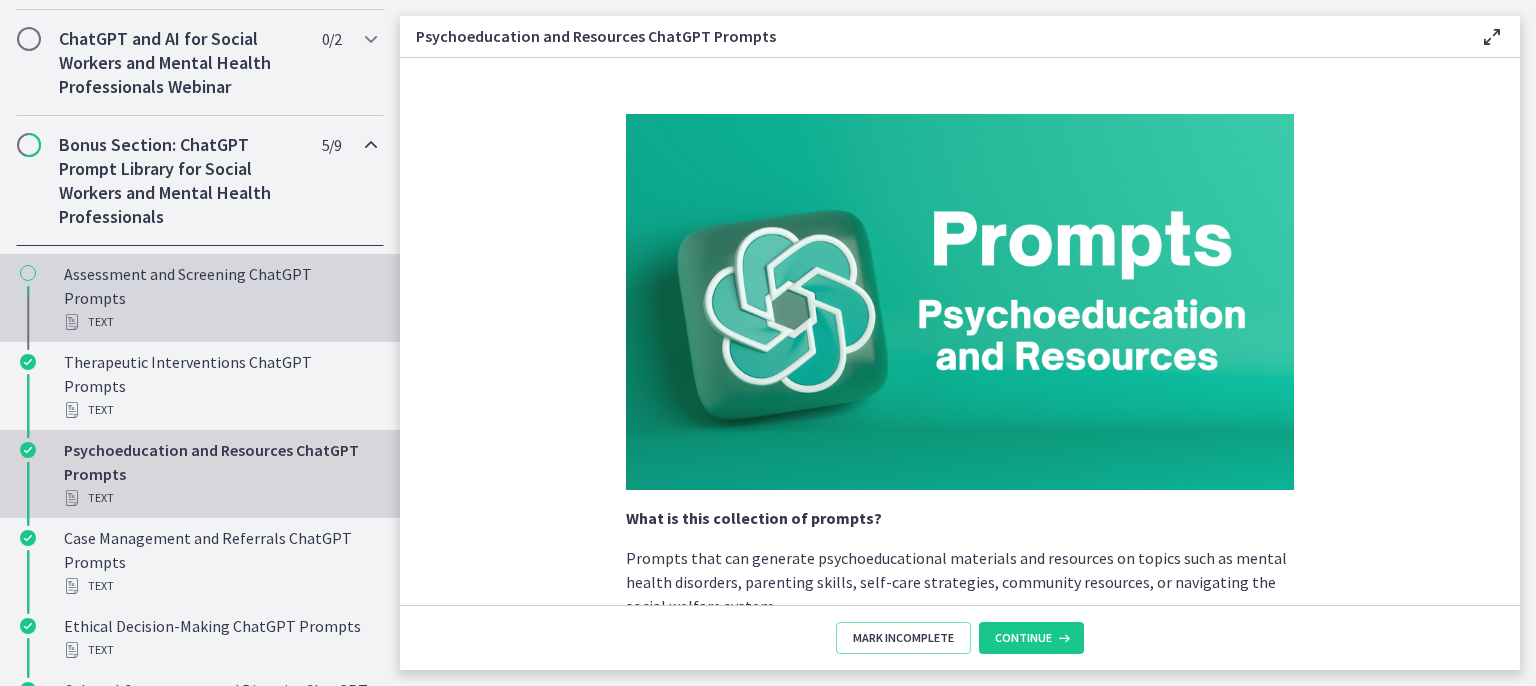 click on "Assessment and Screening ChatGPT Prompts
Text" at bounding box center [220, 298] 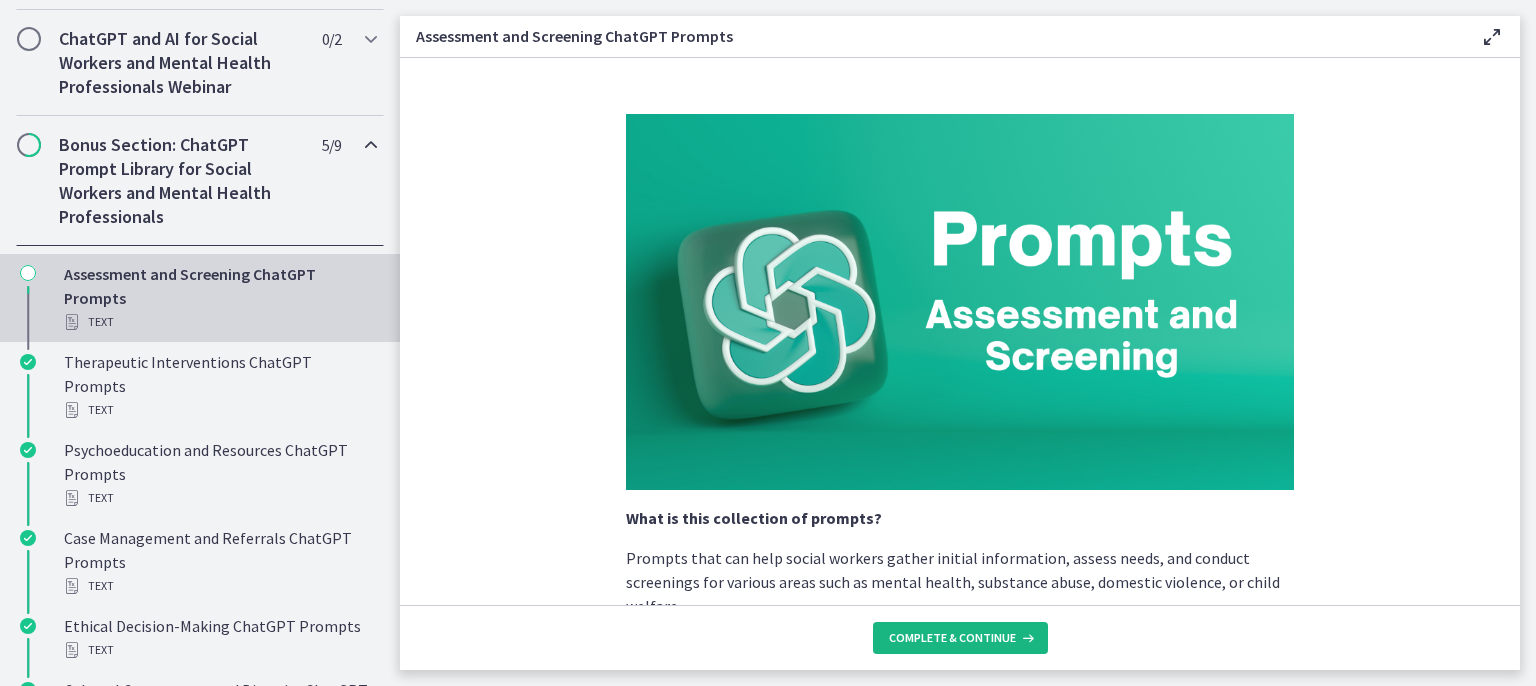 click on "Complete & continue" at bounding box center [952, 638] 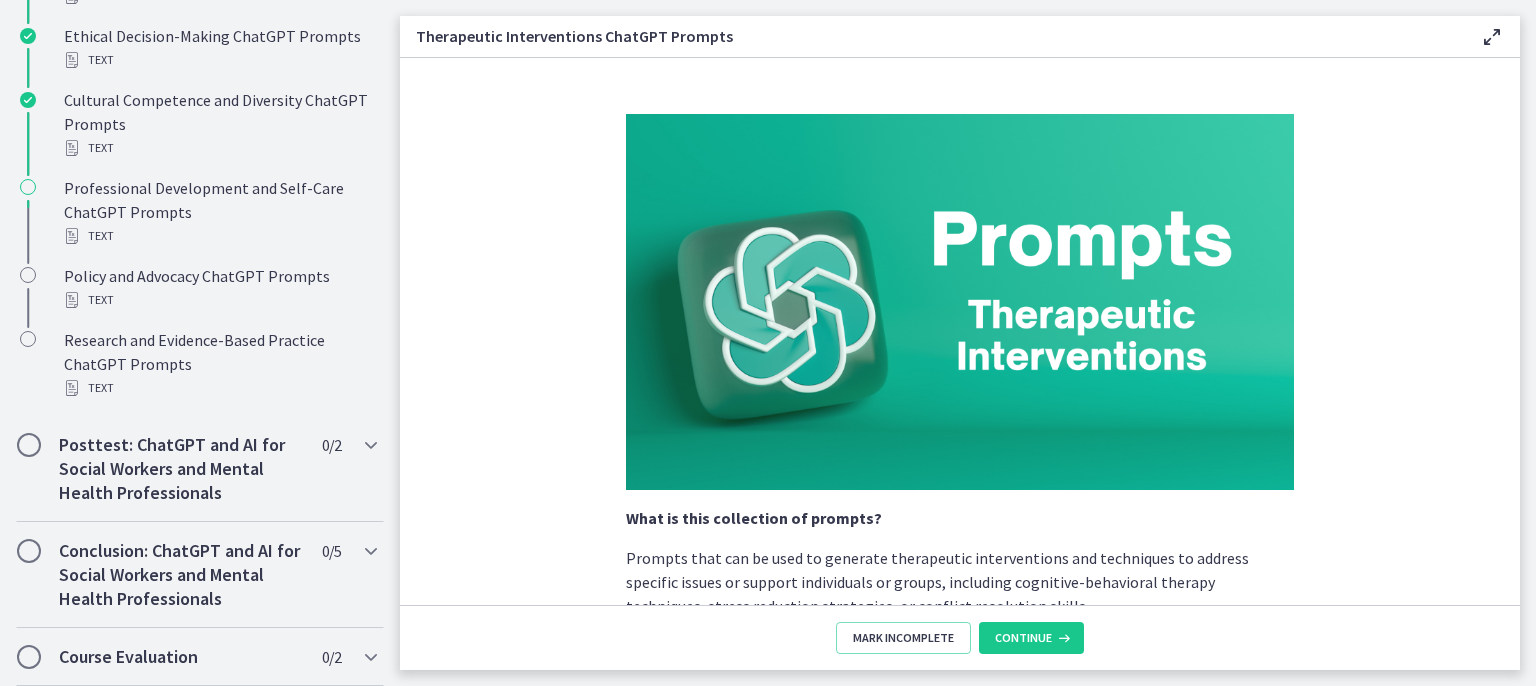 scroll, scrollTop: 1600, scrollLeft: 0, axis: vertical 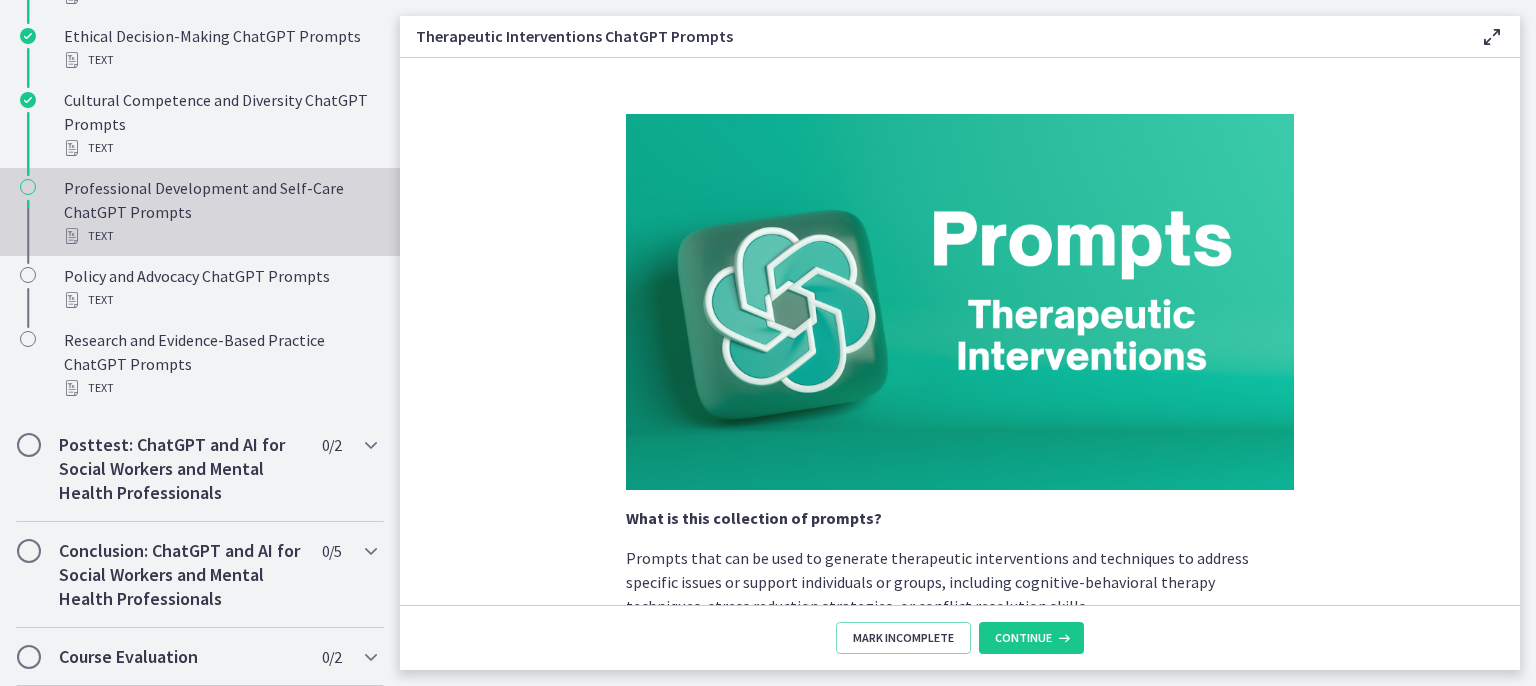click on "Professional Development and Self-Care ChatGPT Prompts
Text" at bounding box center (220, 212) 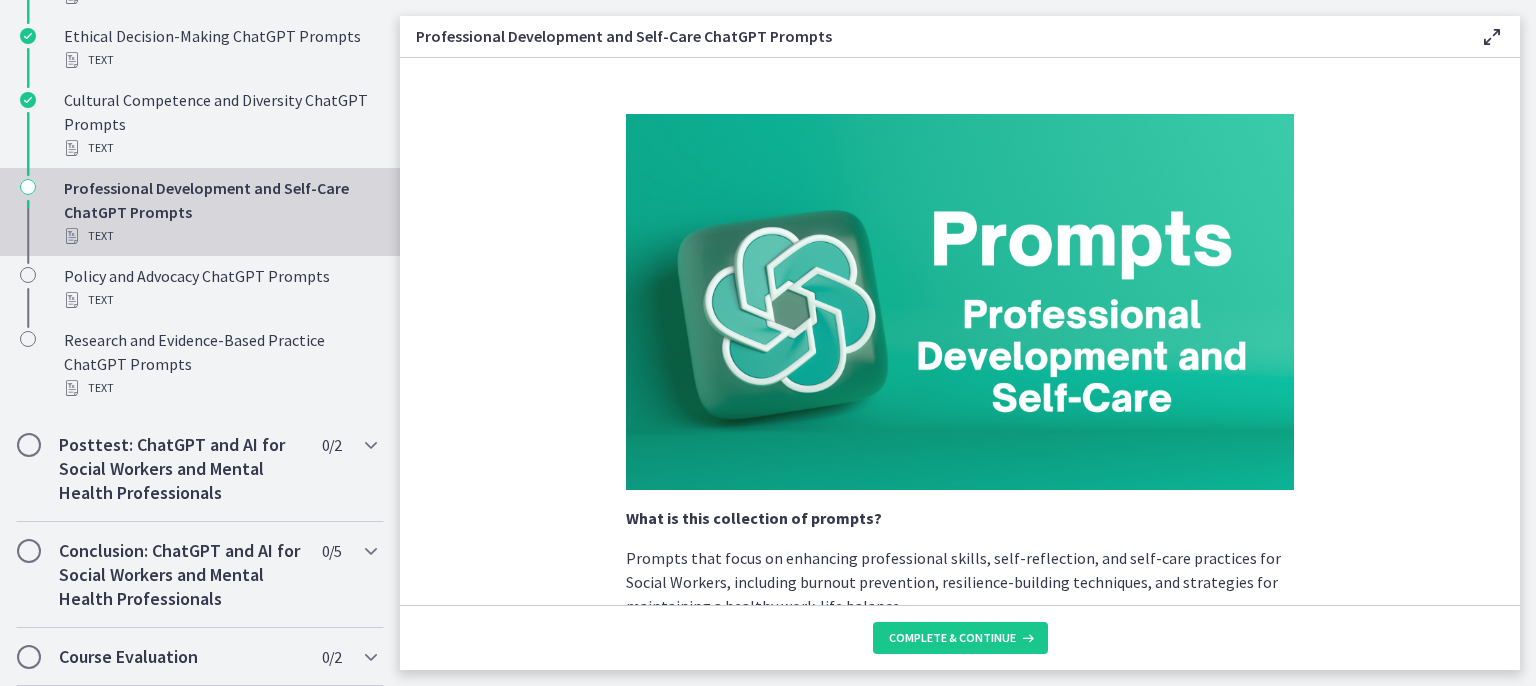 scroll, scrollTop: 1576, scrollLeft: 0, axis: vertical 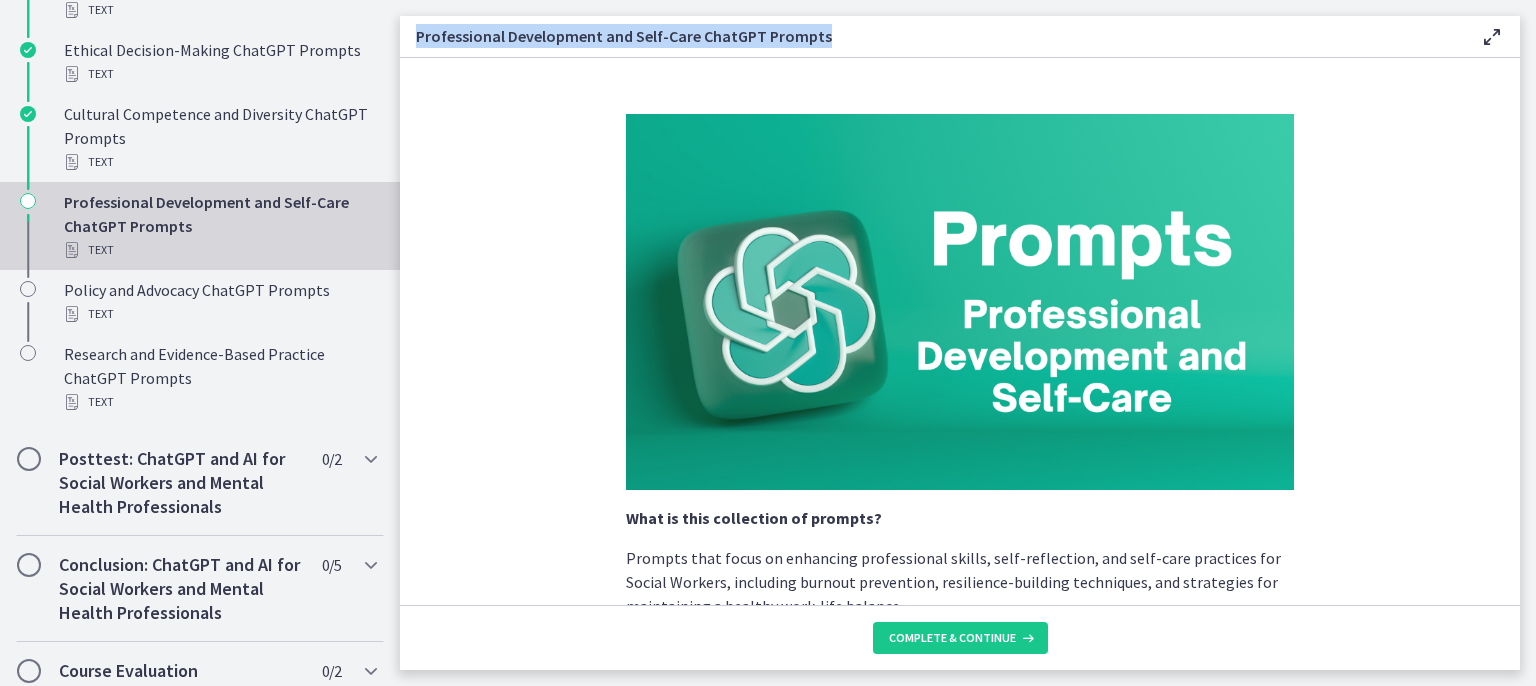 drag, startPoint x: 860, startPoint y: 45, endPoint x: 414, endPoint y: 50, distance: 446.028 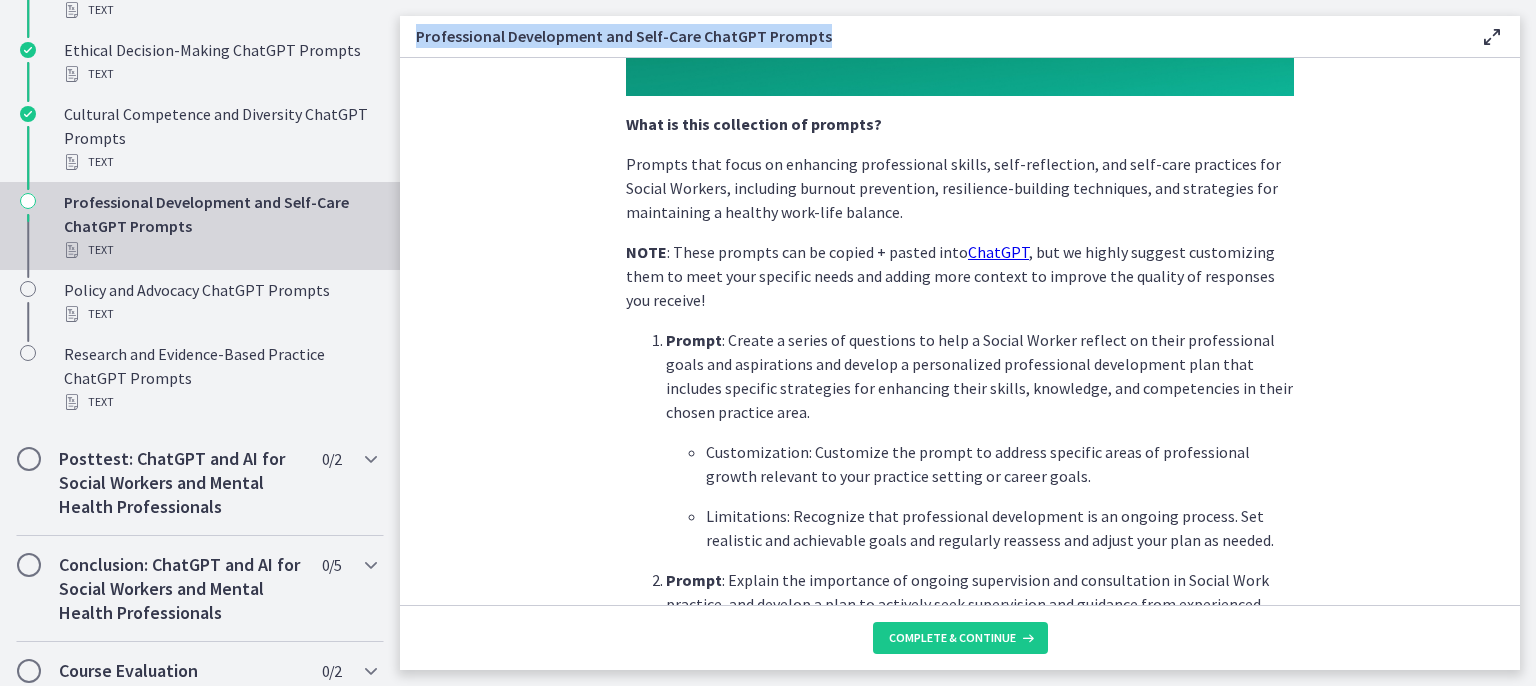 scroll, scrollTop: 400, scrollLeft: 0, axis: vertical 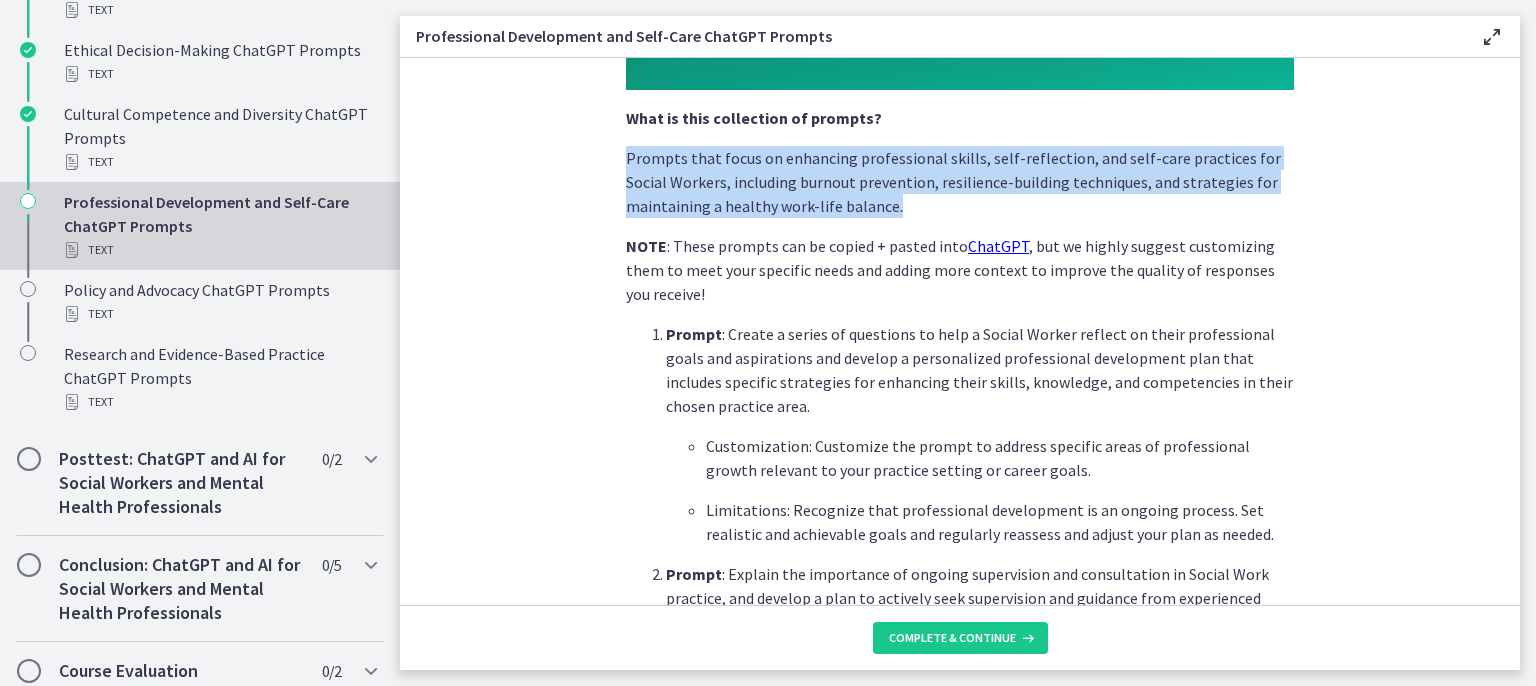 drag, startPoint x: 610, startPoint y: 156, endPoint x: 929, endPoint y: 213, distance: 324.05246 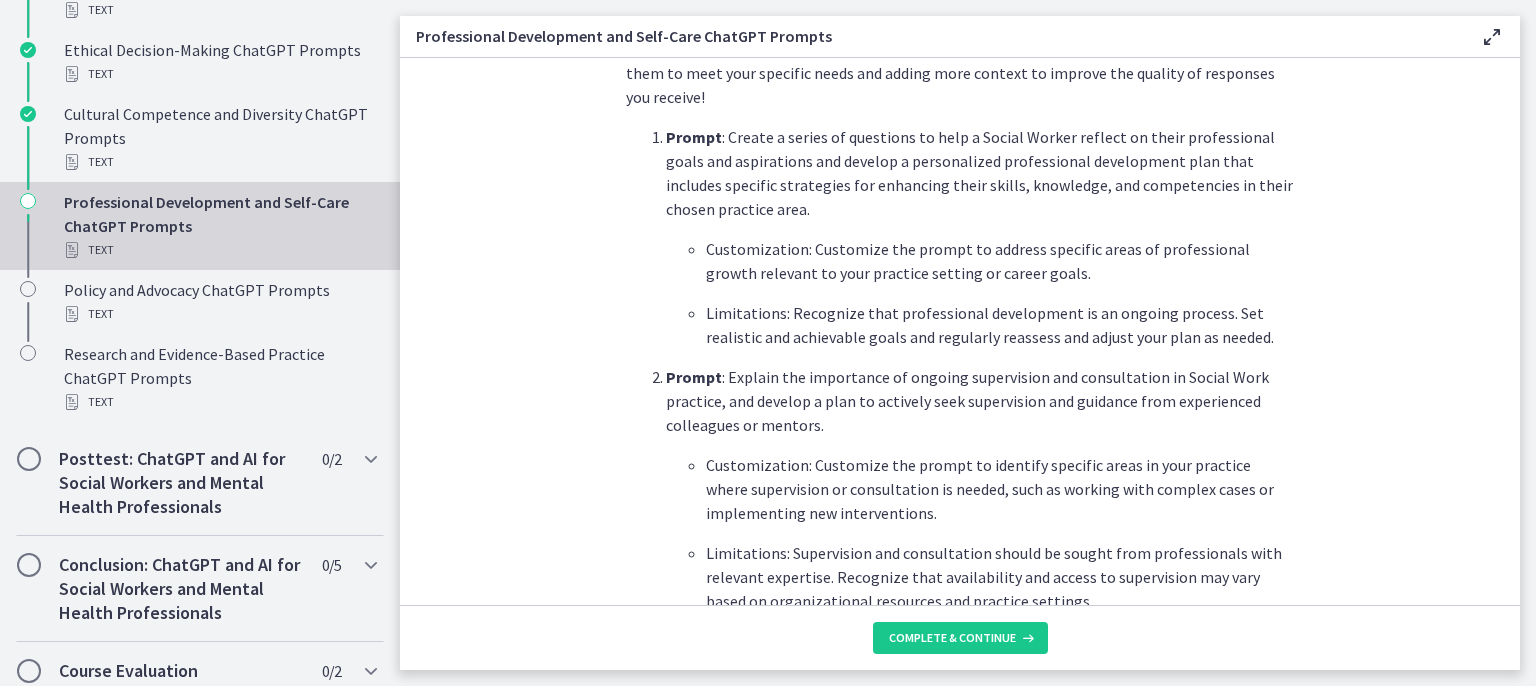 scroll, scrollTop: 600, scrollLeft: 0, axis: vertical 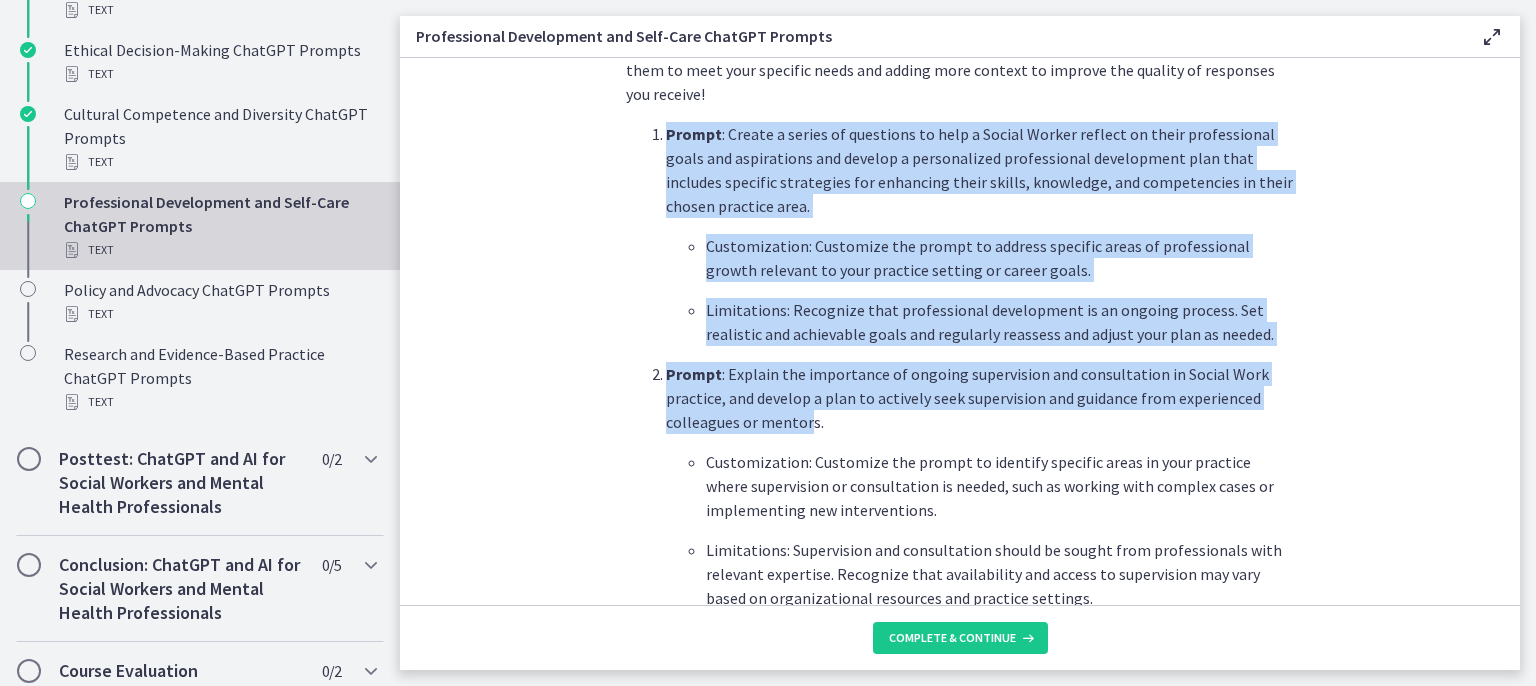 drag, startPoint x: 631, startPoint y: 133, endPoint x: 797, endPoint y: 421, distance: 332.4154 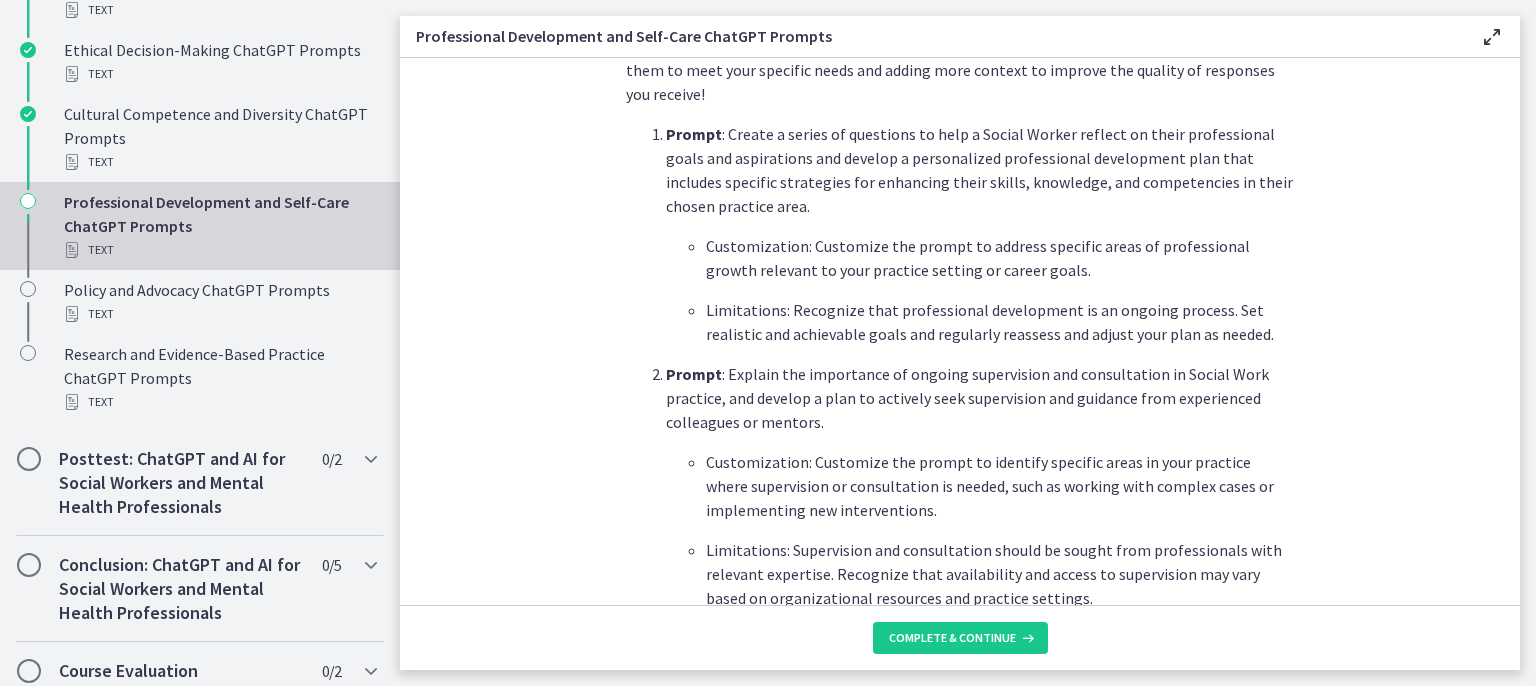 click on "Prompt : Create a series of questions to help a Social Worker reflect on their professional goals and aspirations and develop a personalized professional development plan that includes specific strategies for enhancing their skills, knowledge, and competencies in their chosen practice area.
Customization: Customize the prompt to address specific areas of professional growth relevant to your practice setting or career goals.
Limitations: Recognize that professional development is an ongoing process. Set realistic and achievable goals and regularly reassess and adjust your plan as needed.
Prompt : Explain the importance of ongoing supervision and consultation in Social Work practice, and develop a plan to actively seek supervision and guidance from experienced colleagues or mentors.
Customization: Customize the prompt to identify specific areas in your practice where supervision or consultation is needed, such as working with complex cases or implementing new interventions." at bounding box center (960, 1386) 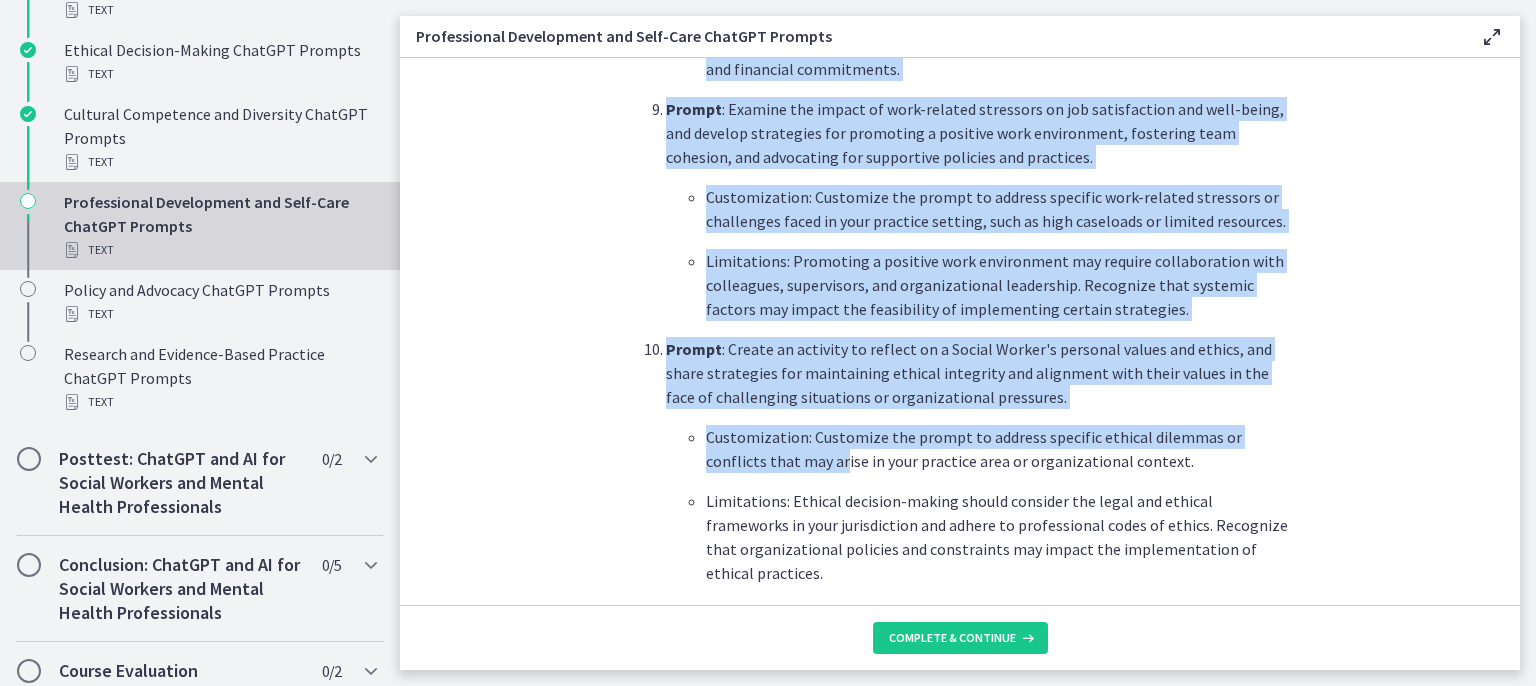 scroll, scrollTop: 2800, scrollLeft: 0, axis: vertical 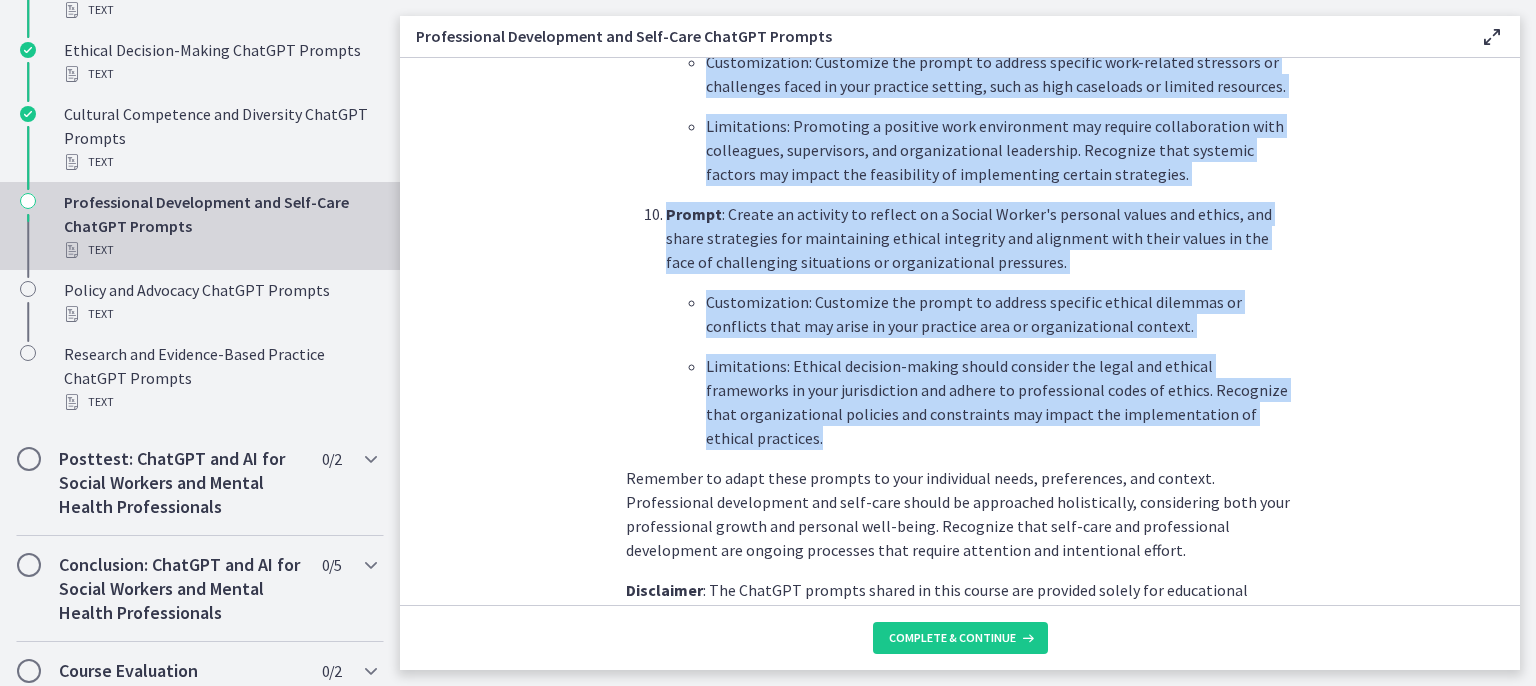 drag, startPoint x: 630, startPoint y: 126, endPoint x: 780, endPoint y: 442, distance: 349.79422 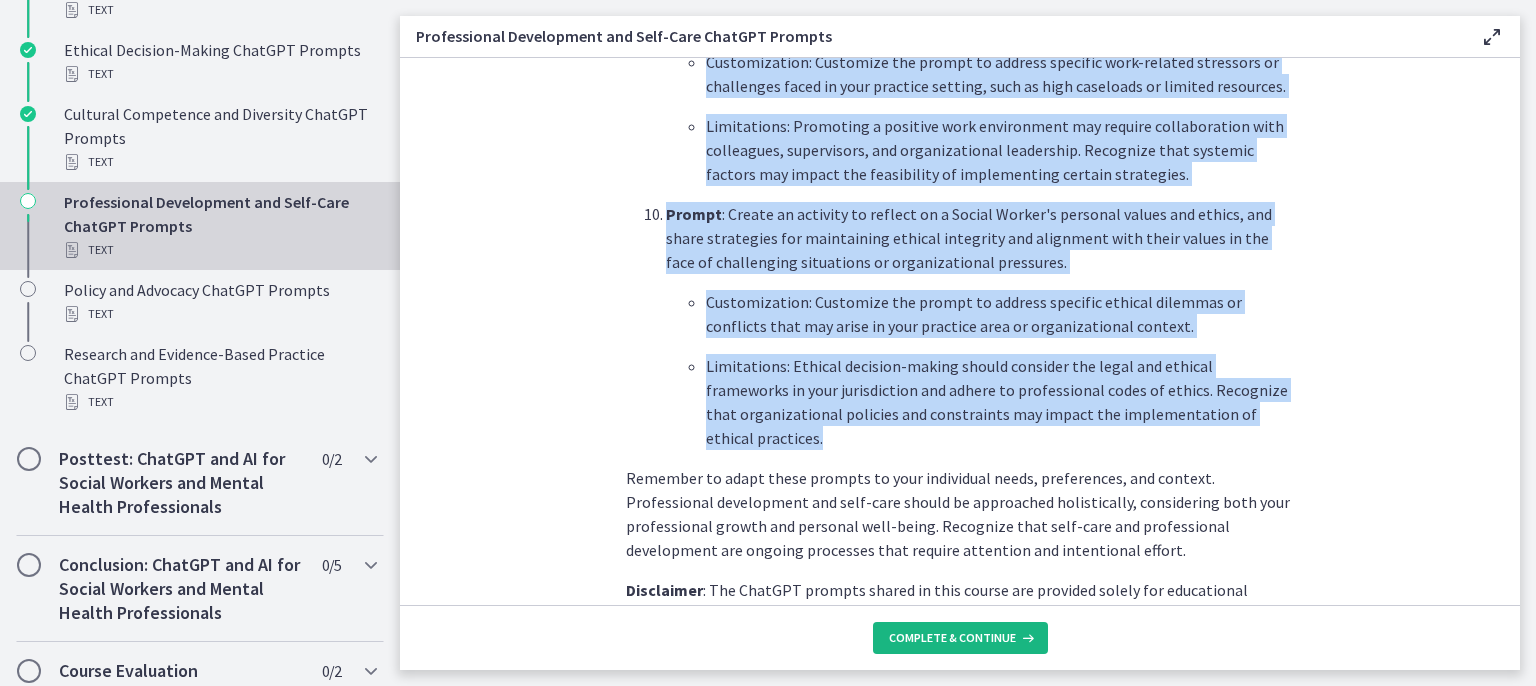 click on "Complete & continue" at bounding box center (952, 638) 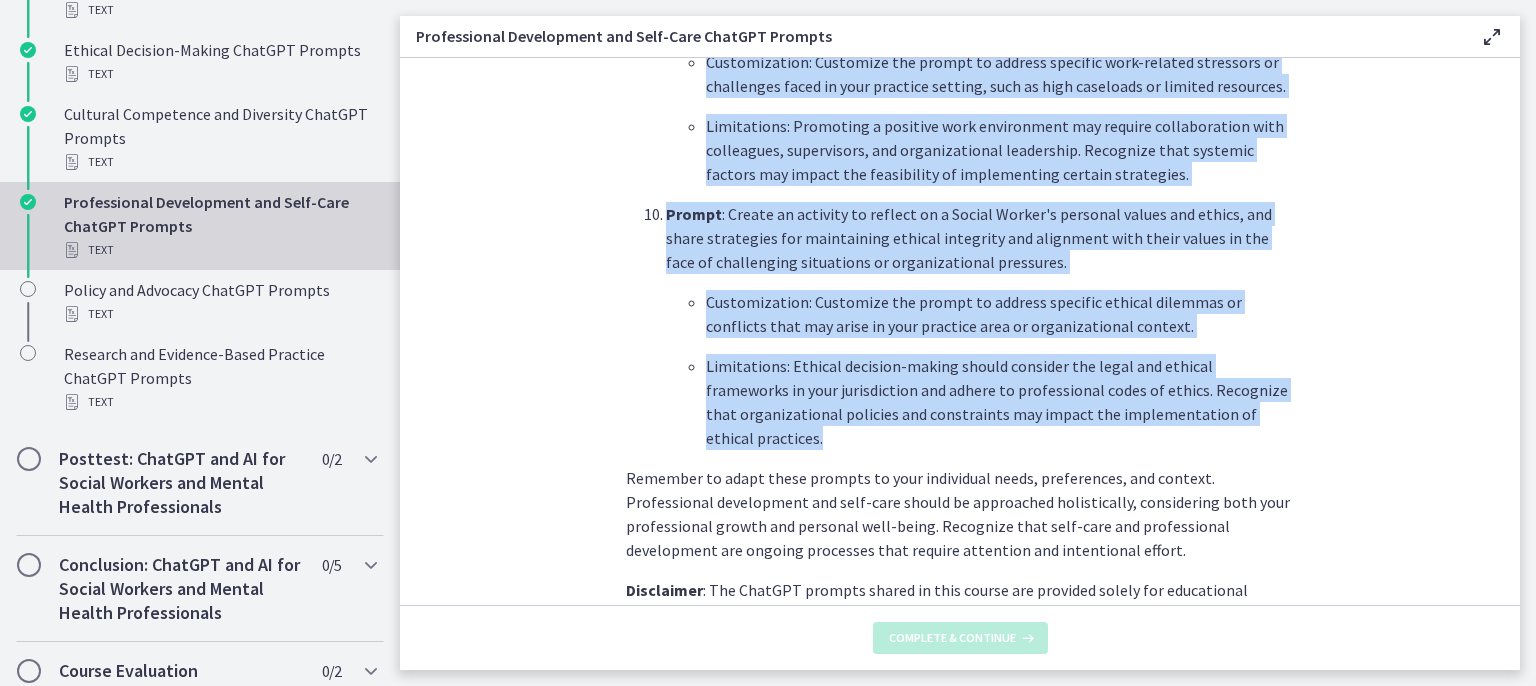 scroll, scrollTop: 0, scrollLeft: 0, axis: both 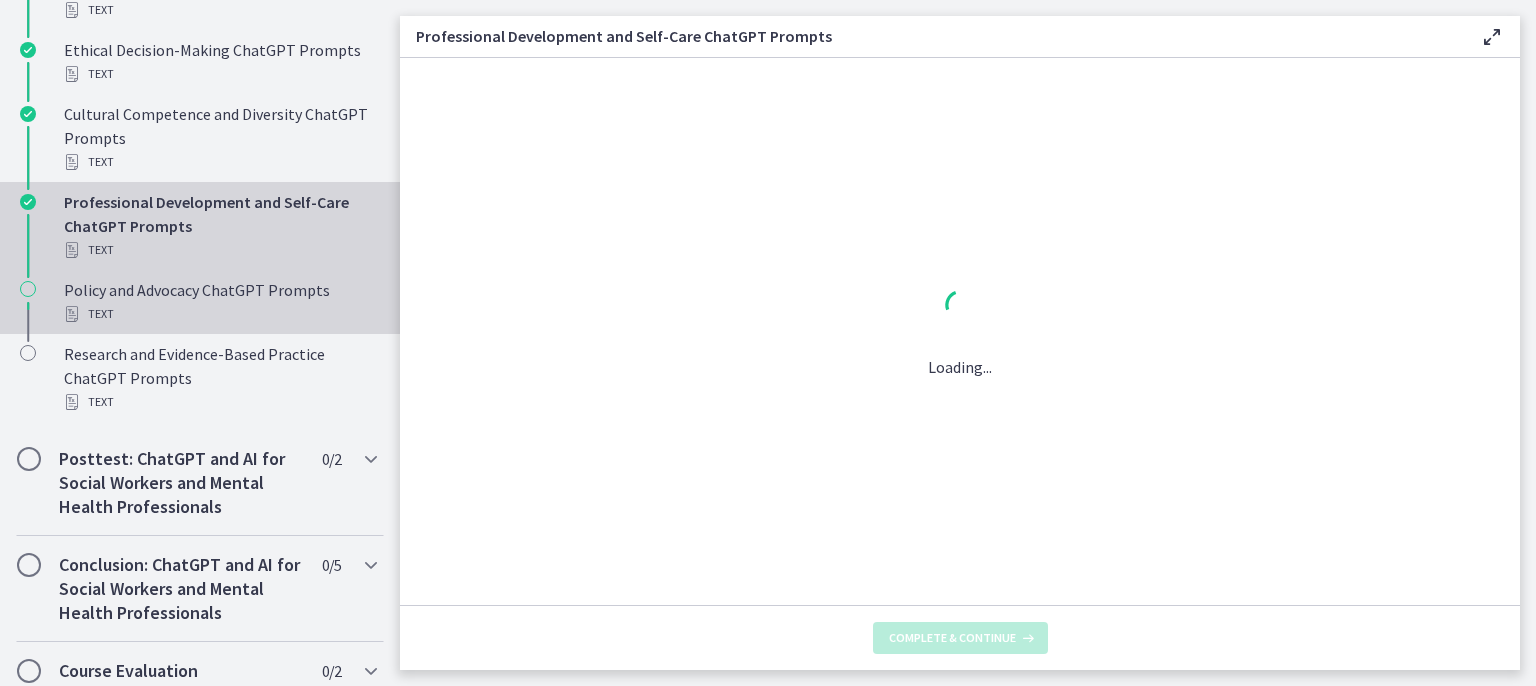 click on "Policy and Advocacy ChatGPT Prompts
Text" at bounding box center (220, 302) 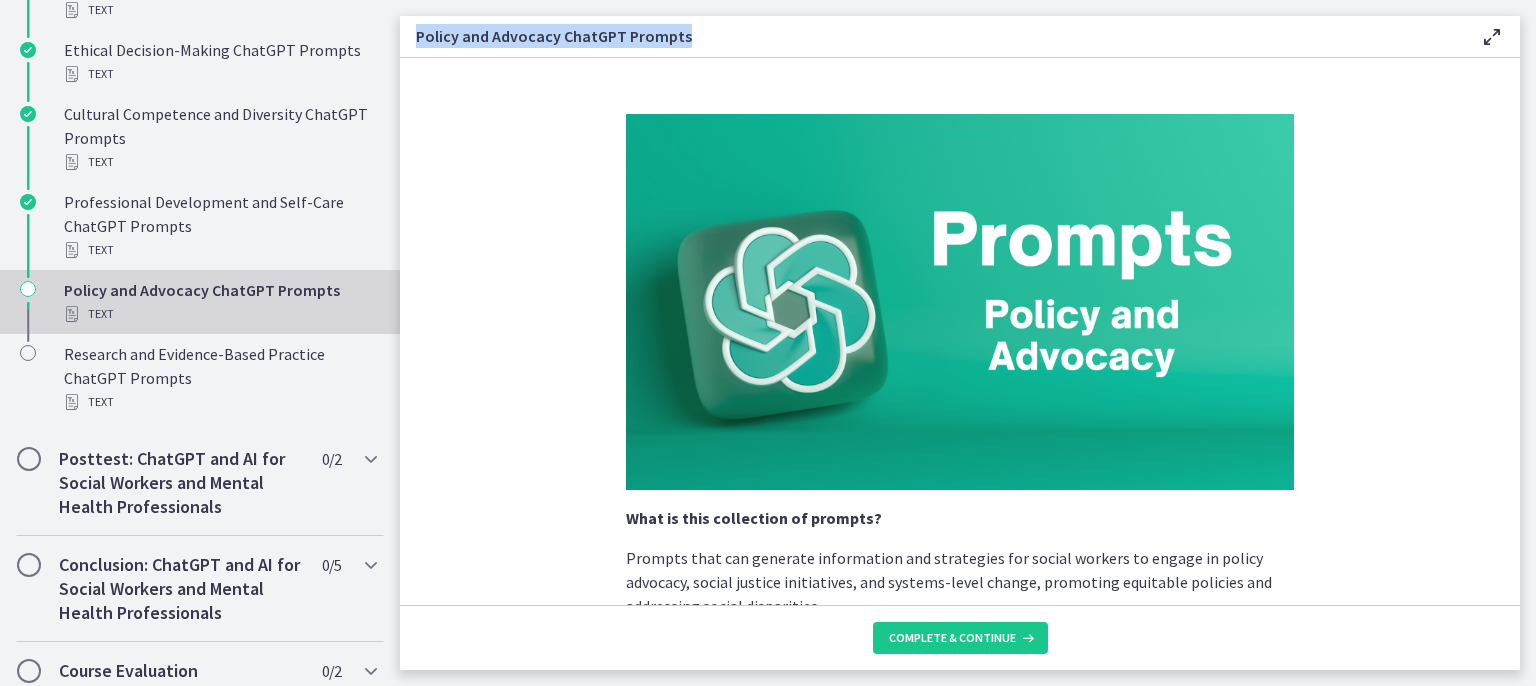drag, startPoint x: 708, startPoint y: 45, endPoint x: 416, endPoint y: 46, distance: 292.0017 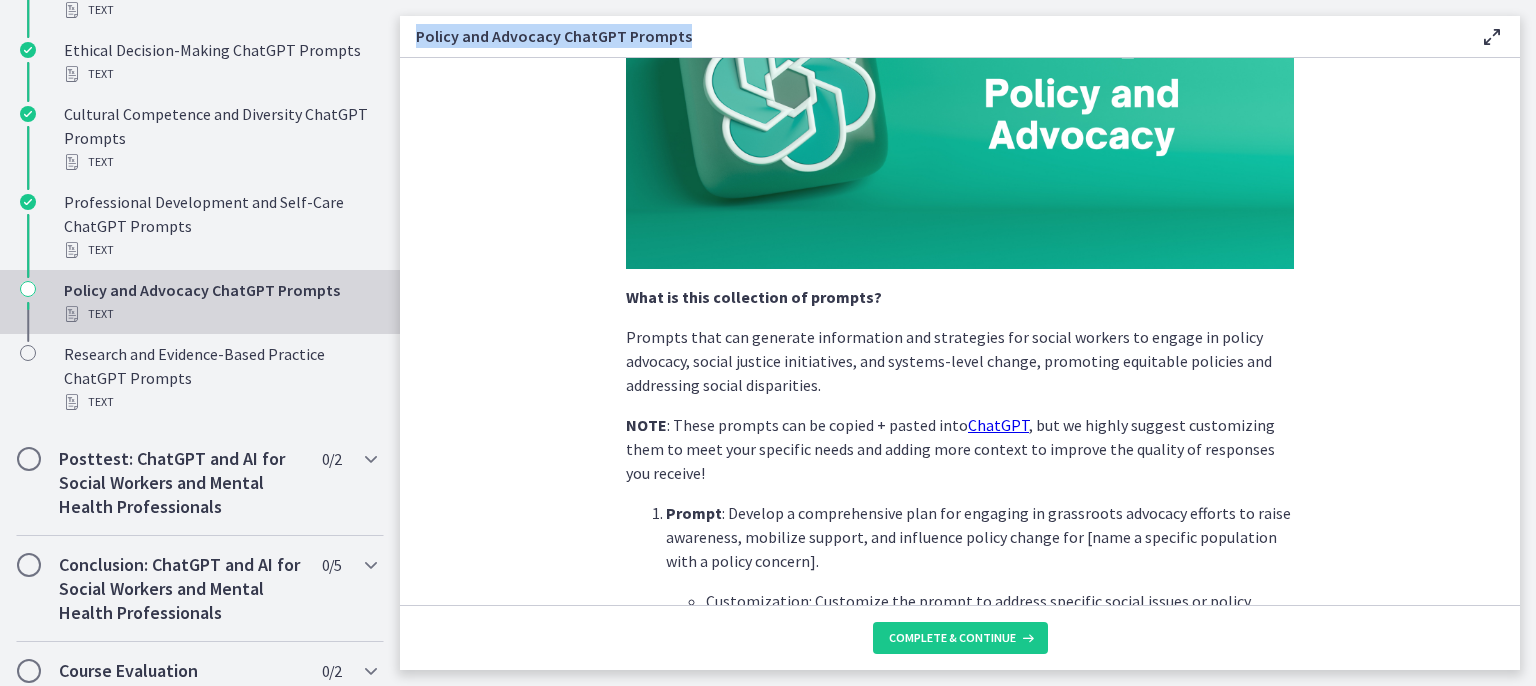 scroll, scrollTop: 300, scrollLeft: 0, axis: vertical 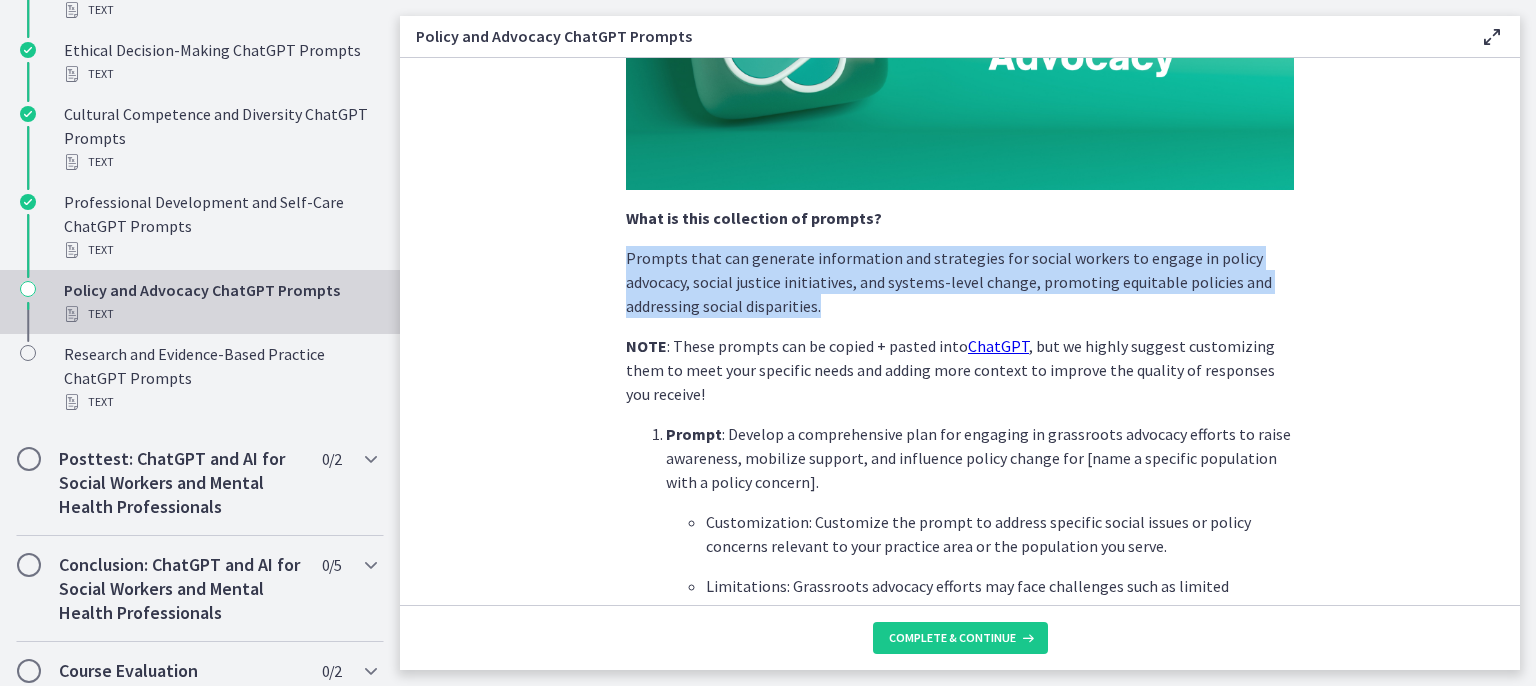 drag, startPoint x: 820, startPoint y: 310, endPoint x: 613, endPoint y: 269, distance: 211.02133 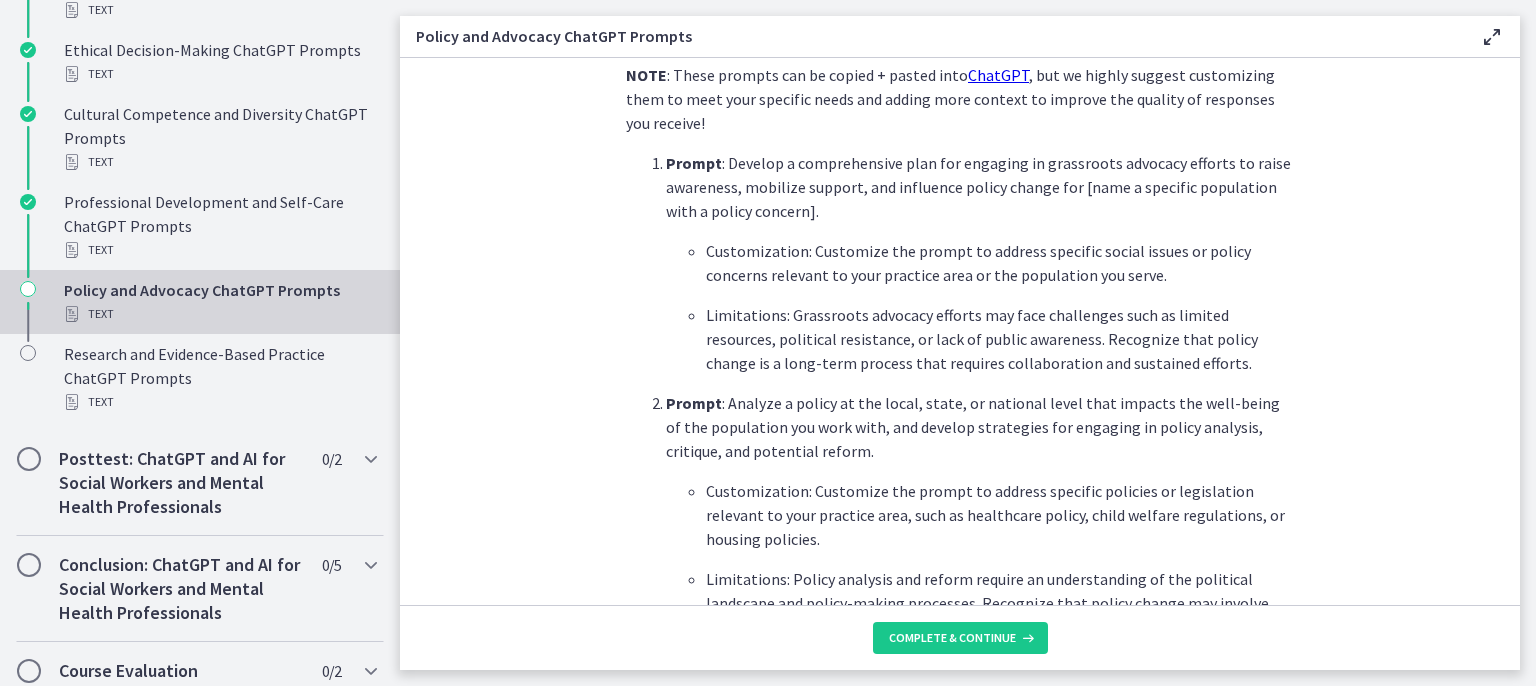 scroll, scrollTop: 600, scrollLeft: 0, axis: vertical 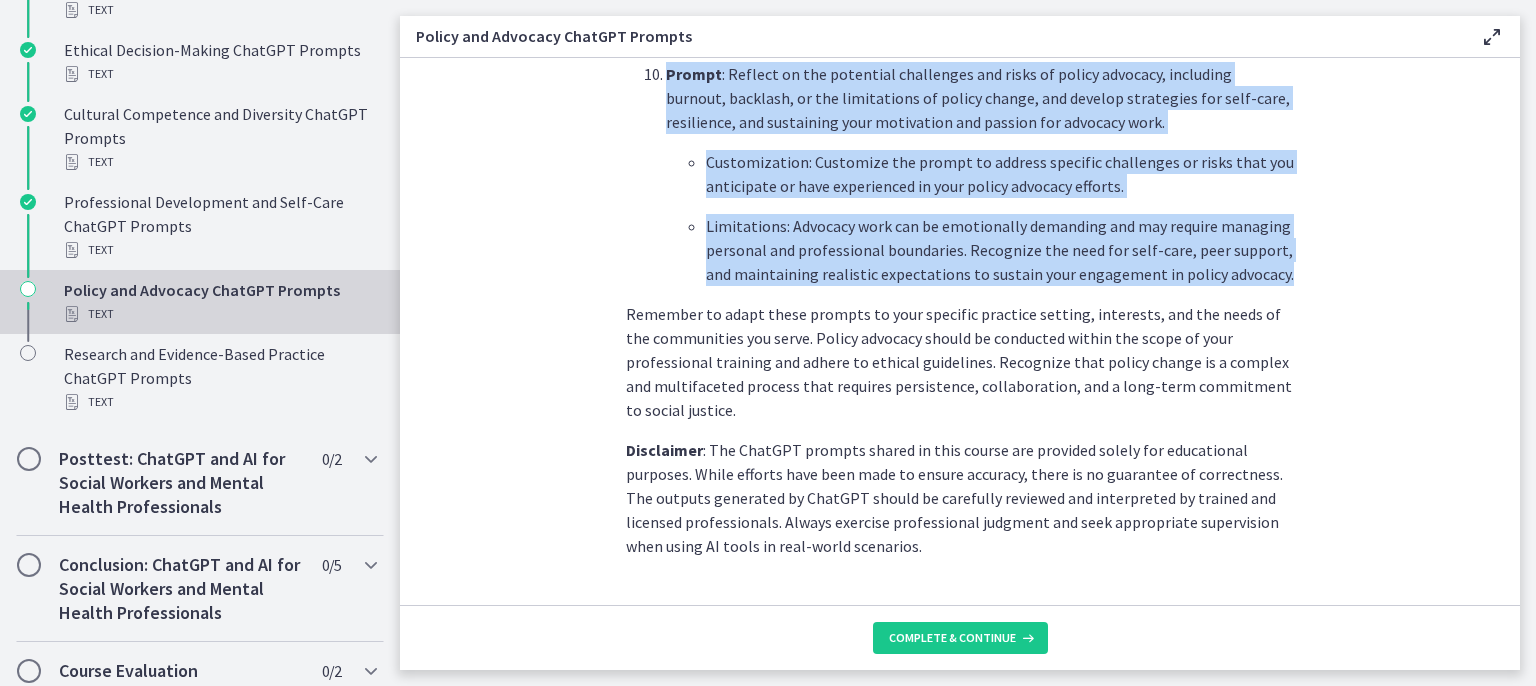 drag, startPoint x: 637, startPoint y: 133, endPoint x: 1294, endPoint y: 231, distance: 664.2688 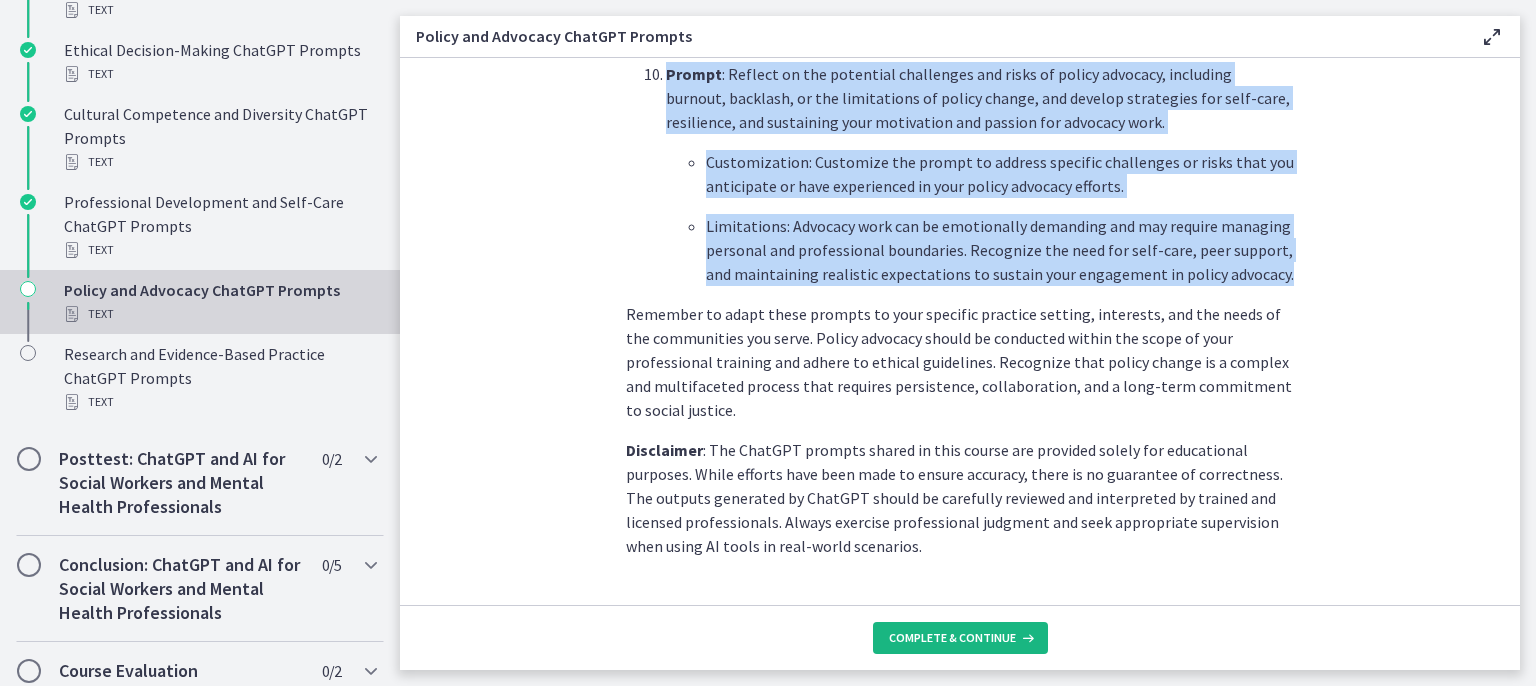 click on "Complete & continue" at bounding box center [952, 638] 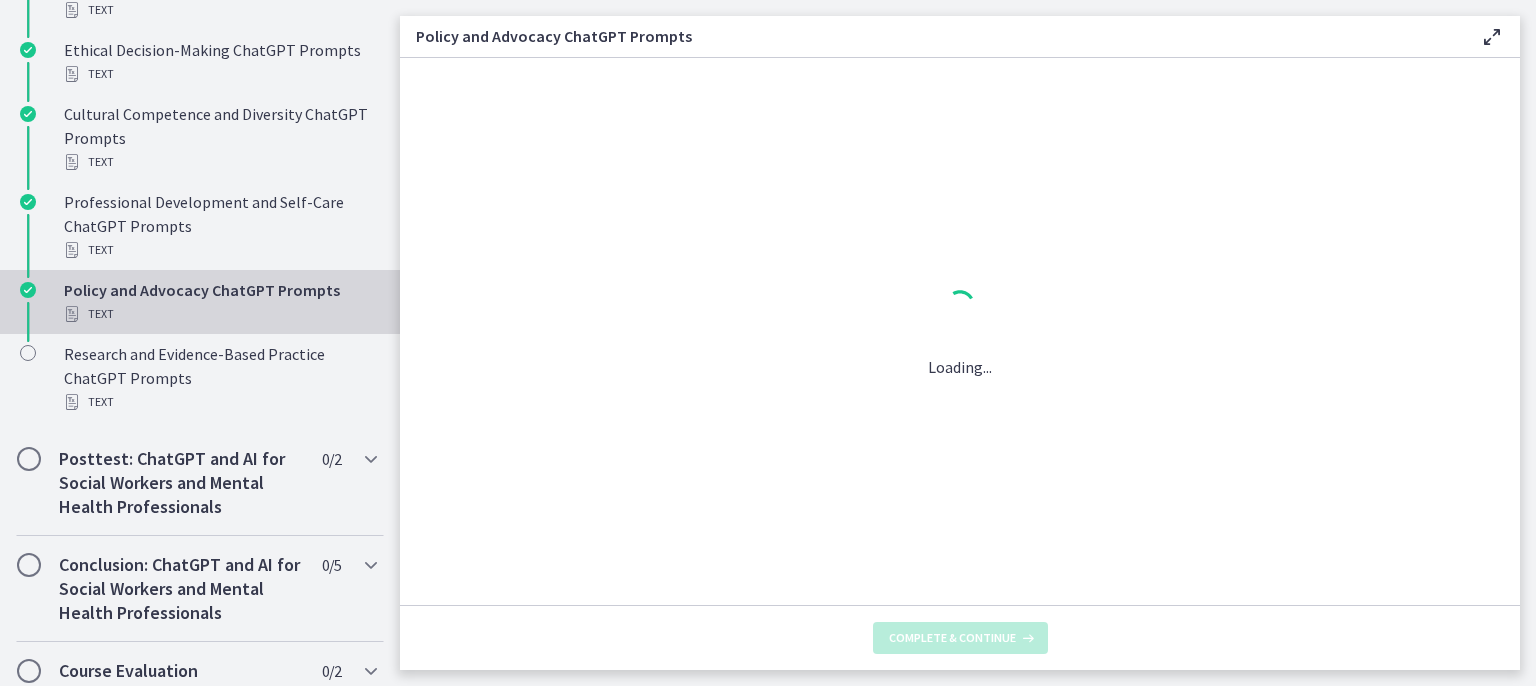 scroll, scrollTop: 0, scrollLeft: 0, axis: both 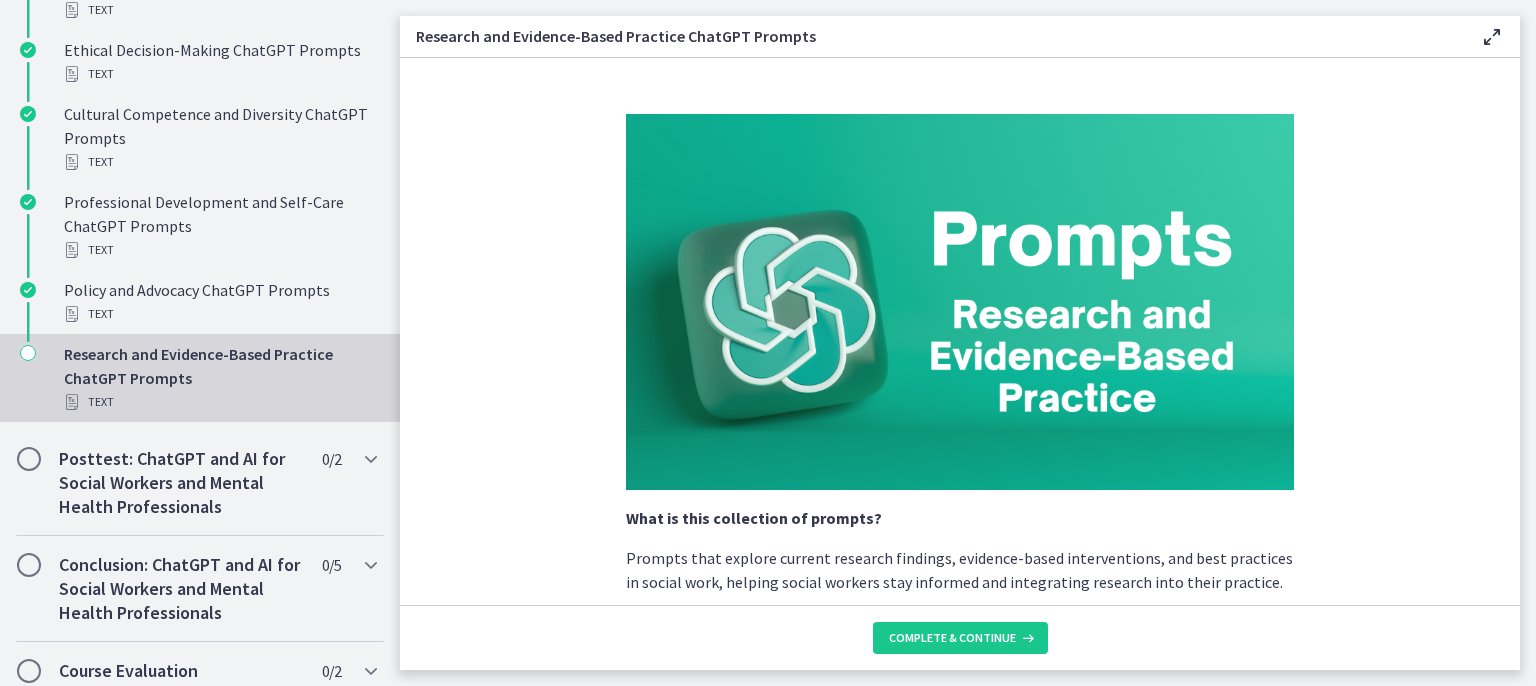 click on "Research and Evidence-Based Practice ChatGPT Prompts
Text" at bounding box center [220, 378] 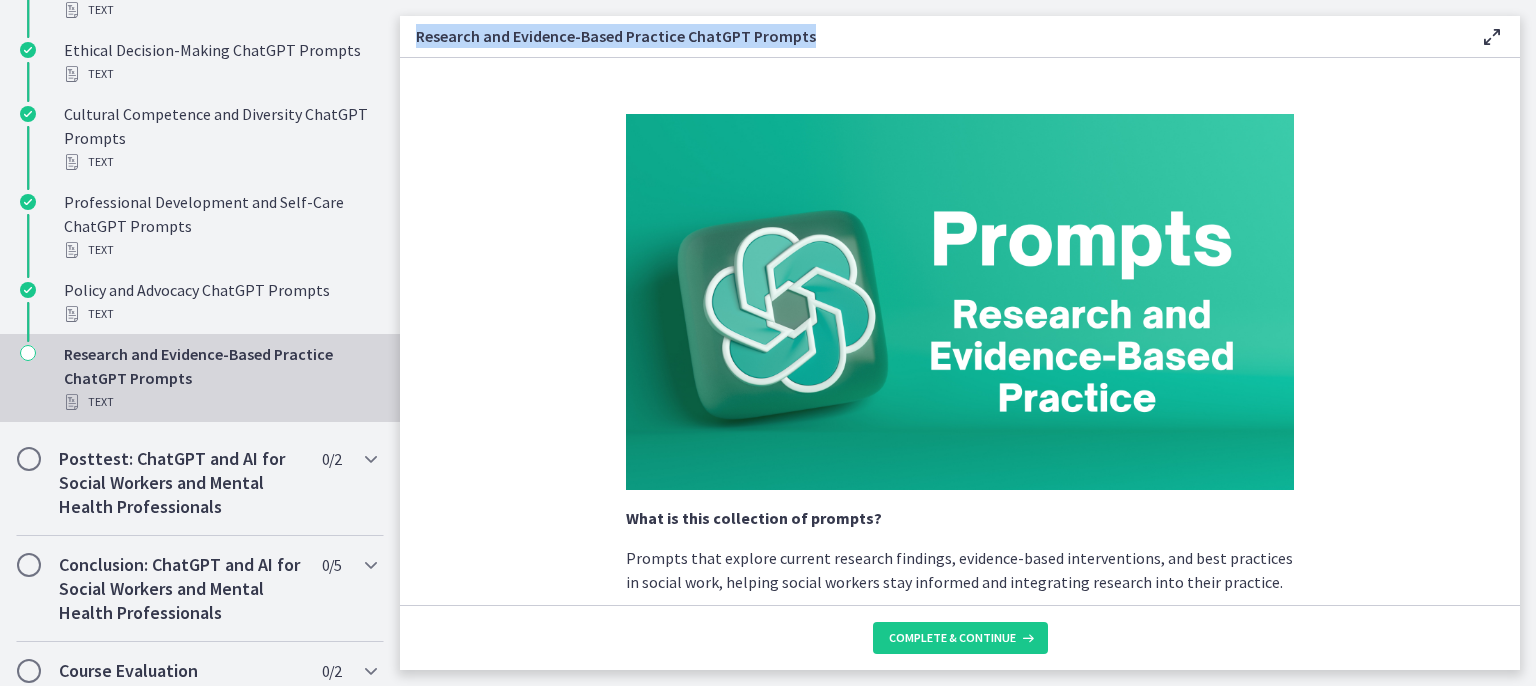 drag, startPoint x: 821, startPoint y: 35, endPoint x: 413, endPoint y: 37, distance: 408.0049 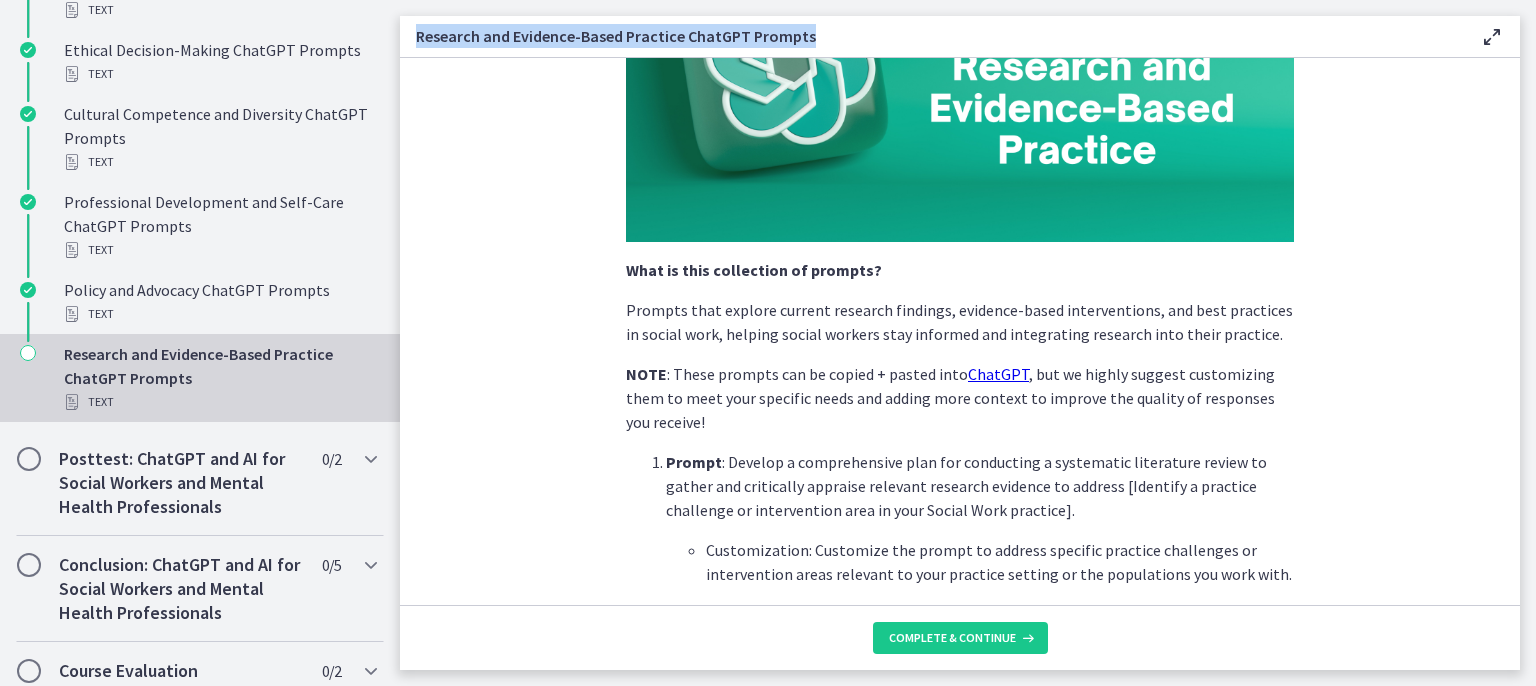 scroll, scrollTop: 300, scrollLeft: 0, axis: vertical 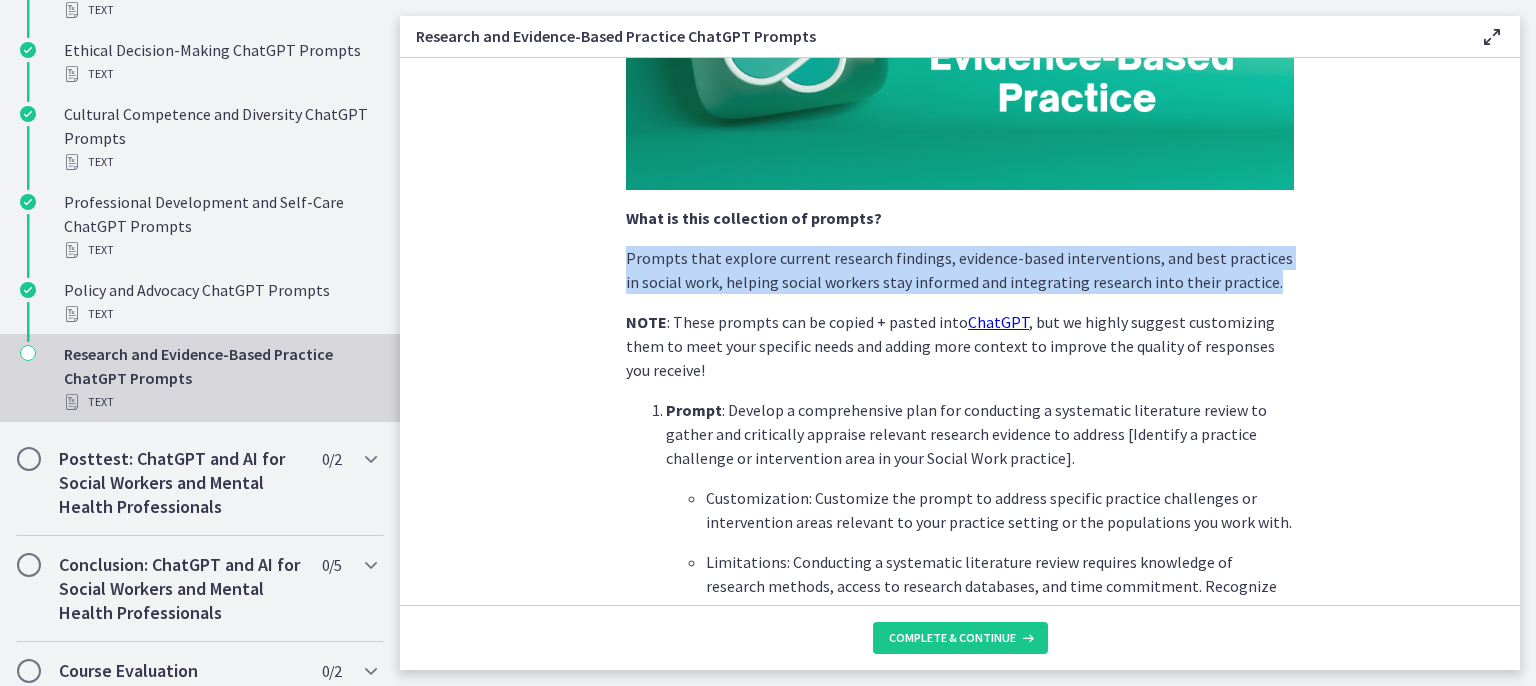drag, startPoint x: 612, startPoint y: 256, endPoint x: 1275, endPoint y: 293, distance: 664.0316 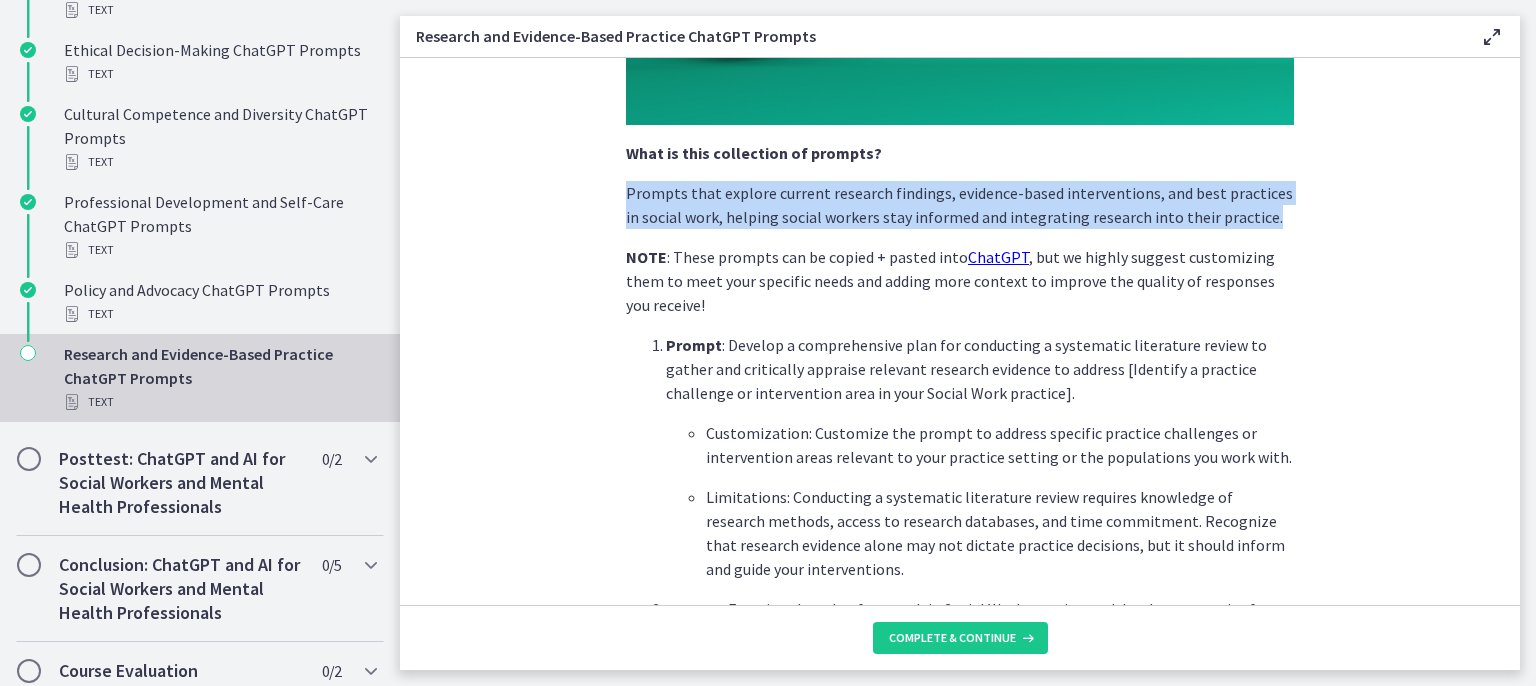 scroll, scrollTop: 400, scrollLeft: 0, axis: vertical 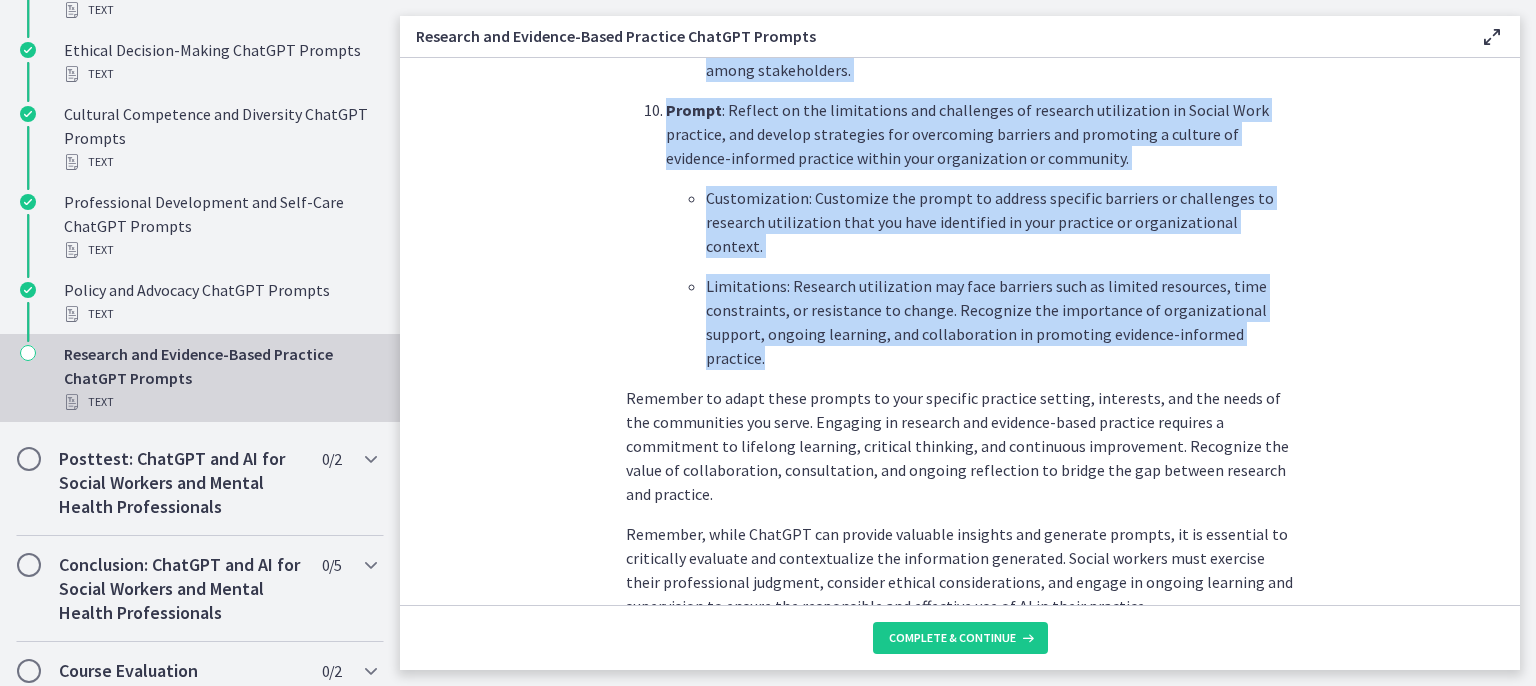drag, startPoint x: 637, startPoint y: 308, endPoint x: 1296, endPoint y: 261, distance: 660.6739 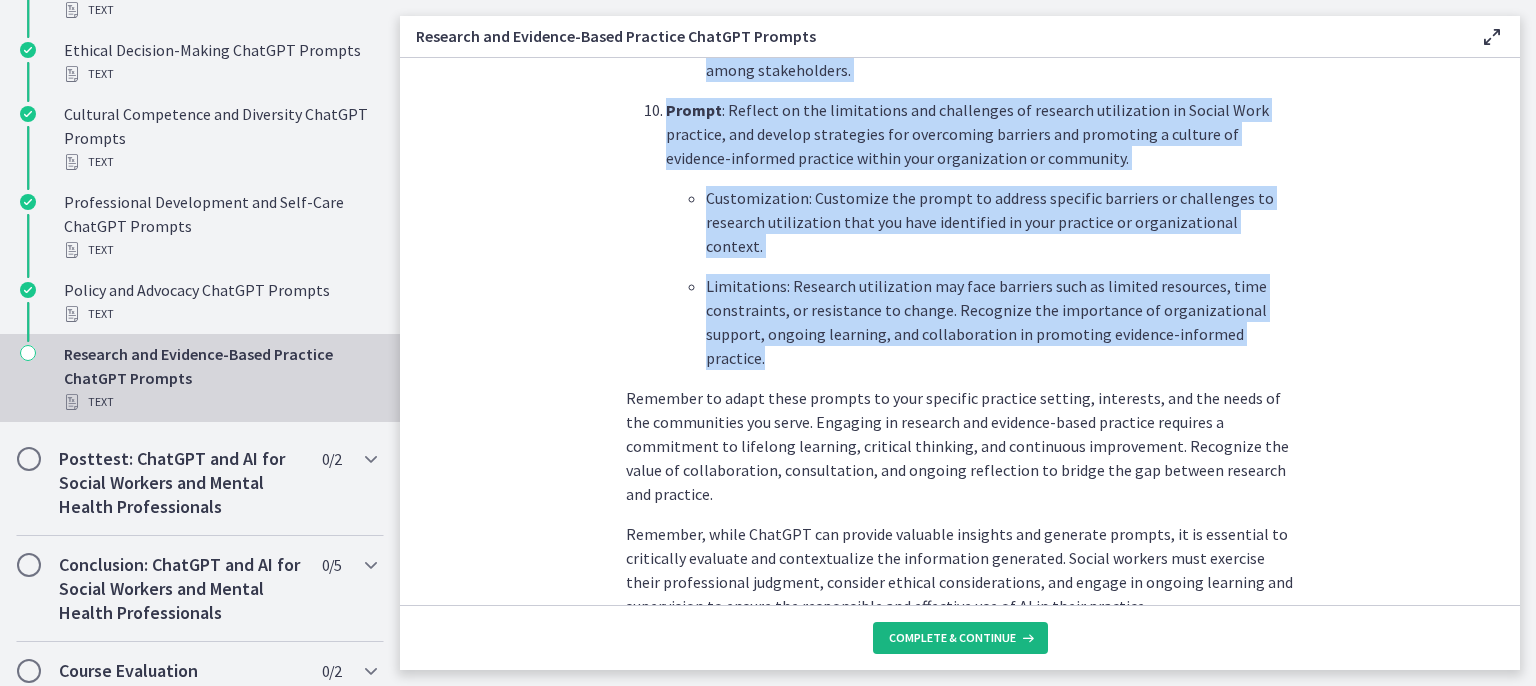 click on "Complete & continue" at bounding box center [952, 638] 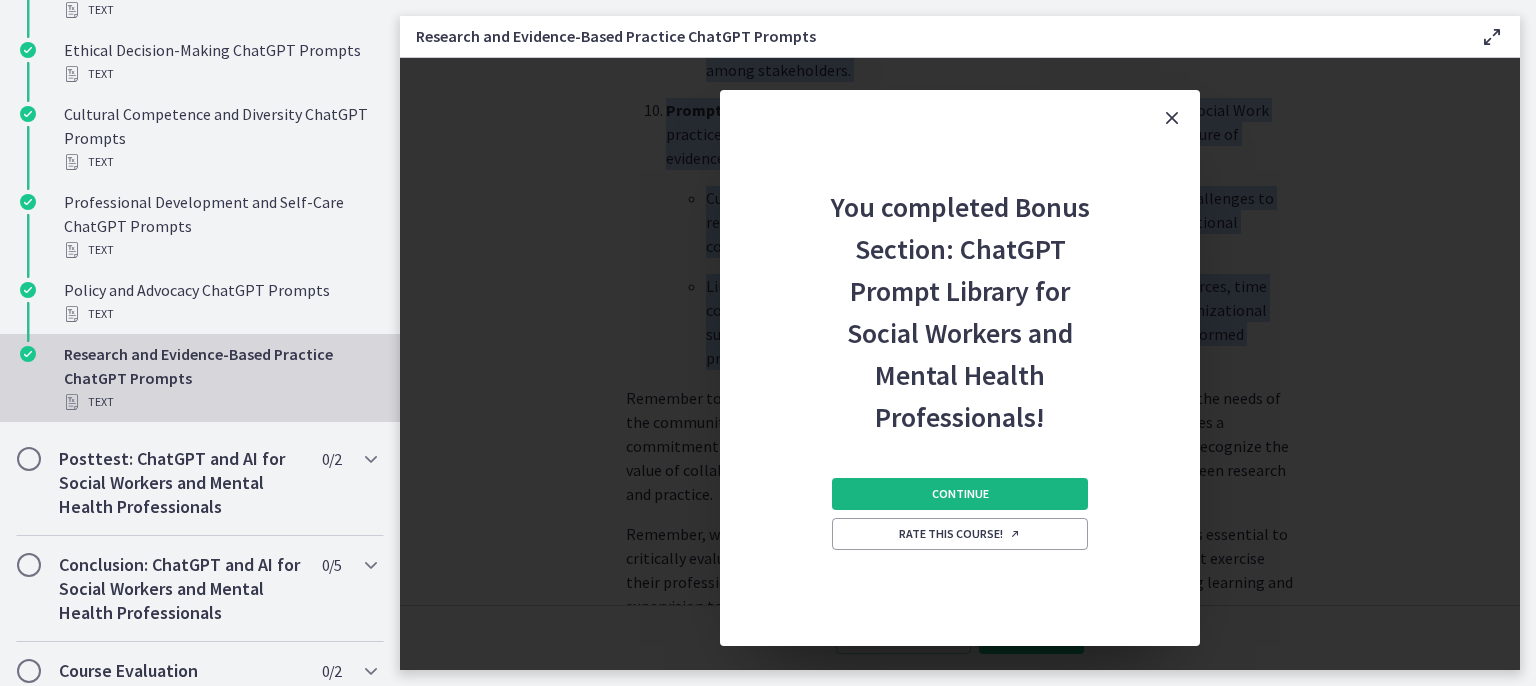 click on "Continue" at bounding box center [960, 494] 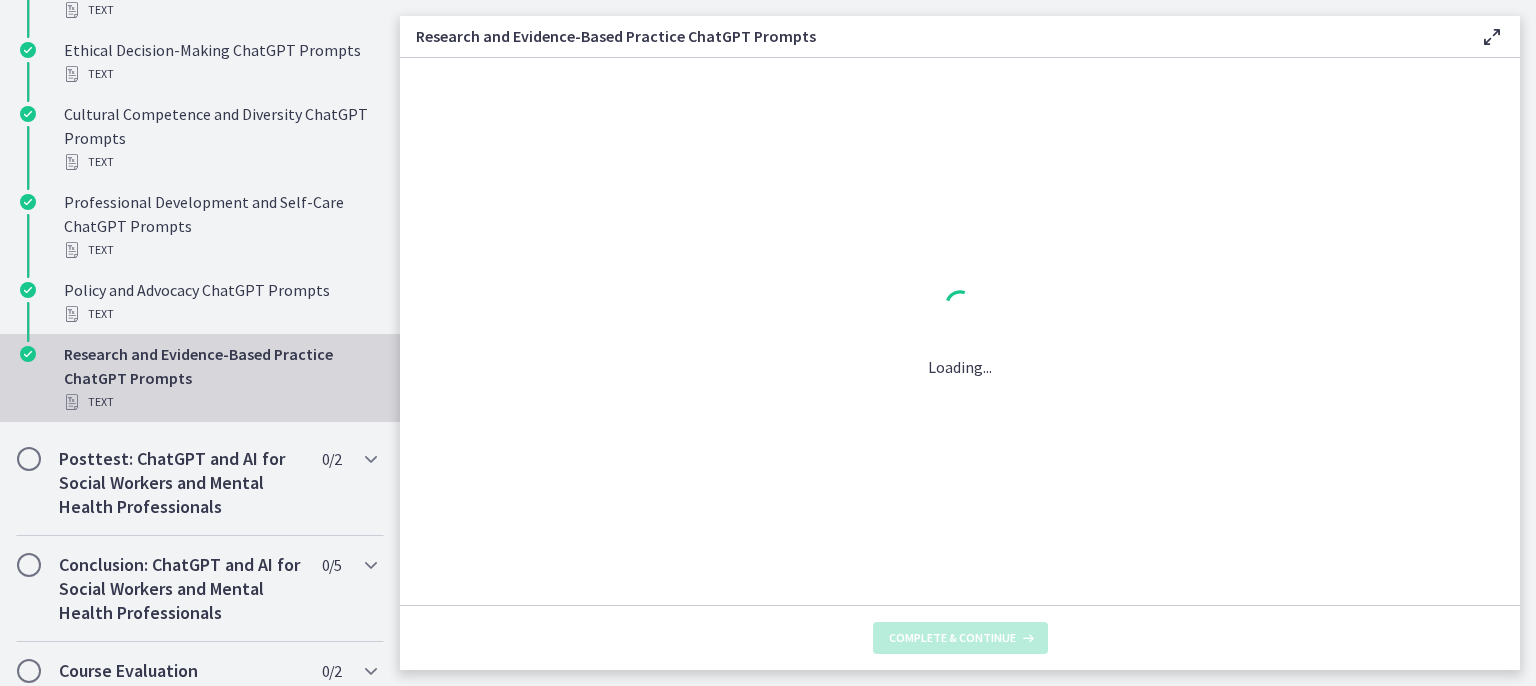 scroll, scrollTop: 0, scrollLeft: 0, axis: both 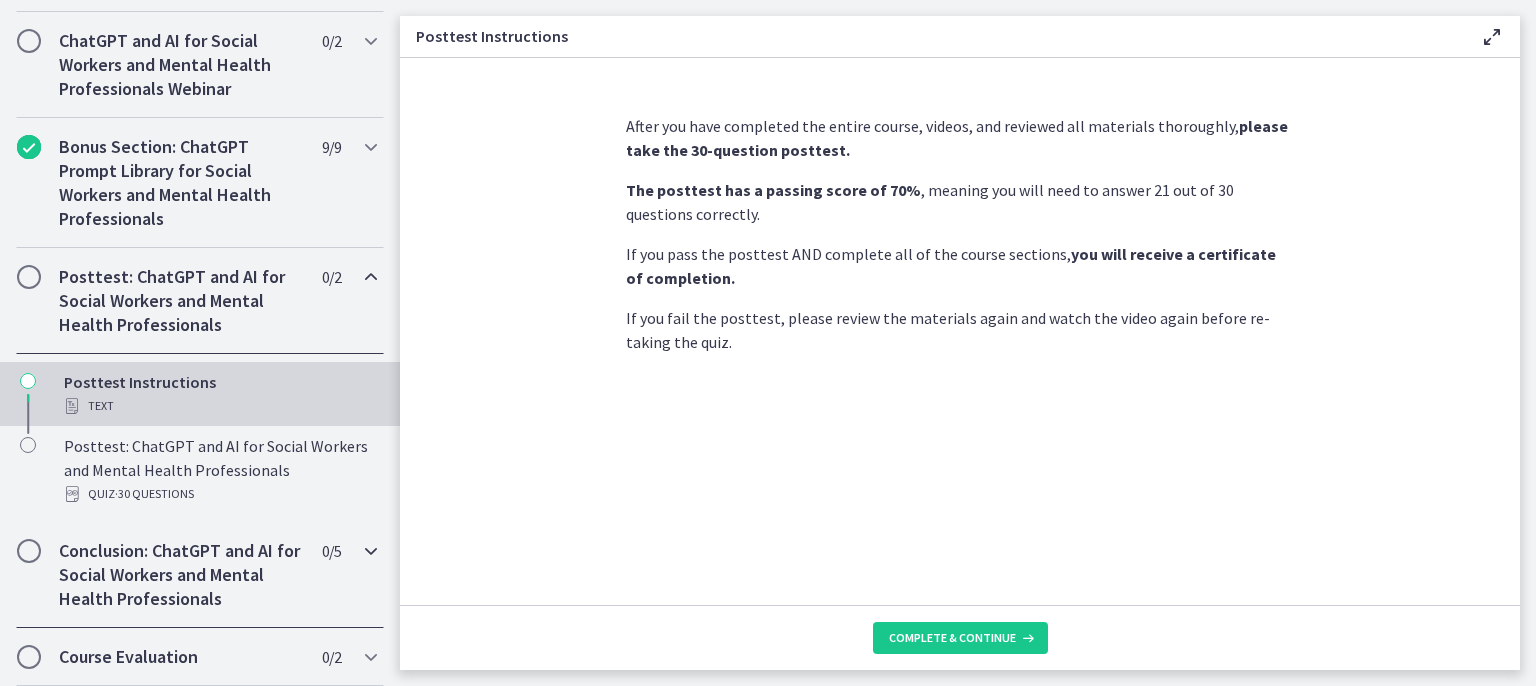click on "Conclusion: ChatGPT and AI for Social Workers and Mental Health Professionals" at bounding box center (181, 575) 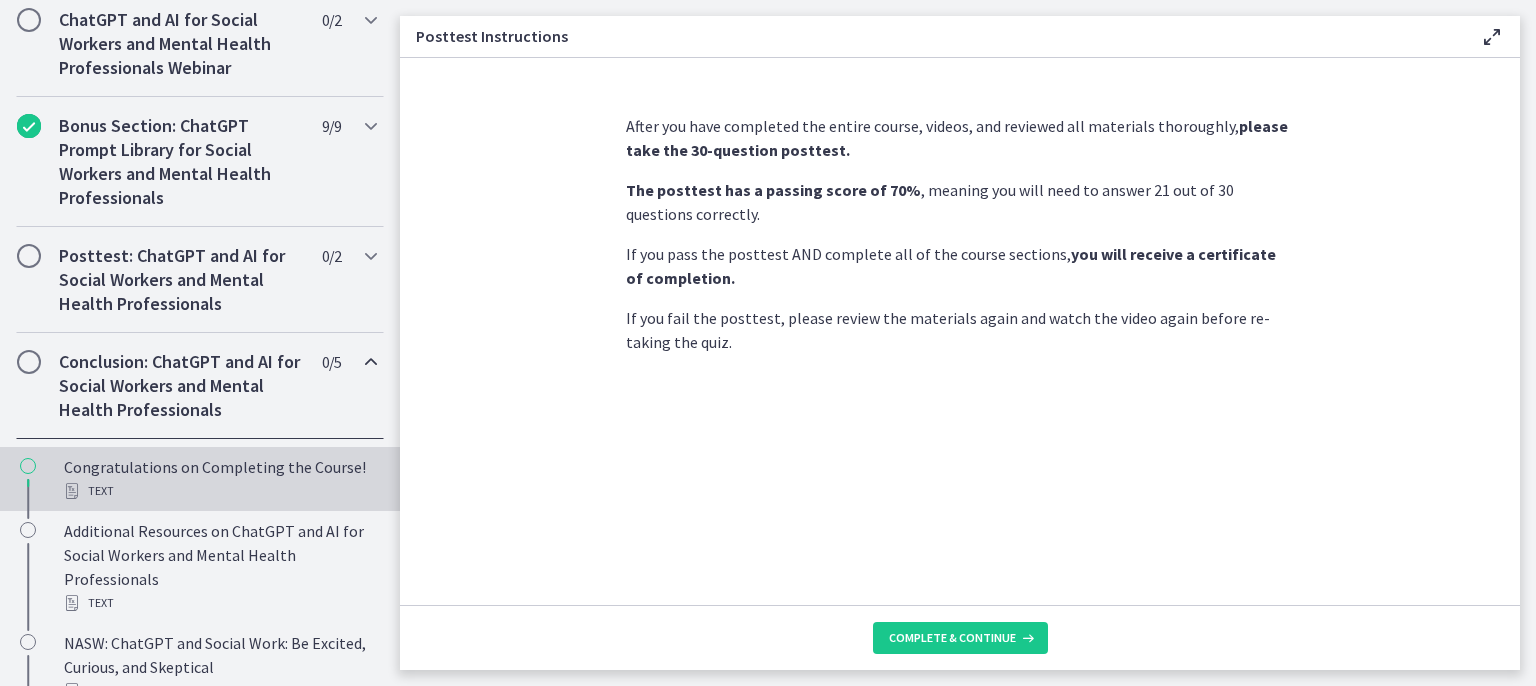 click on "Congratulations on Completing the Course!
Text" at bounding box center [220, 479] 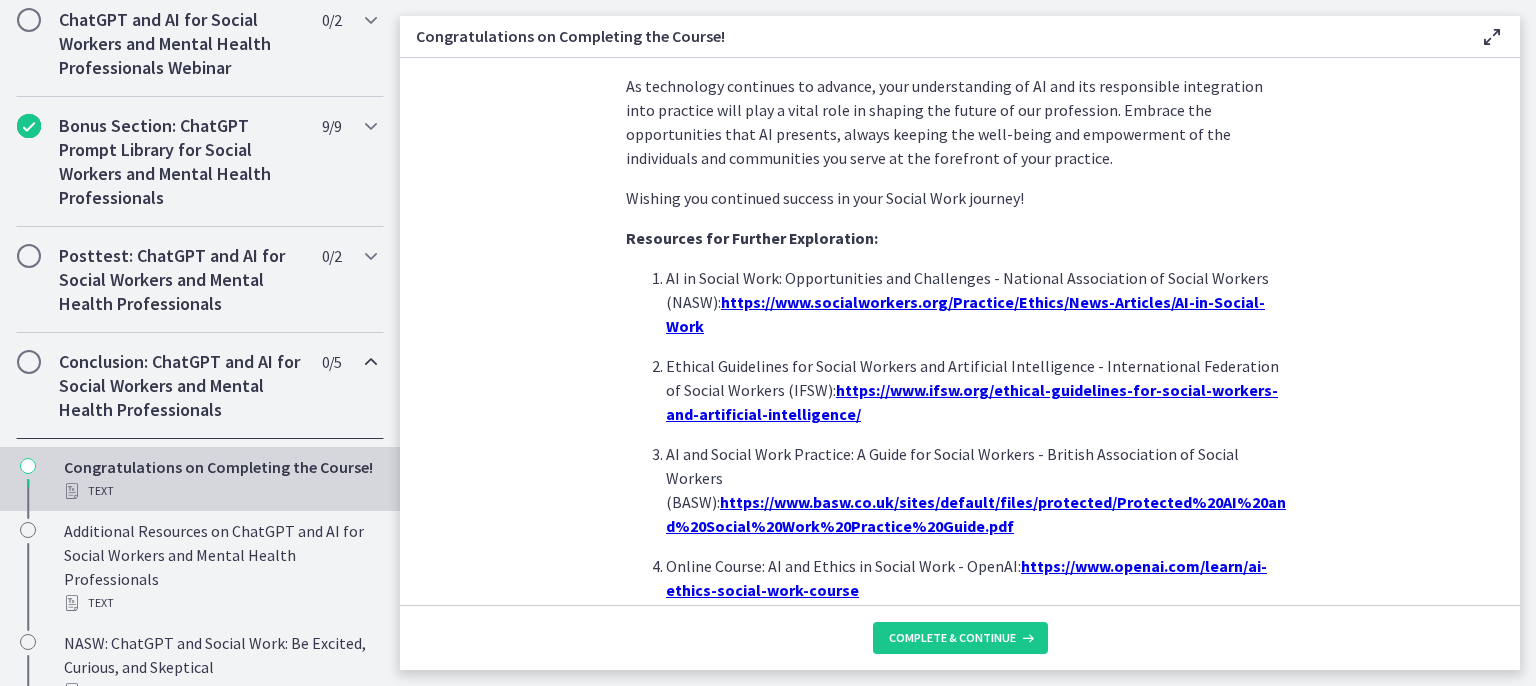 scroll, scrollTop: 1785, scrollLeft: 0, axis: vertical 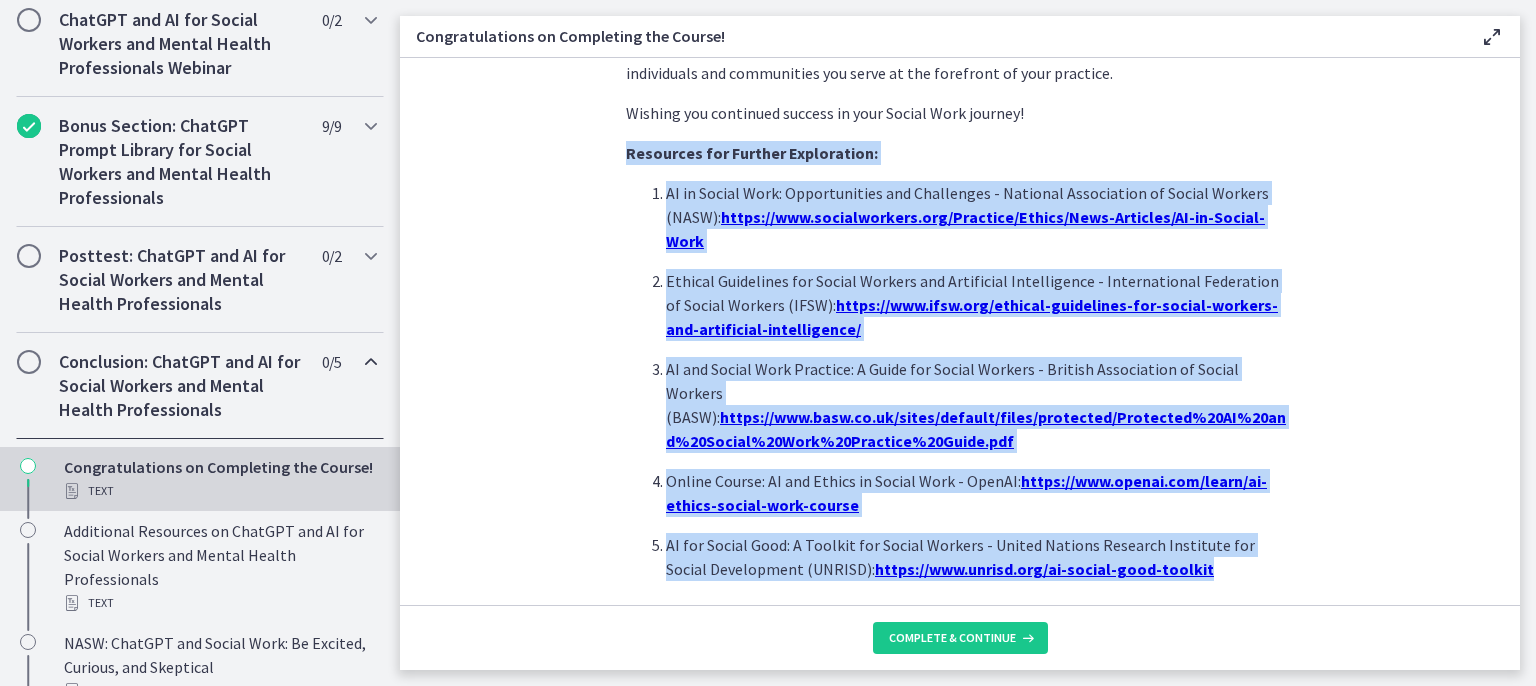 drag, startPoint x: 609, startPoint y: 102, endPoint x: 1251, endPoint y: 501, distance: 755.8869 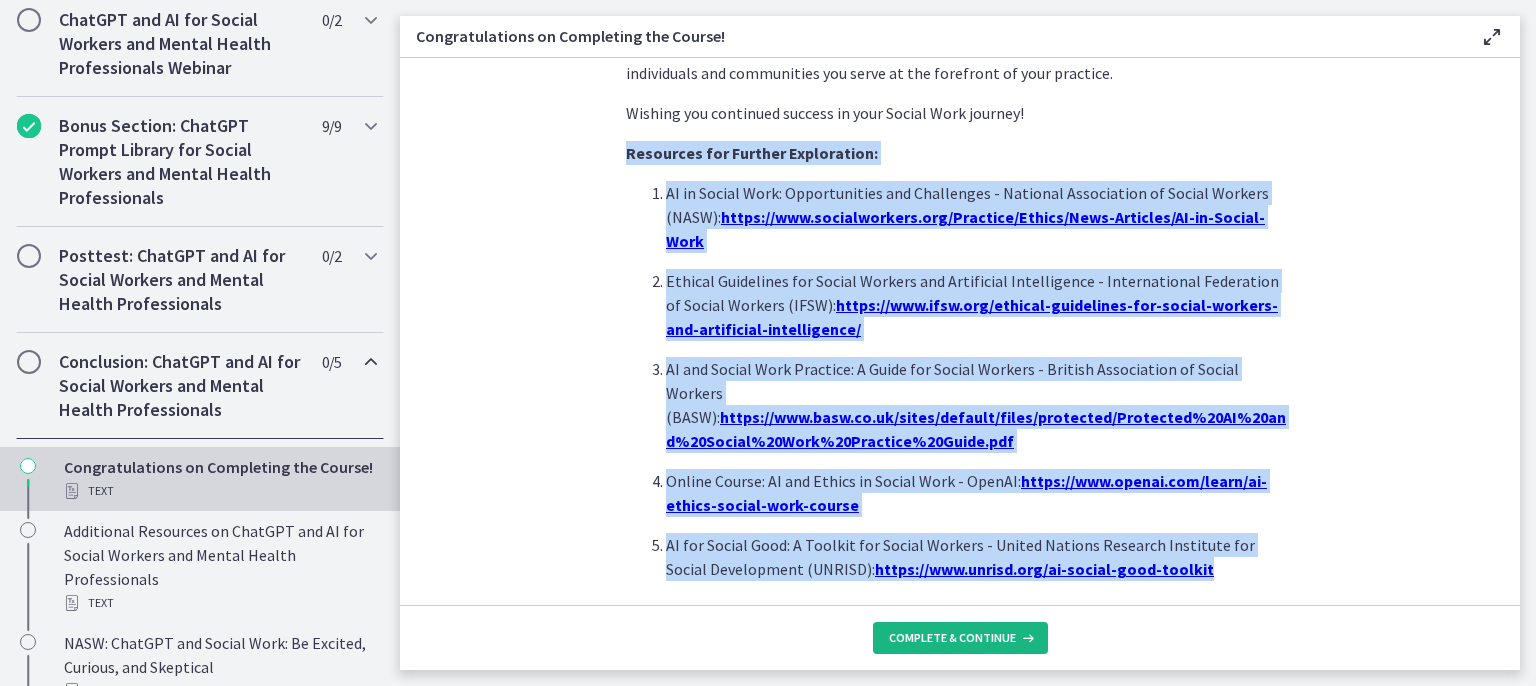 click on "Complete & continue" at bounding box center [952, 638] 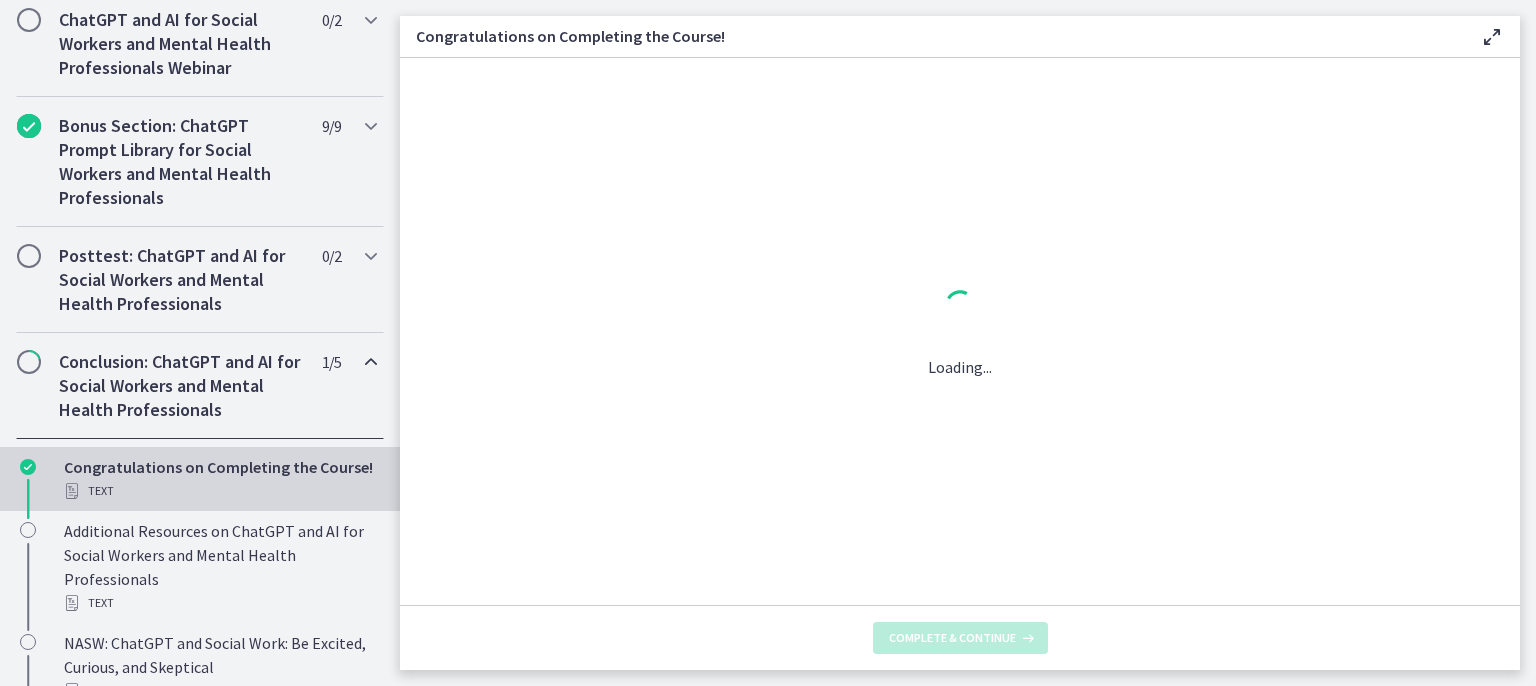 scroll, scrollTop: 0, scrollLeft: 0, axis: both 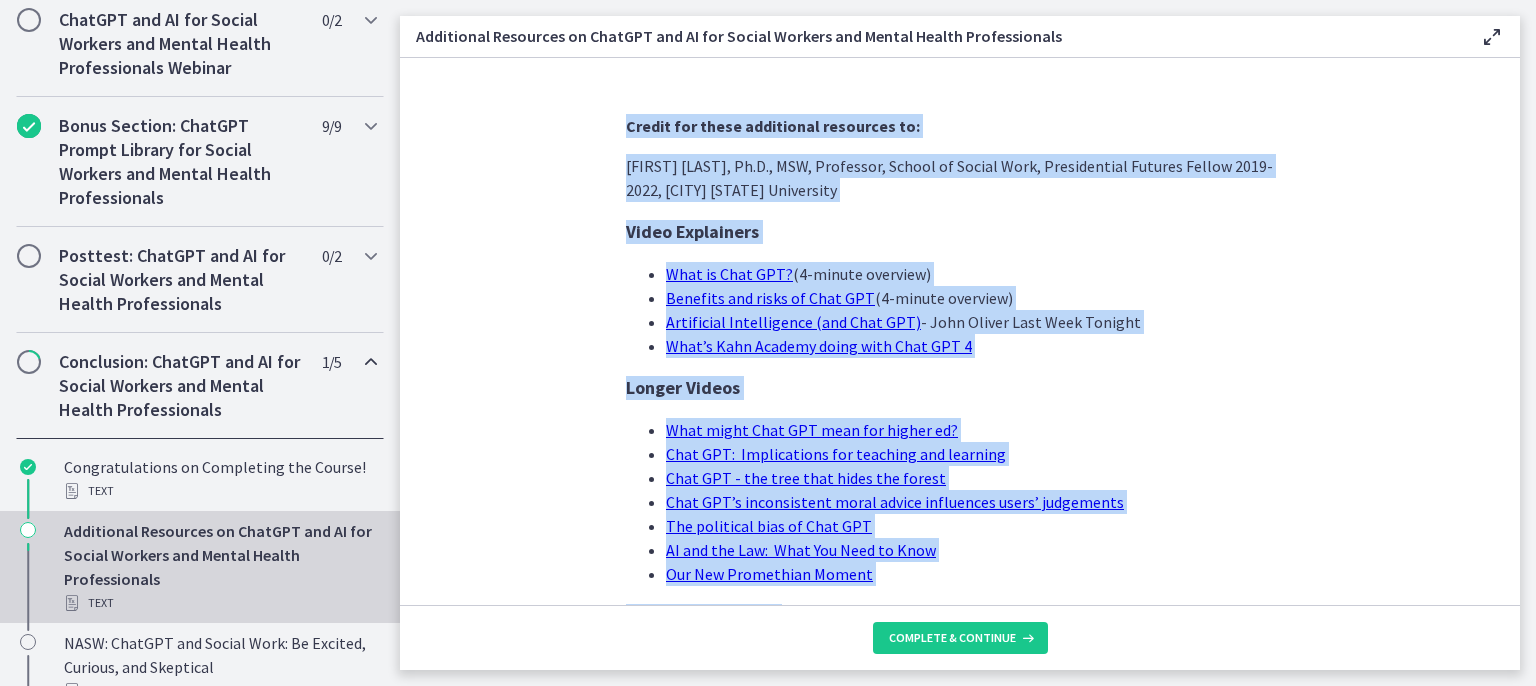 drag, startPoint x: 1278, startPoint y: 510, endPoint x: 584, endPoint y: 95, distance: 808.6167 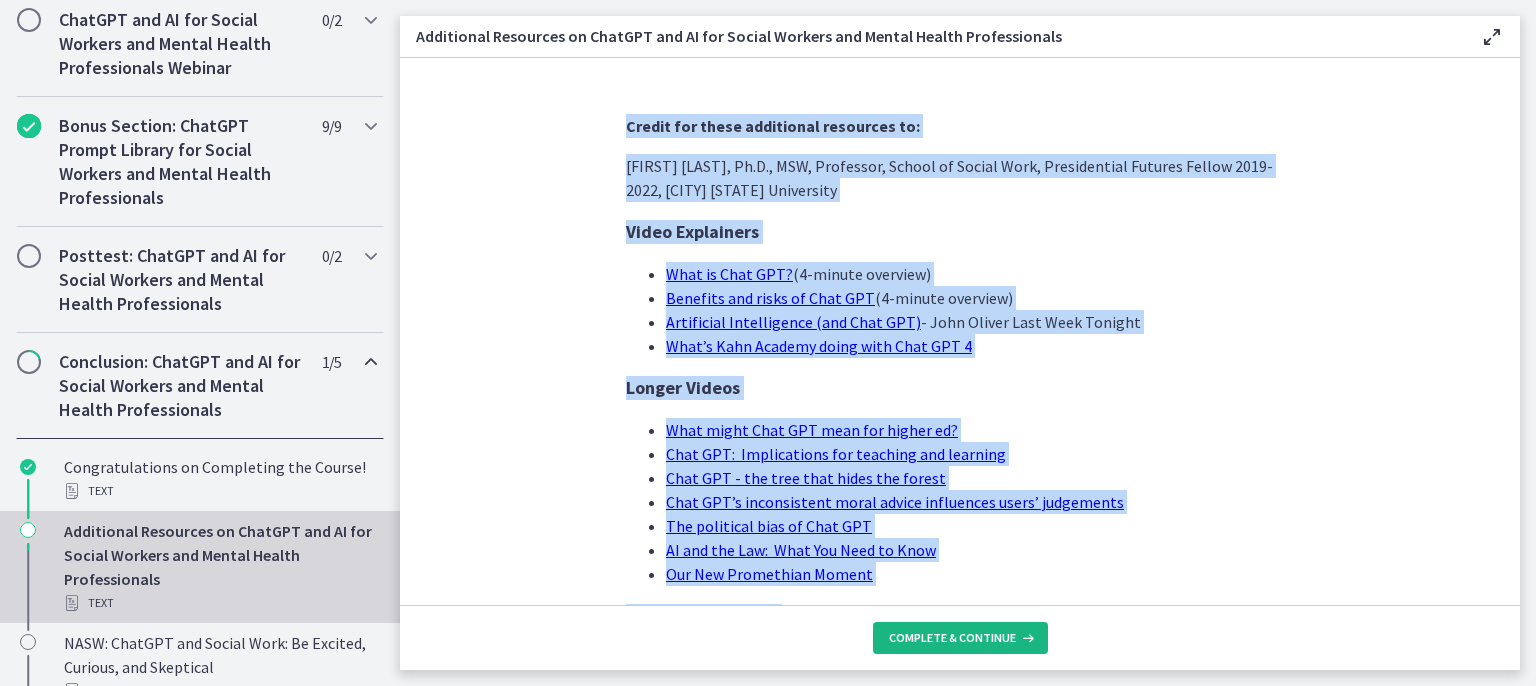 click on "Complete & continue" at bounding box center [960, 638] 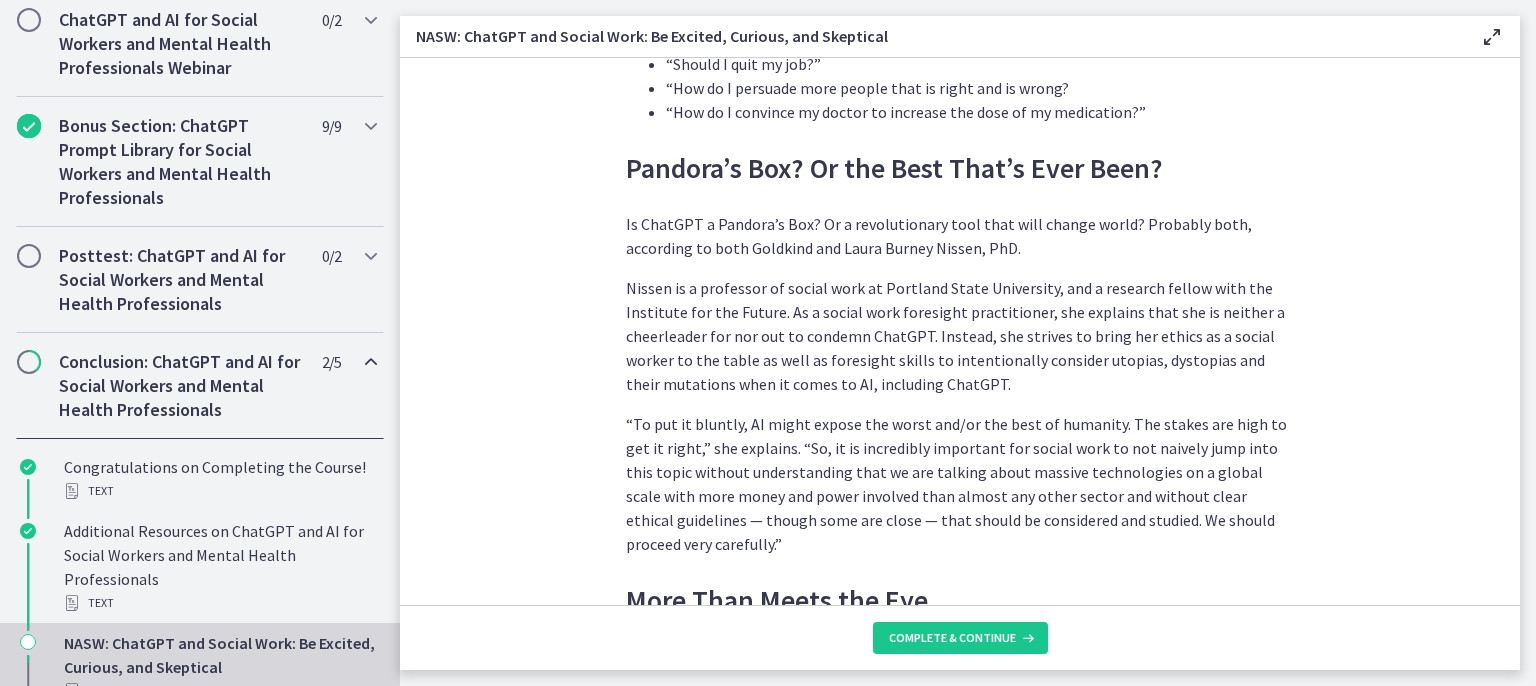 scroll, scrollTop: 2300, scrollLeft: 0, axis: vertical 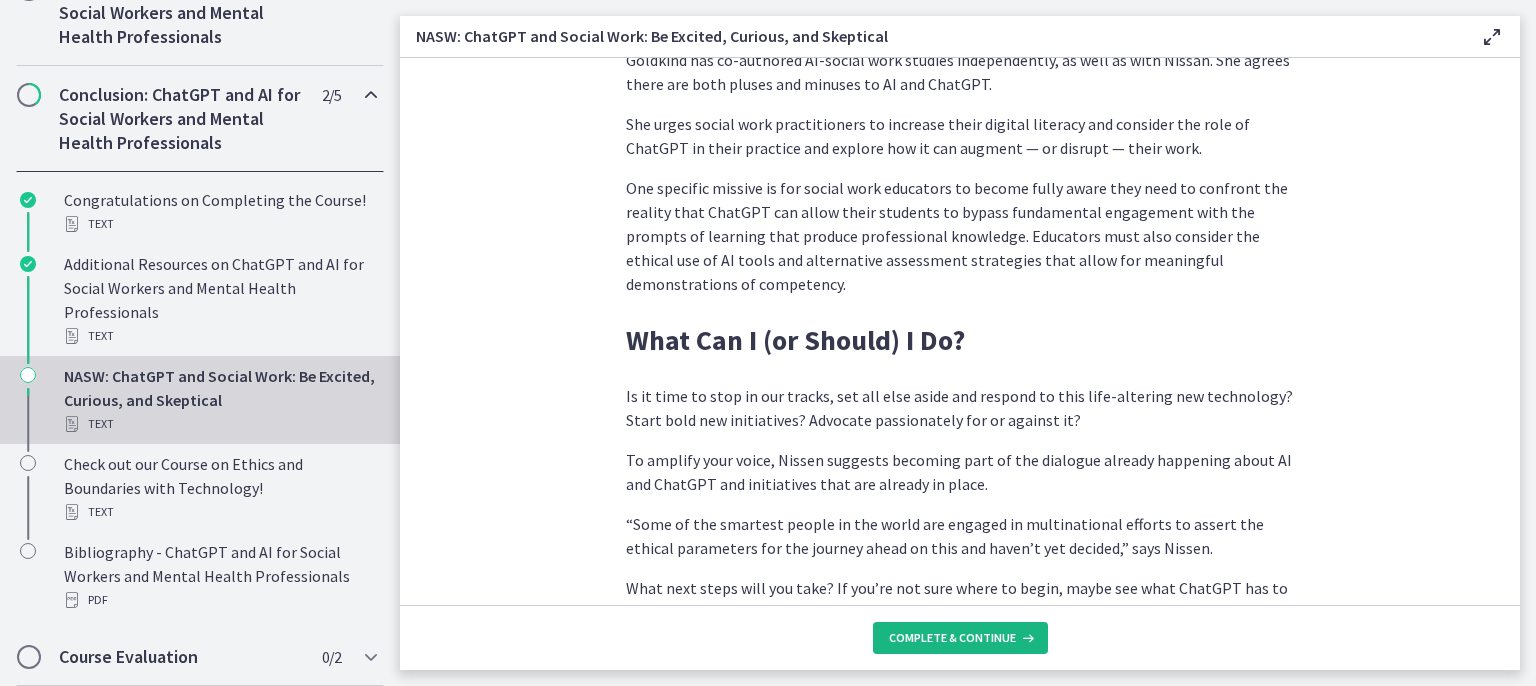 click on "Complete & continue" at bounding box center [952, 638] 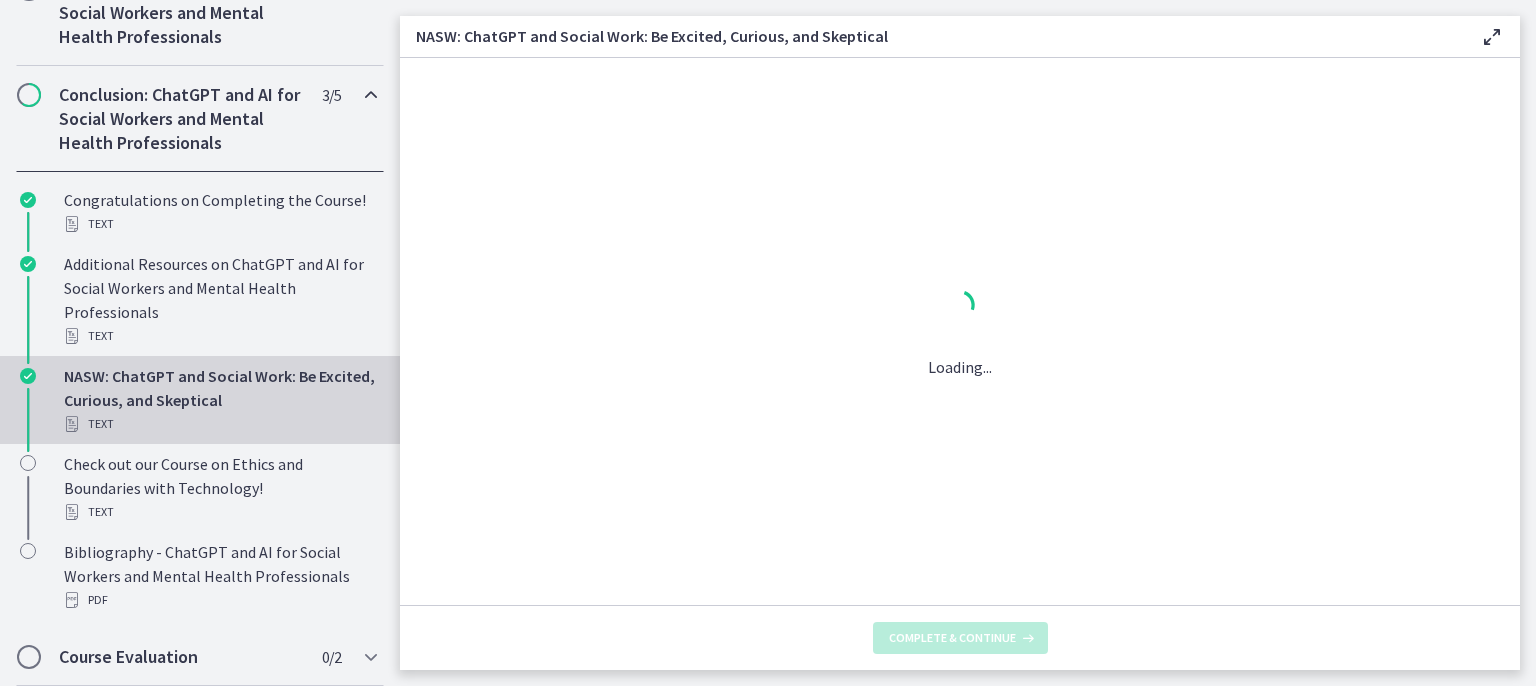 scroll, scrollTop: 0, scrollLeft: 0, axis: both 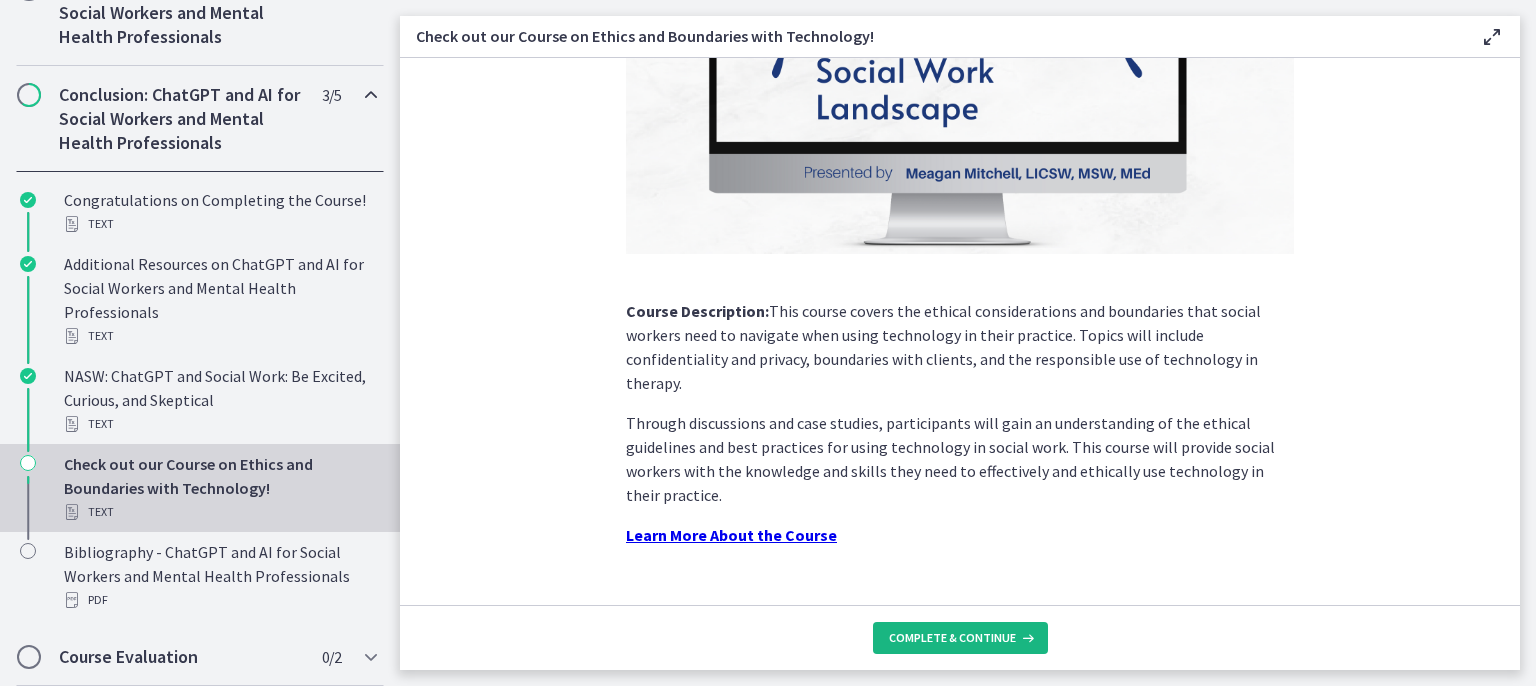 click on "Complete & continue" at bounding box center (952, 638) 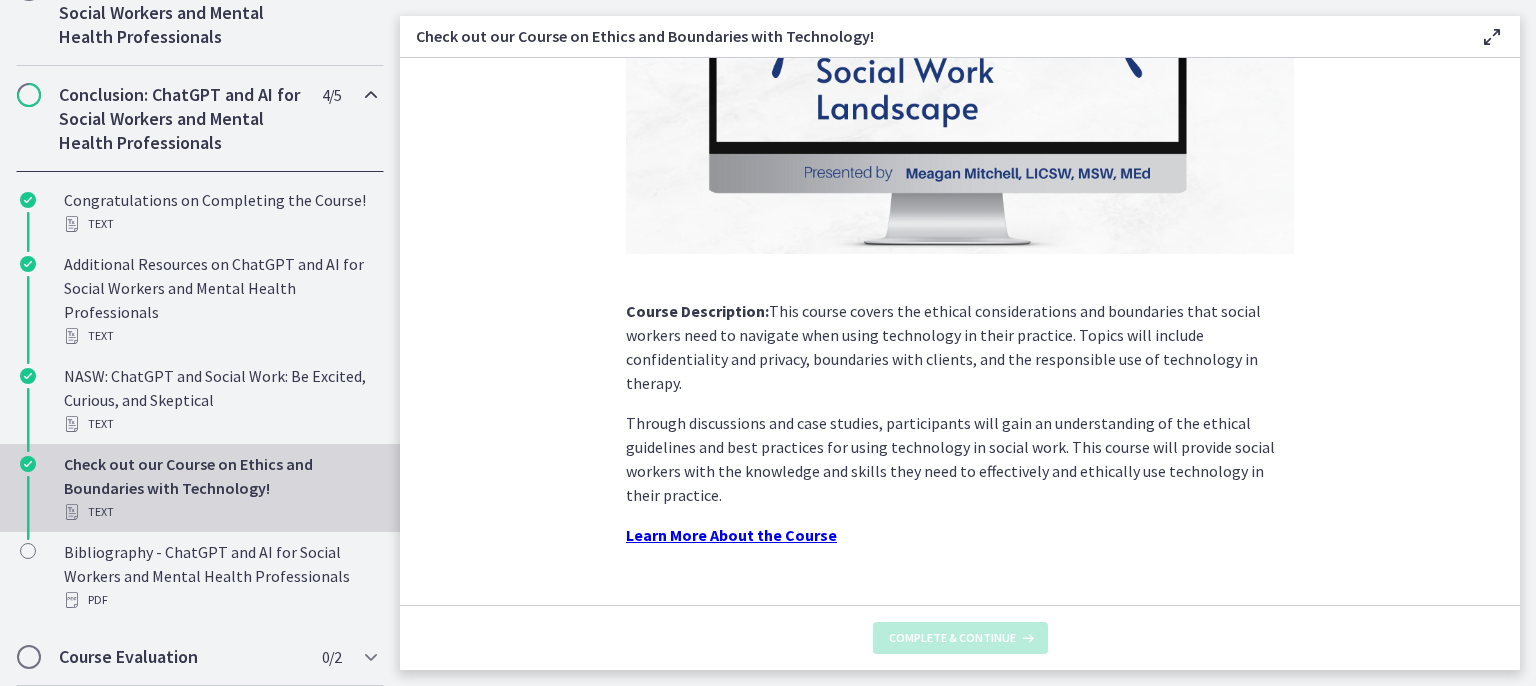 scroll, scrollTop: 0, scrollLeft: 0, axis: both 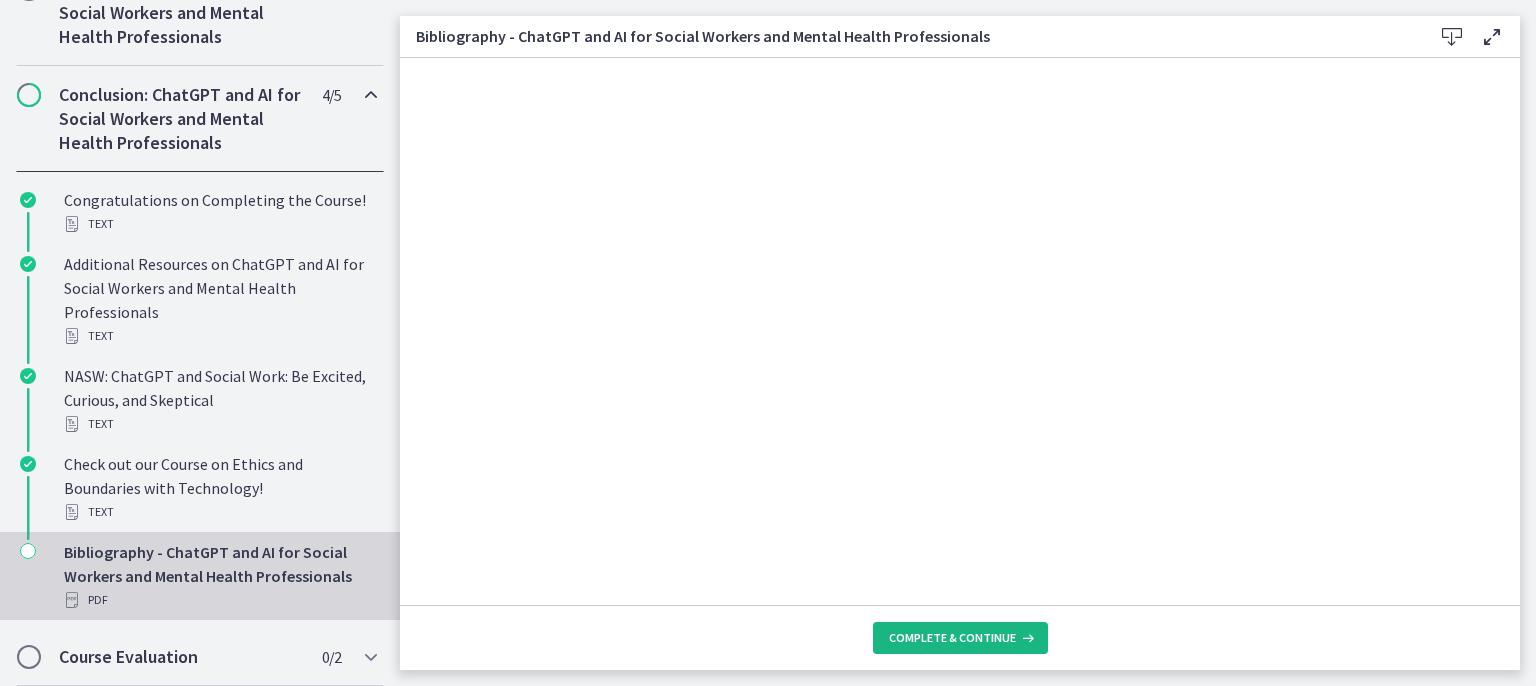 click on "Complete & continue" at bounding box center [952, 638] 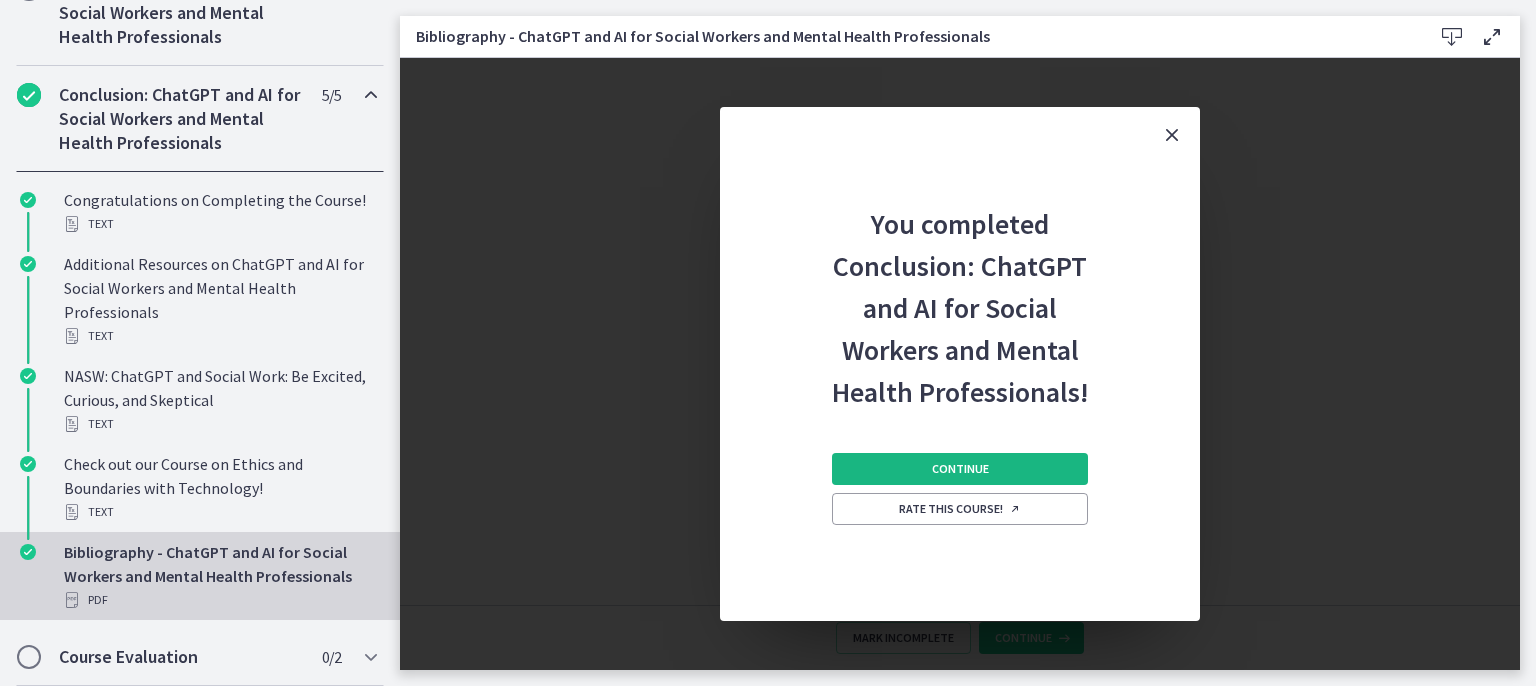click on "Continue" at bounding box center [960, 469] 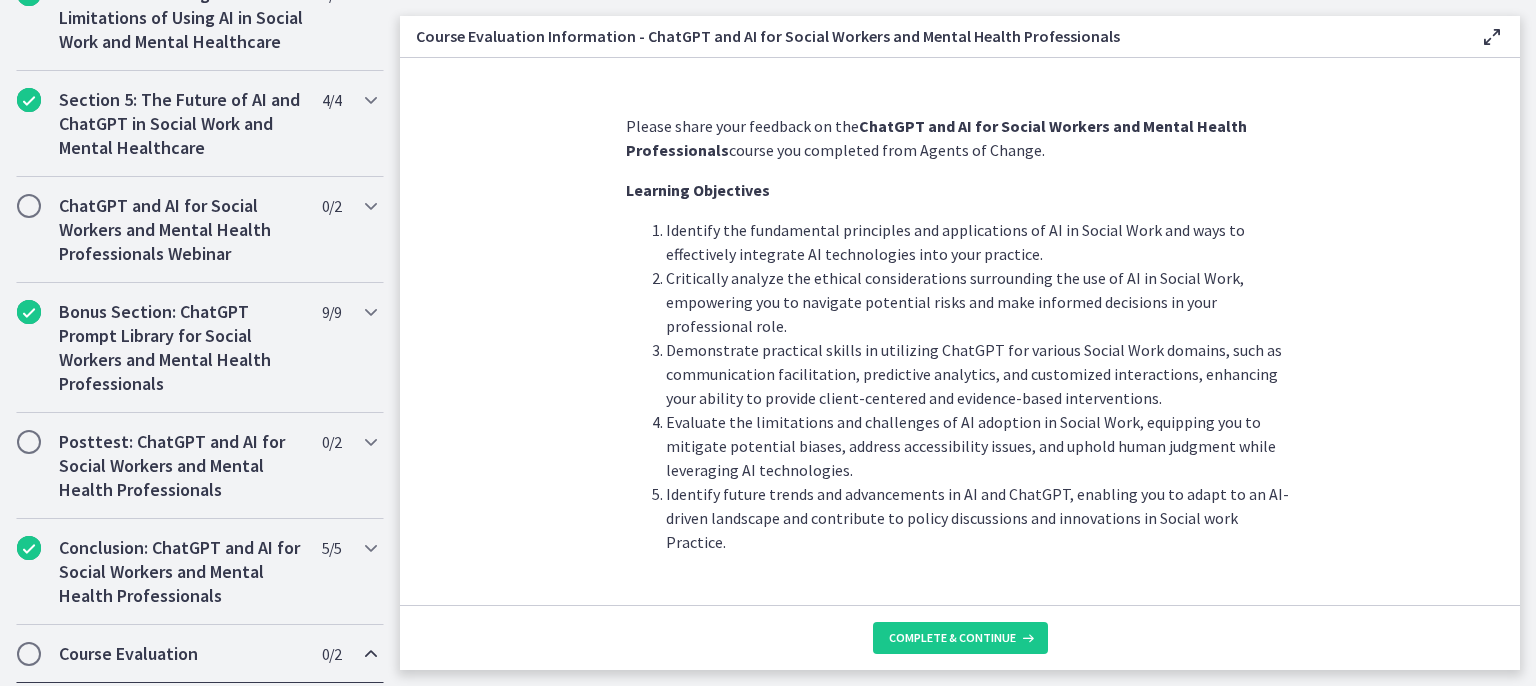 scroll, scrollTop: 743, scrollLeft: 0, axis: vertical 